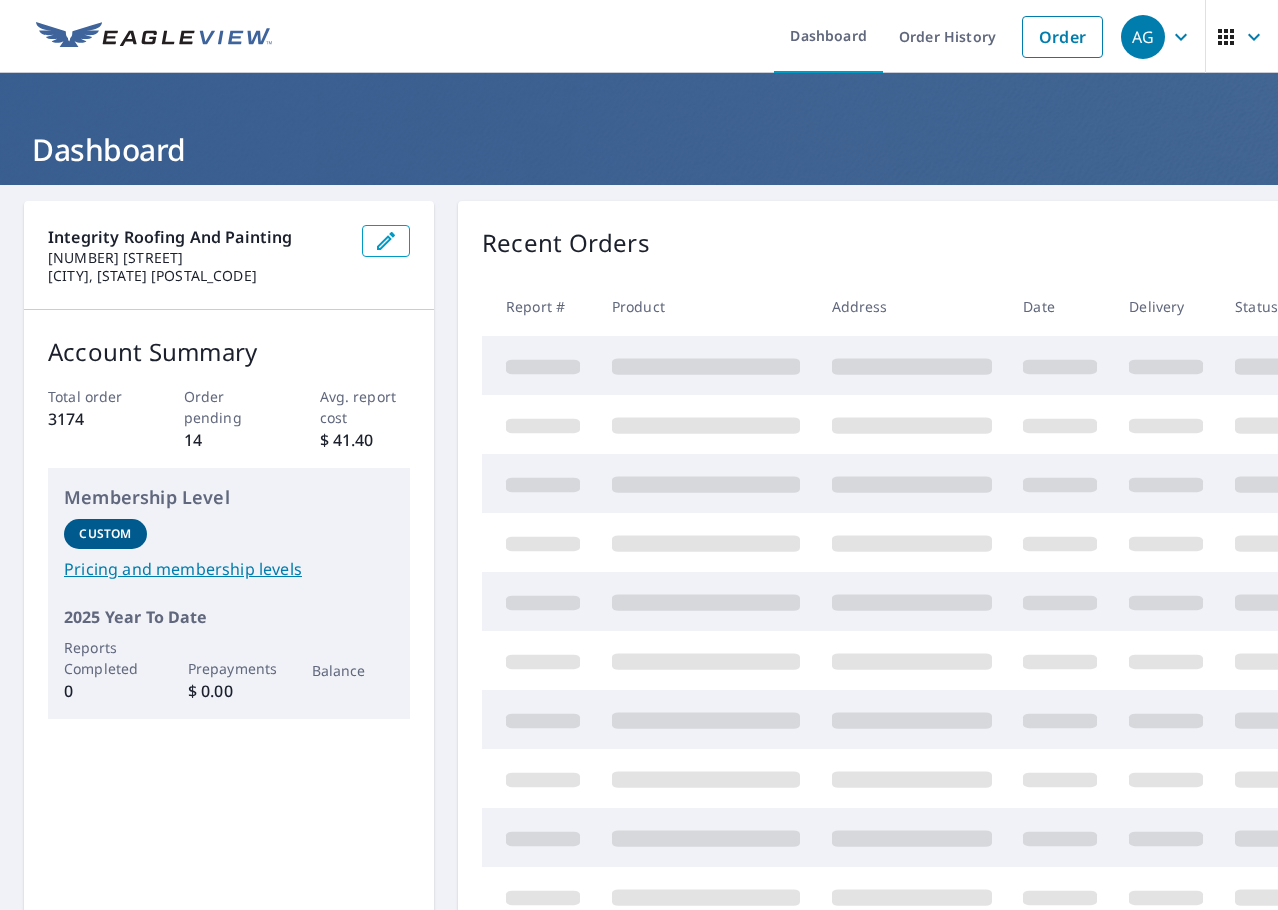 scroll, scrollTop: 0, scrollLeft: 0, axis: both 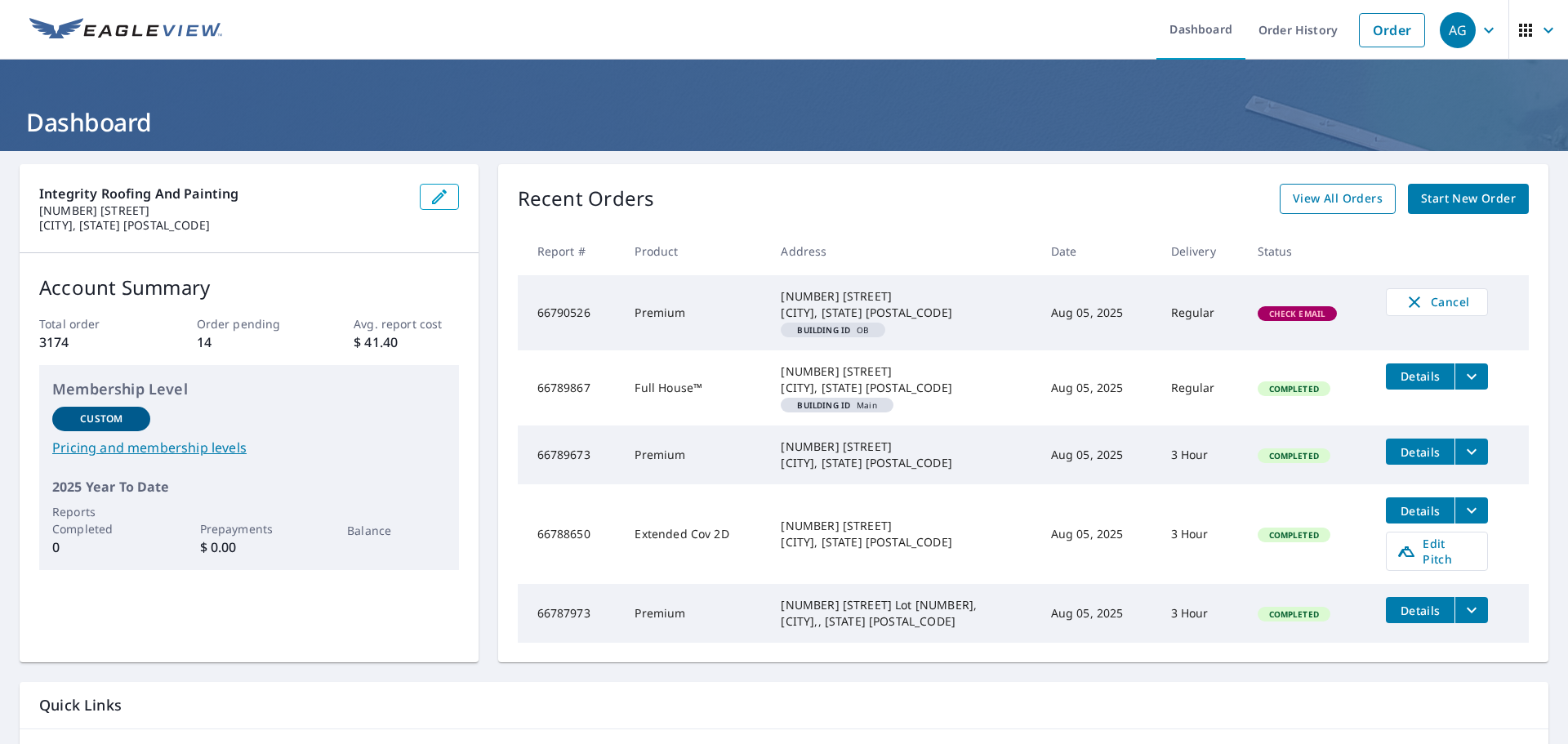 click on "View All Orders" at bounding box center [1338, 198] 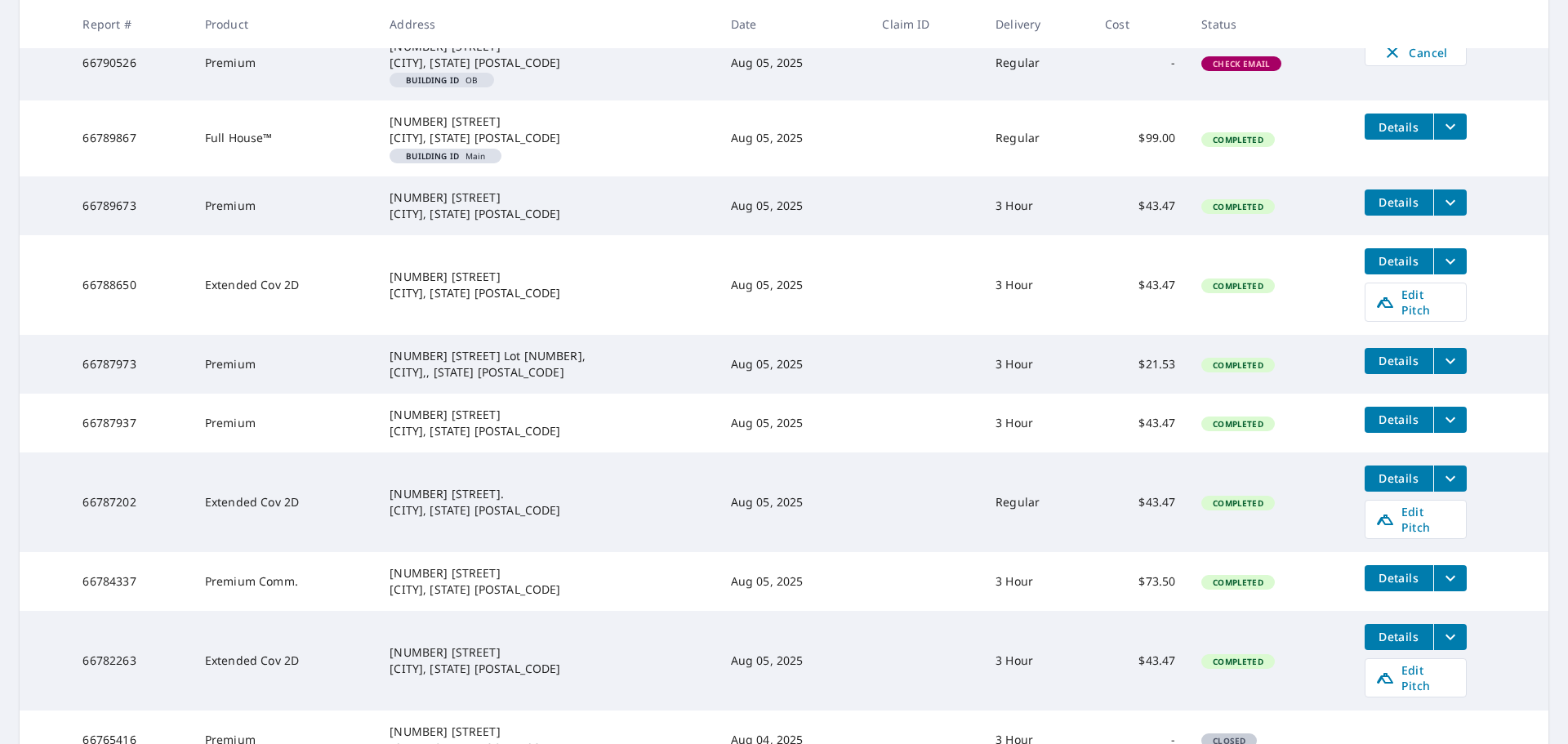 scroll, scrollTop: 448, scrollLeft: 0, axis: vertical 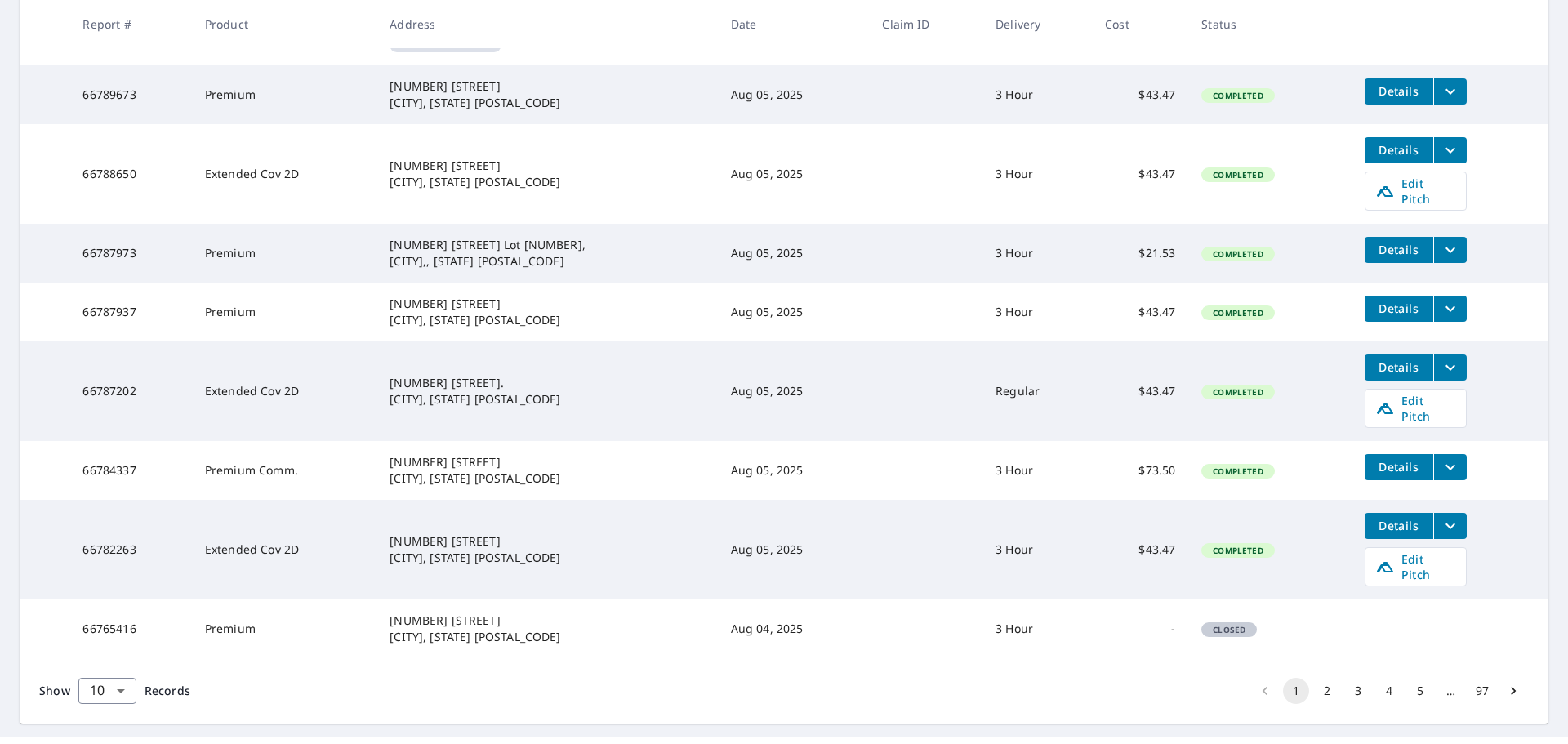 click on "5" at bounding box center [1420, 691] 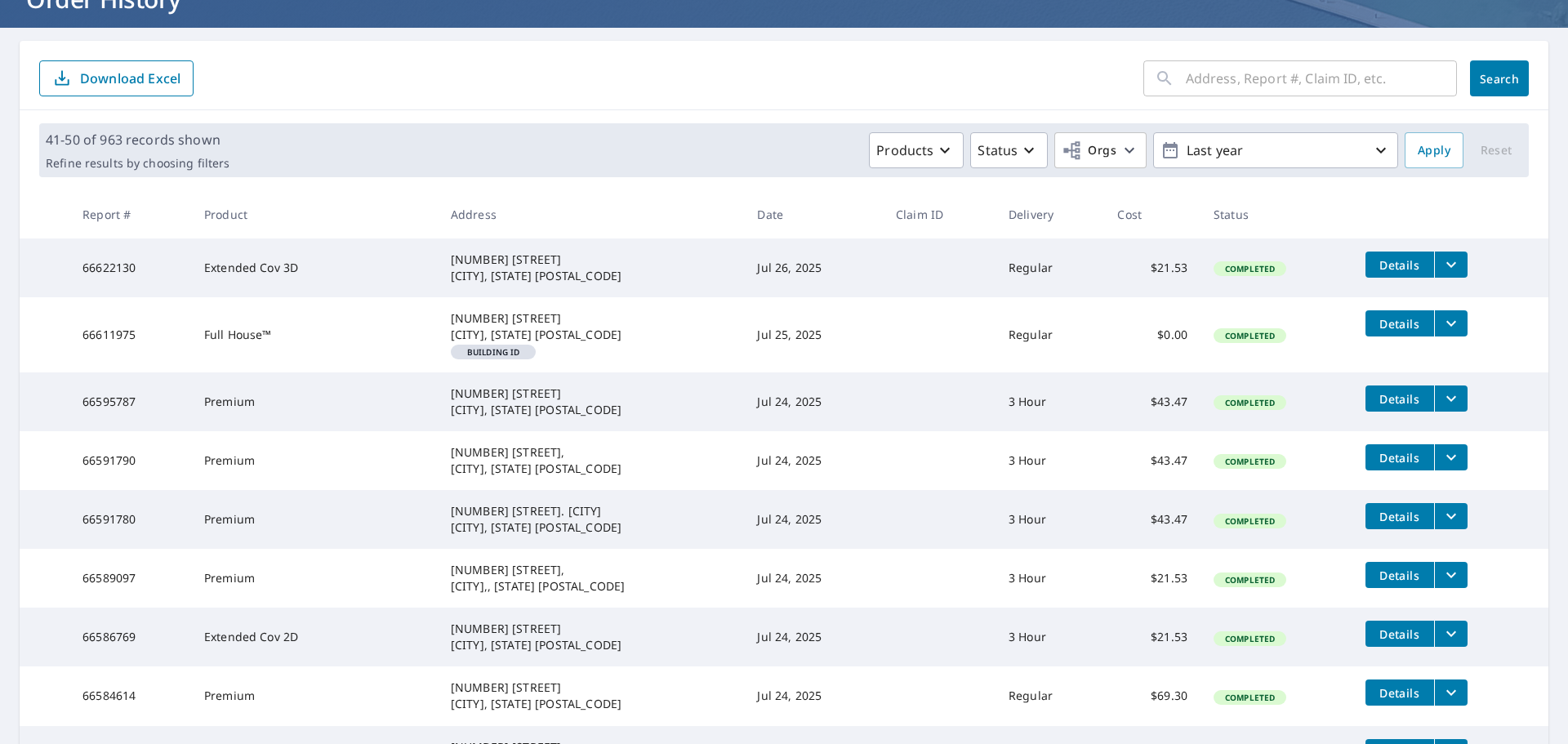 scroll, scrollTop: 372, scrollLeft: 0, axis: vertical 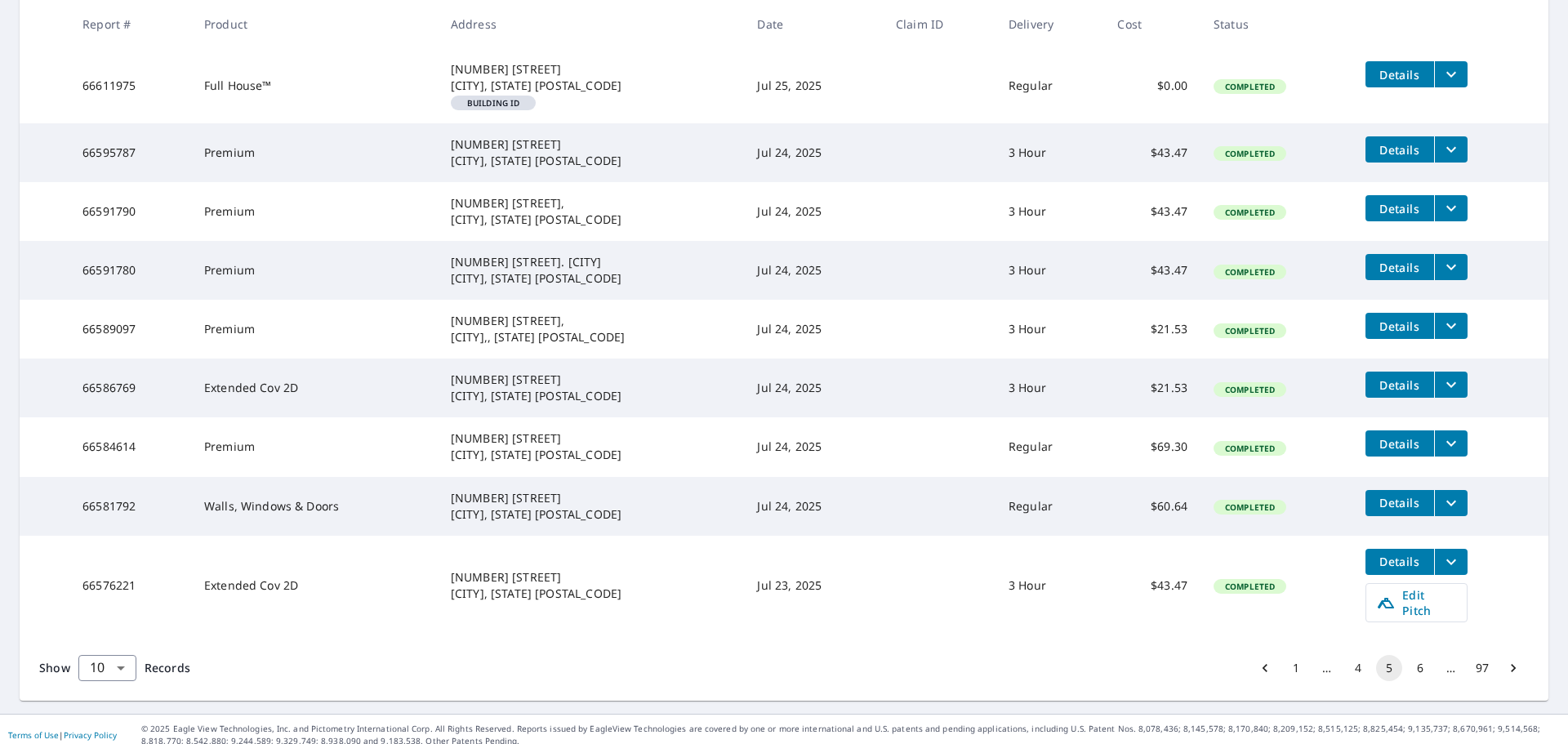 click 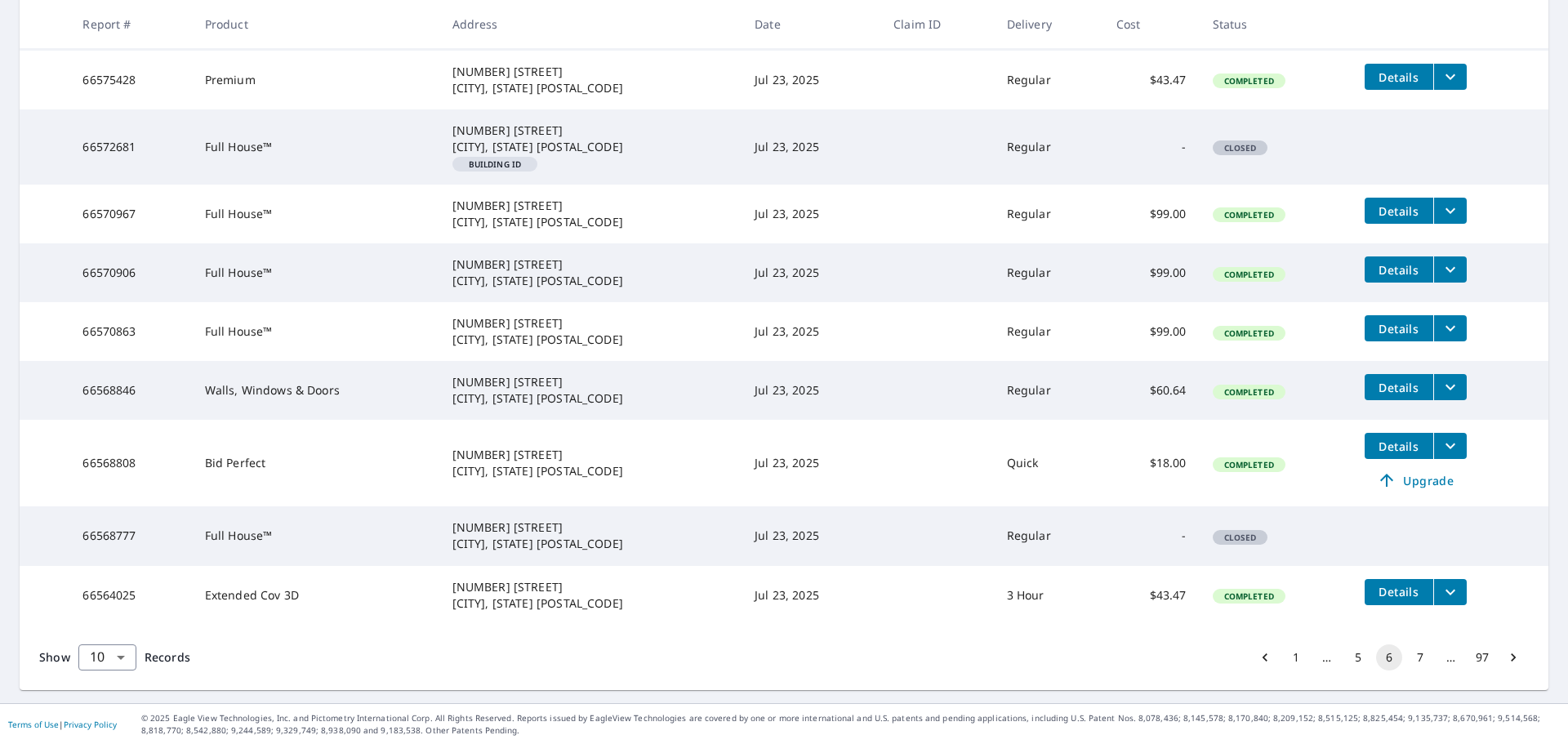 scroll, scrollTop: 371, scrollLeft: 0, axis: vertical 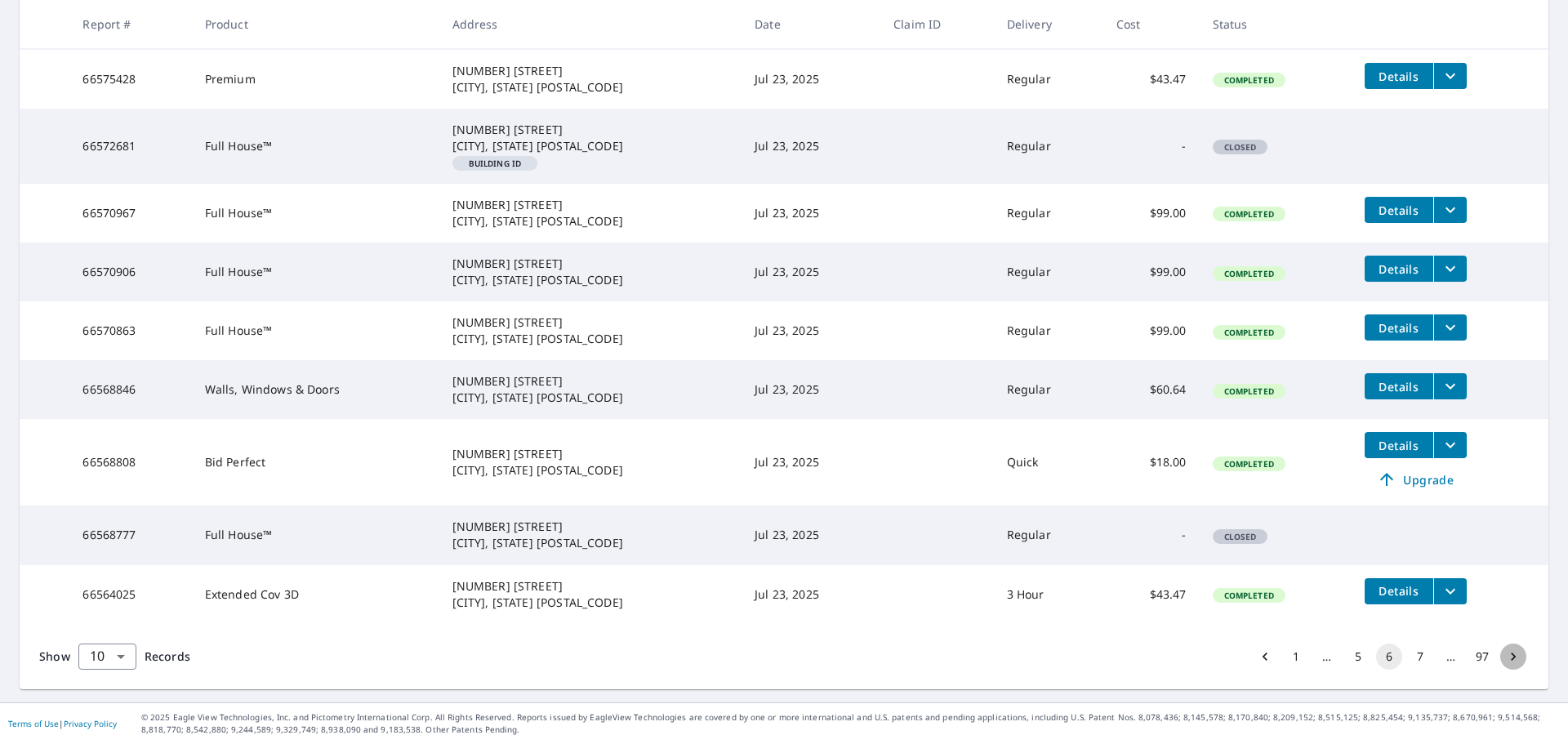 click 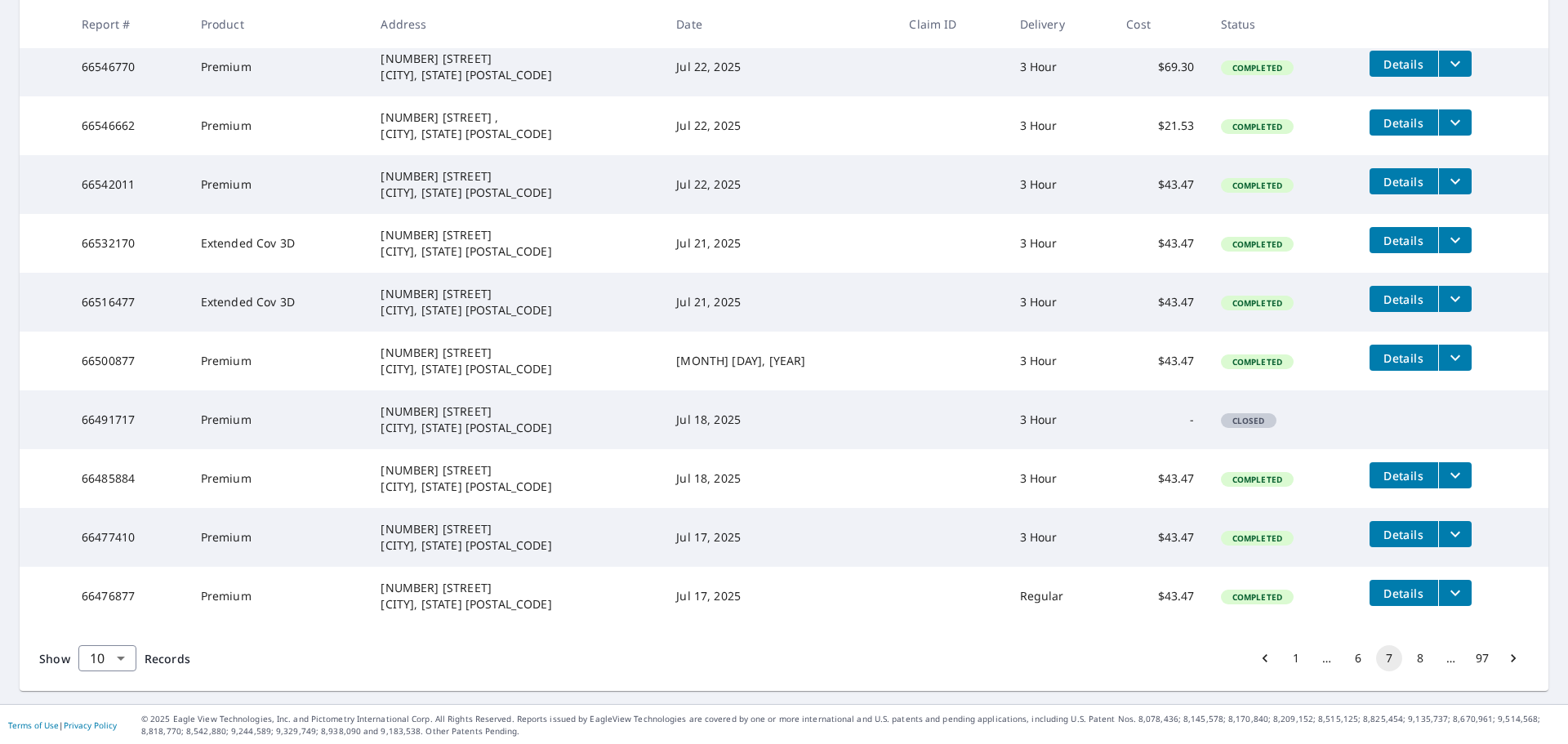 scroll, scrollTop: 326, scrollLeft: 0, axis: vertical 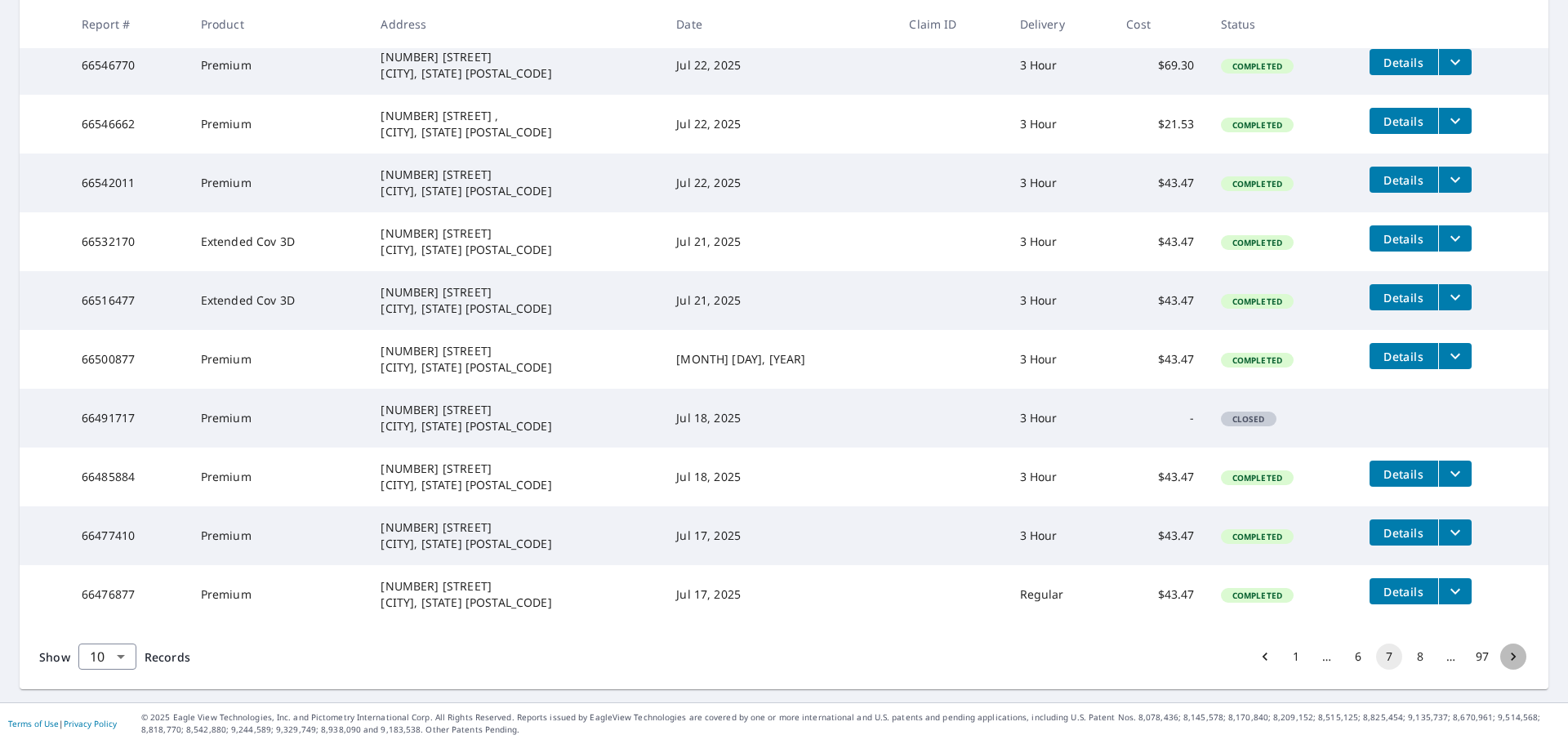 click 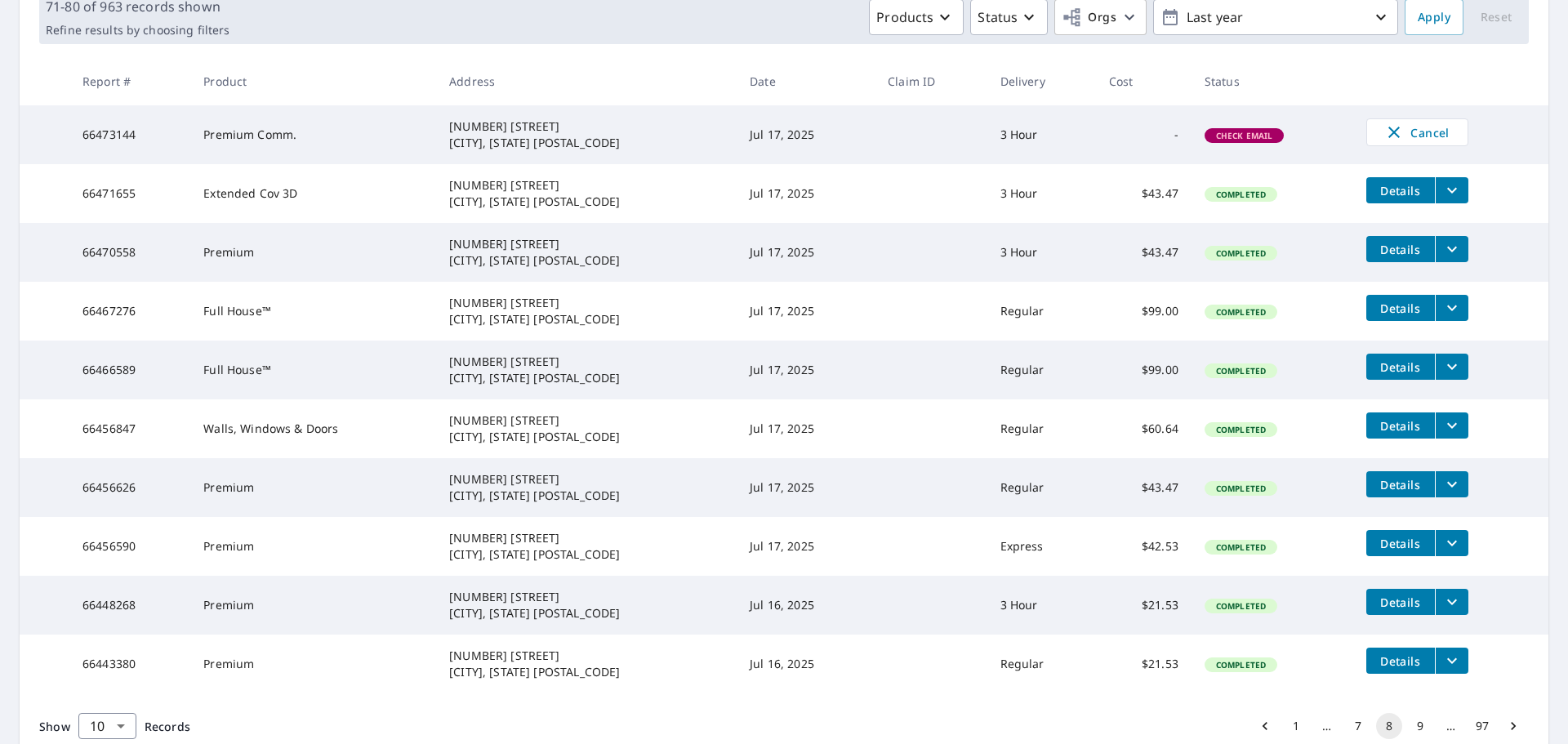 scroll, scrollTop: 283, scrollLeft: 0, axis: vertical 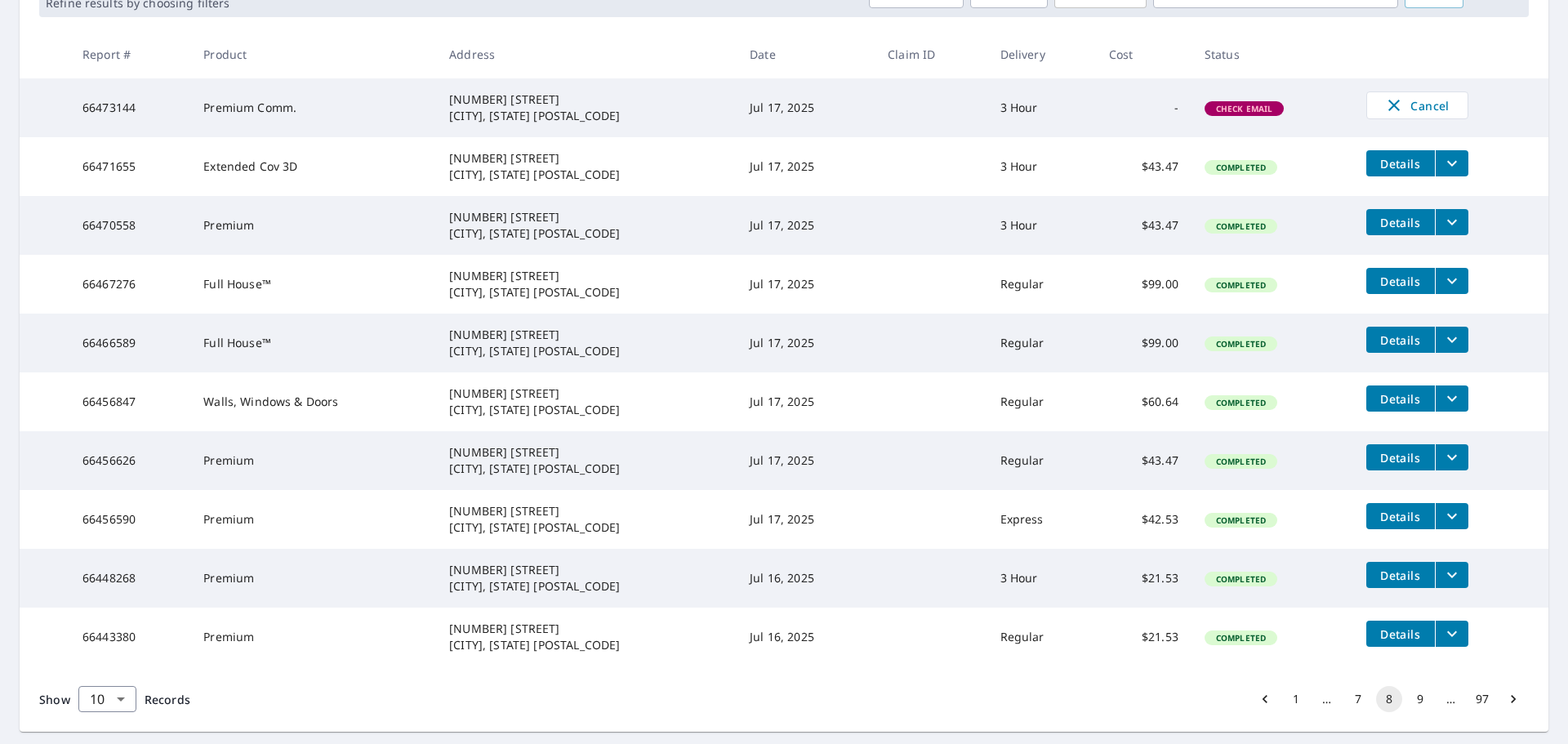 click on "66456590" at bounding box center (130, 519) 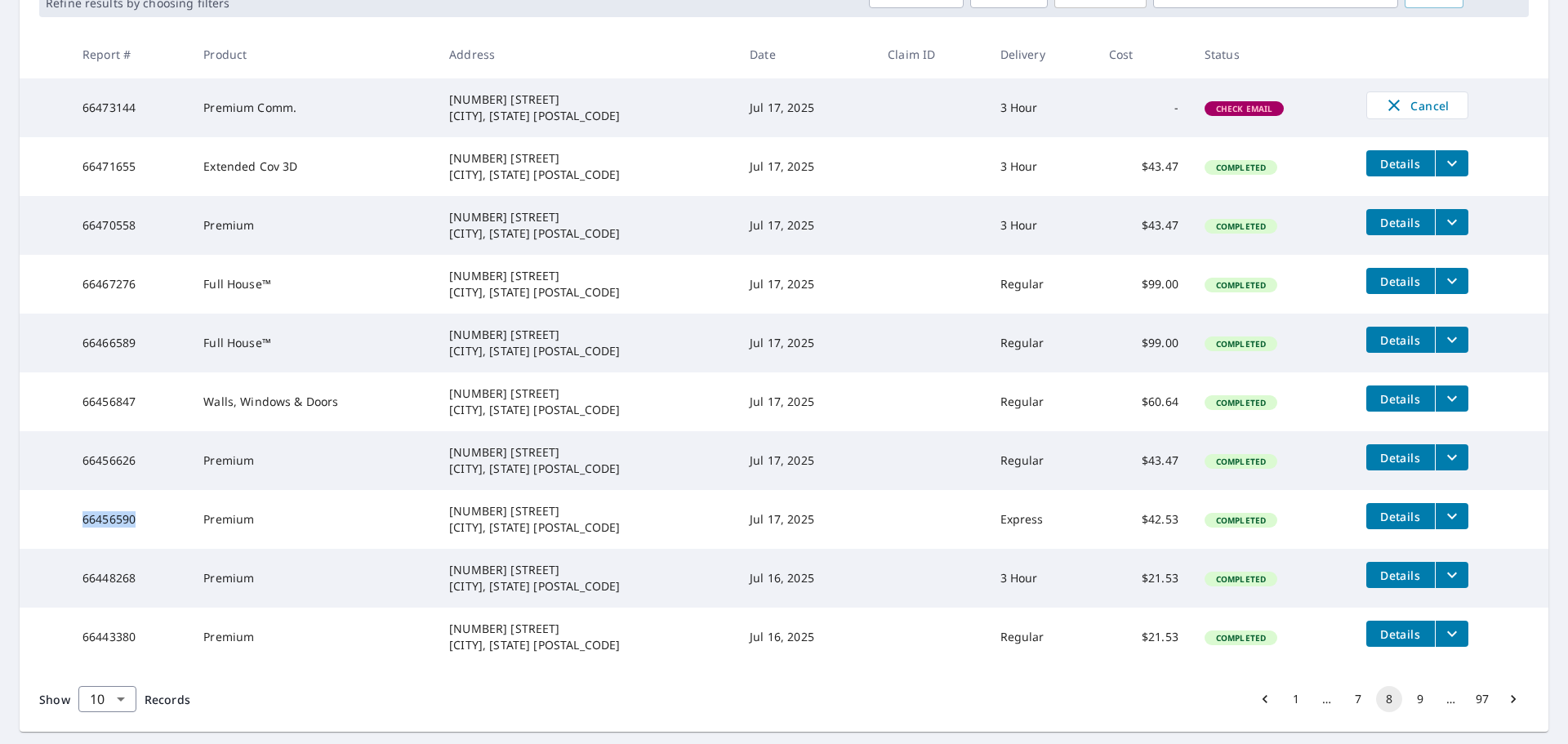 click on "66456590" at bounding box center [130, 519] 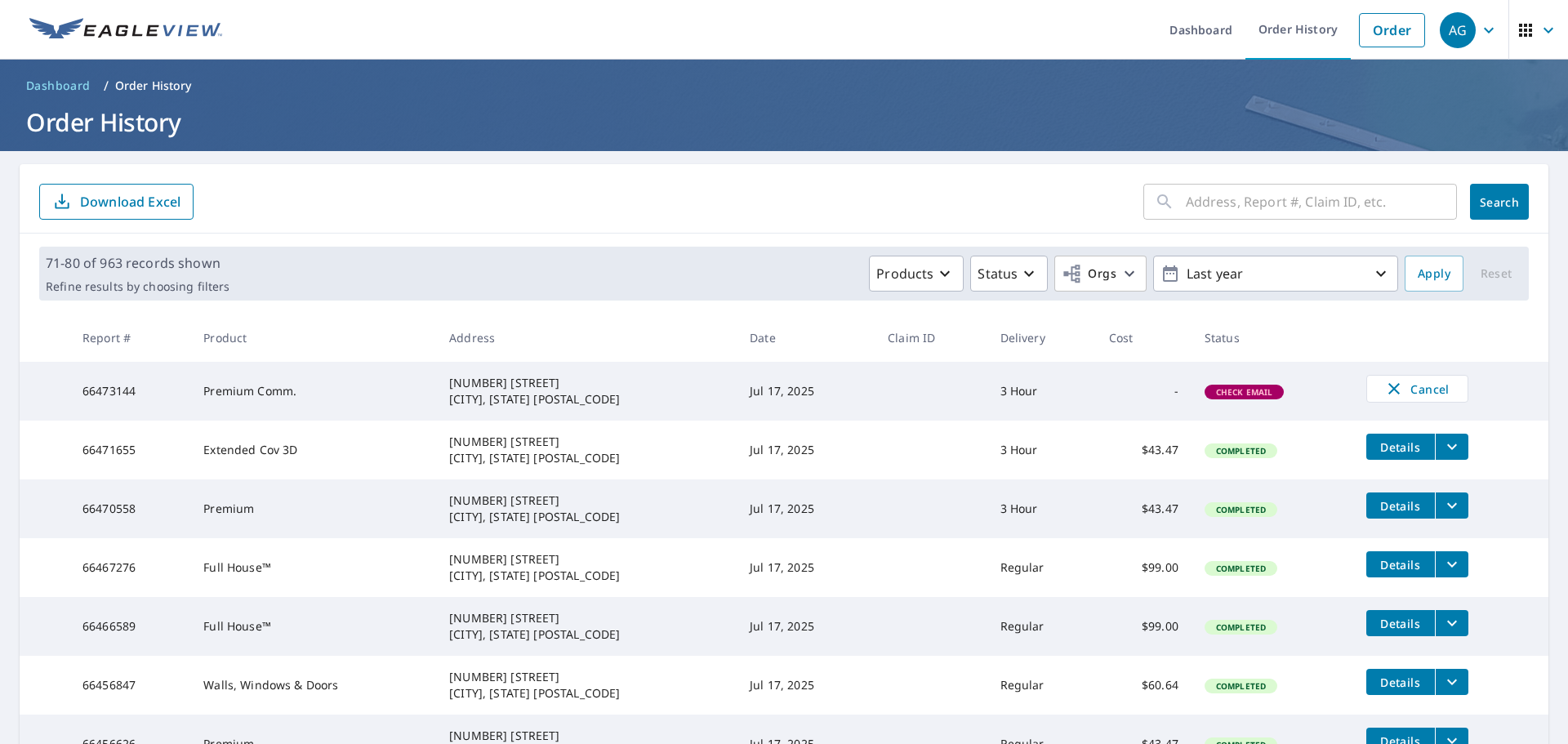 scroll, scrollTop: 326, scrollLeft: 0, axis: vertical 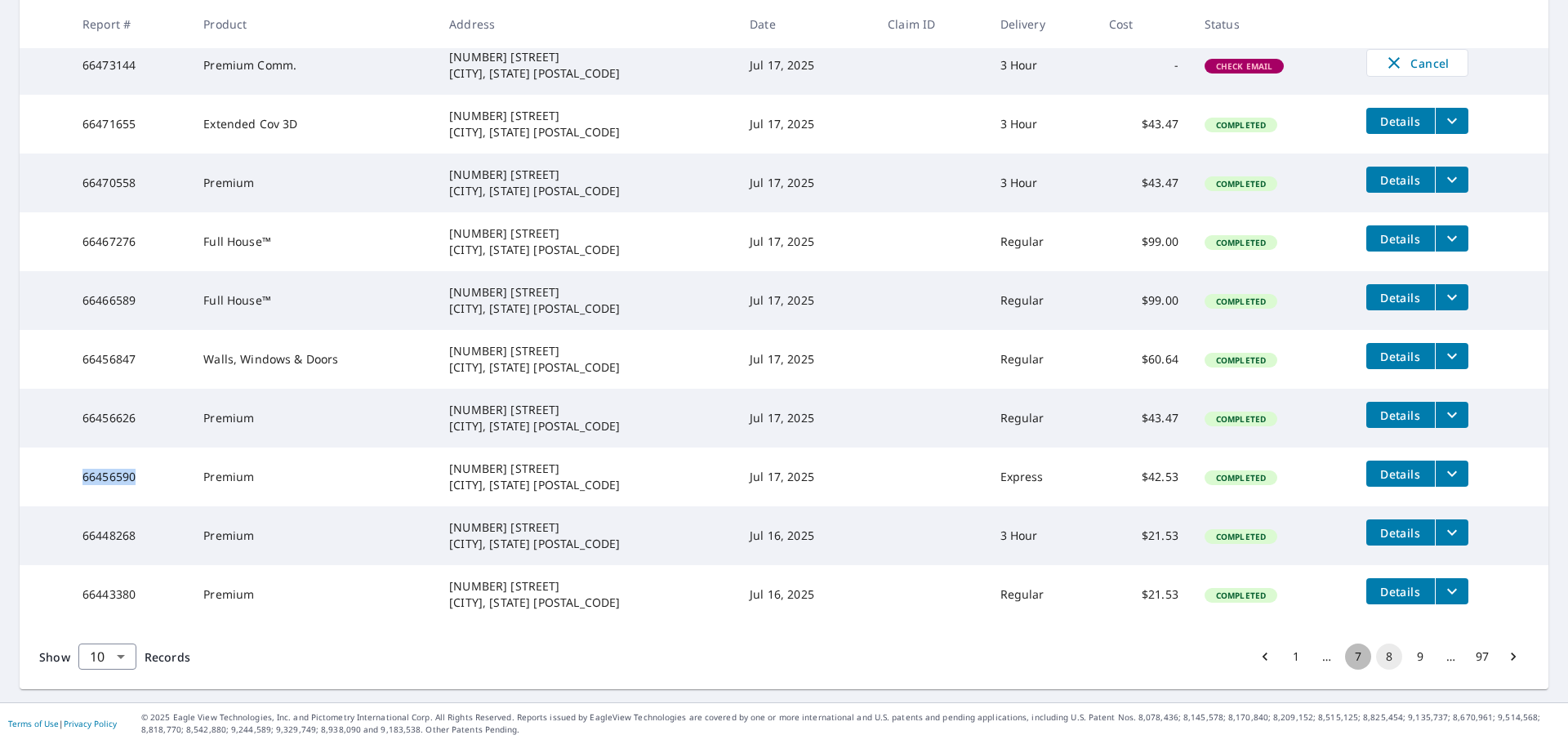 click on "7" at bounding box center (1358, 657) 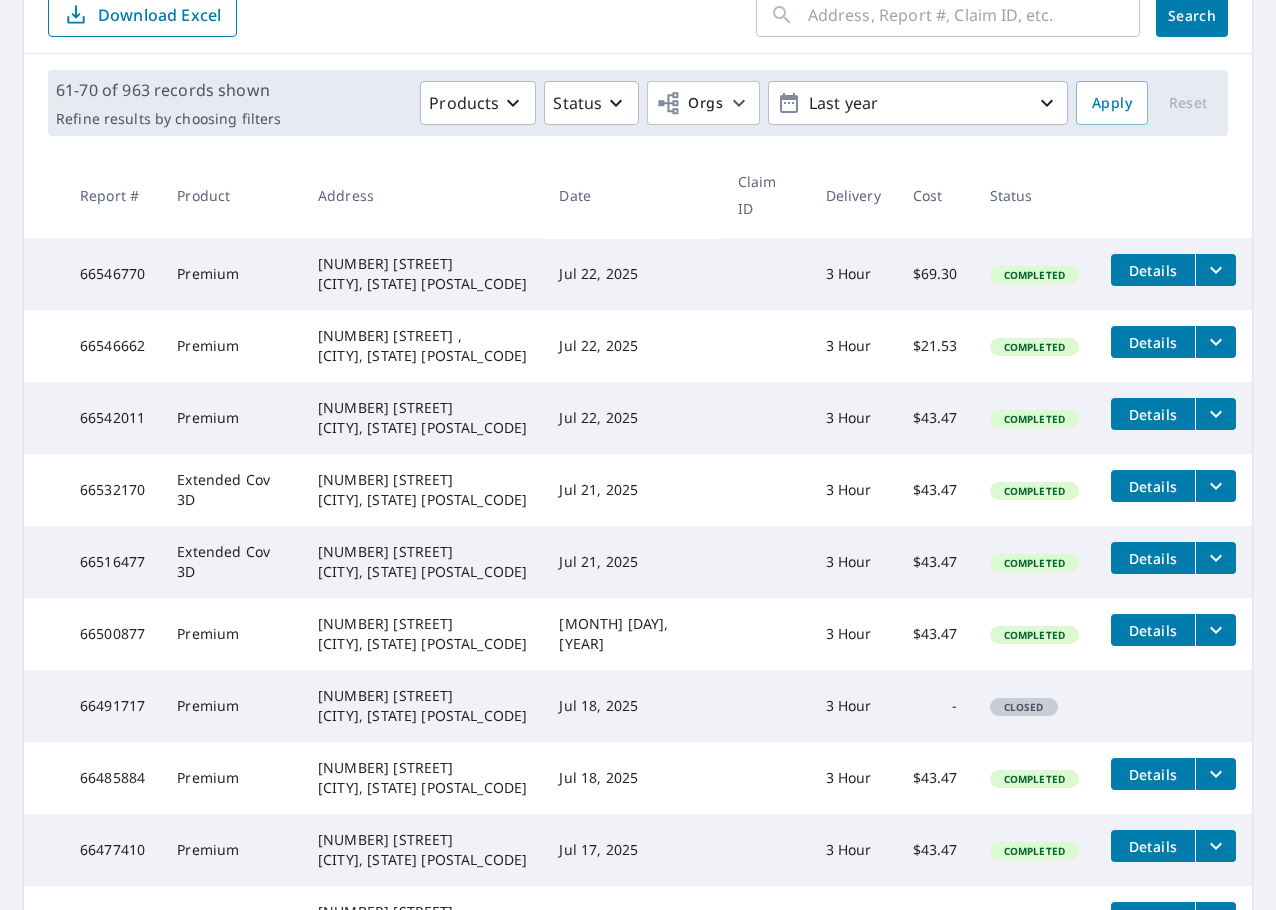scroll, scrollTop: 400, scrollLeft: 0, axis: vertical 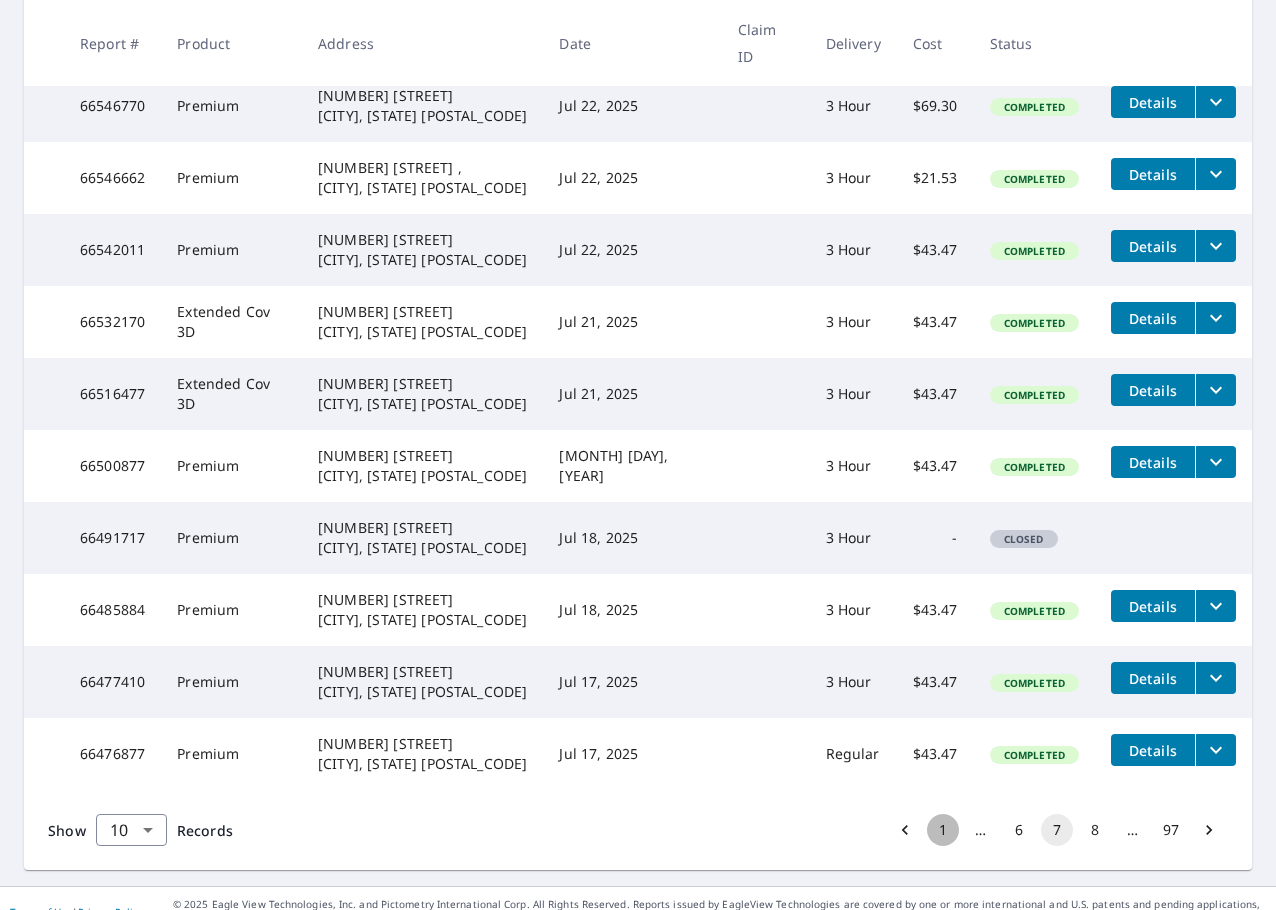 drag, startPoint x: 927, startPoint y: 803, endPoint x: 928, endPoint y: 814, distance: 11.045361 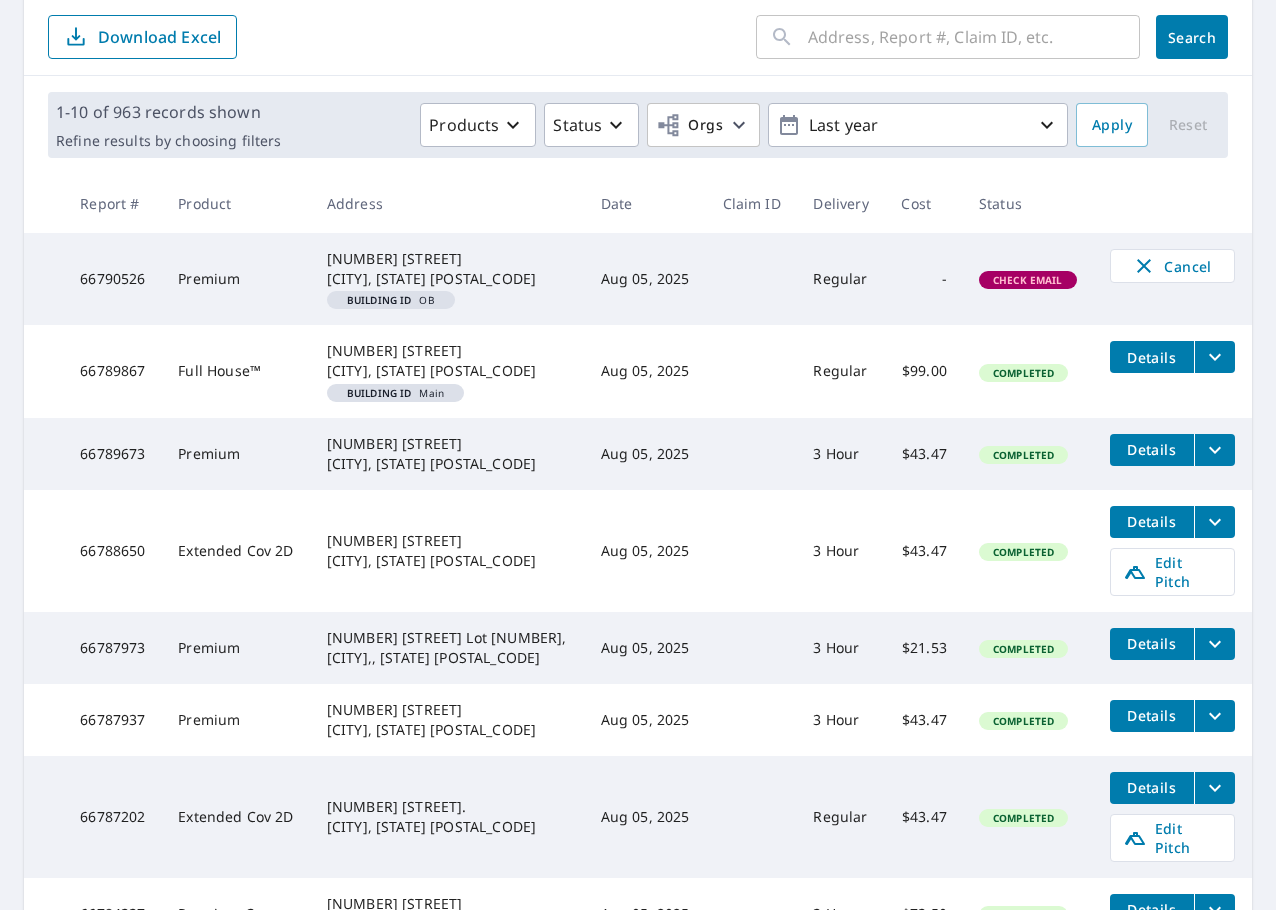 scroll, scrollTop: 500, scrollLeft: 0, axis: vertical 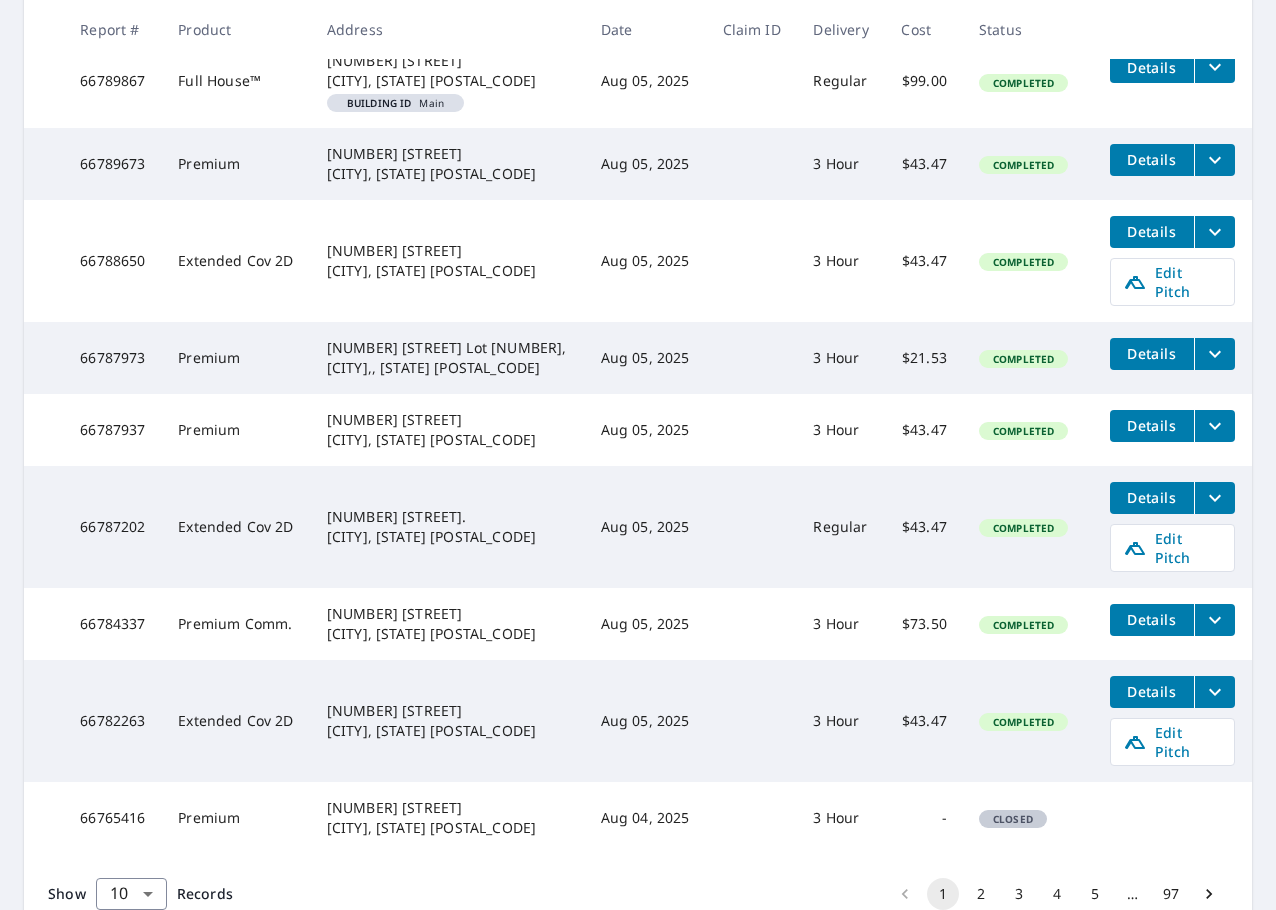 click on "3" at bounding box center [1019, 894] 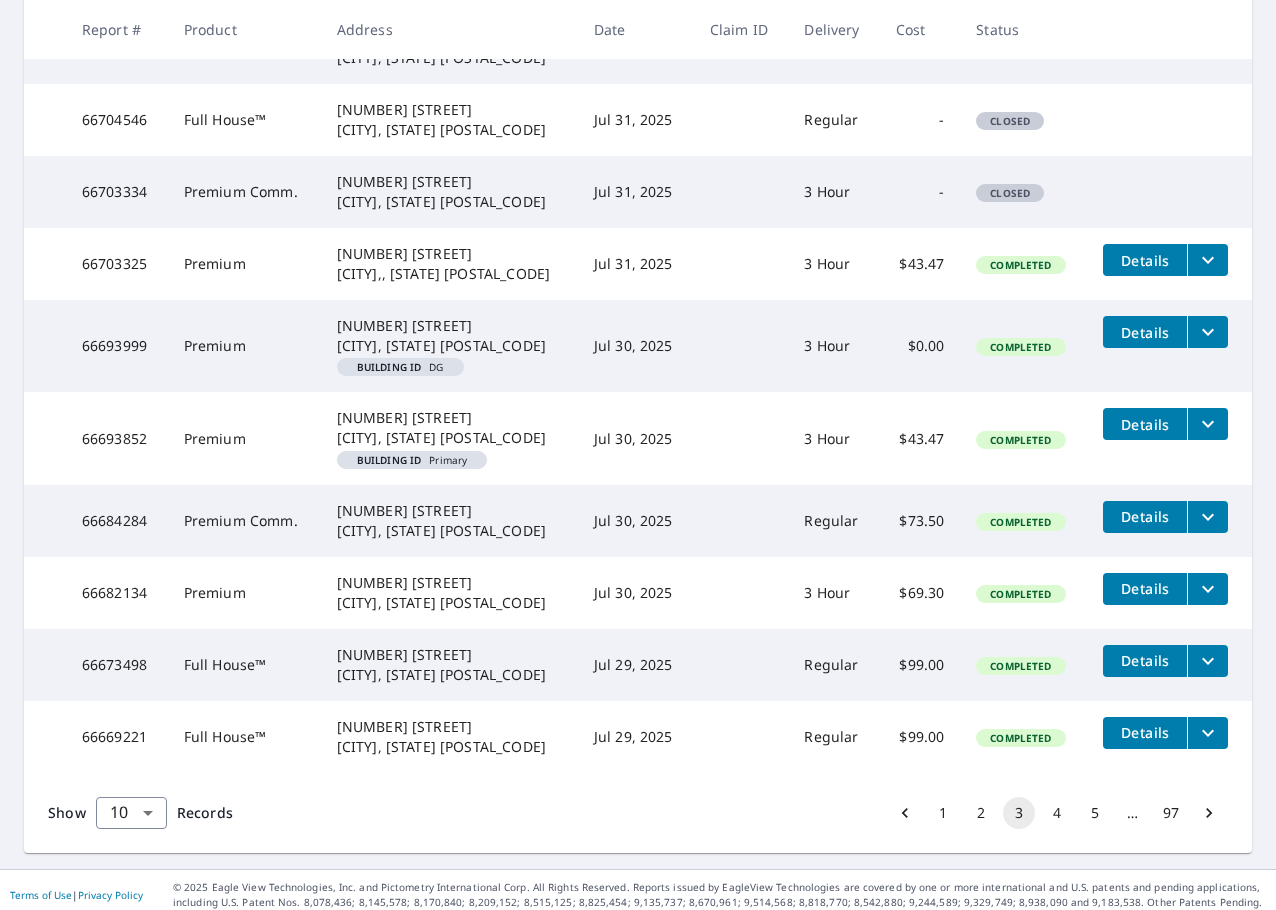 scroll, scrollTop: 441, scrollLeft: 0, axis: vertical 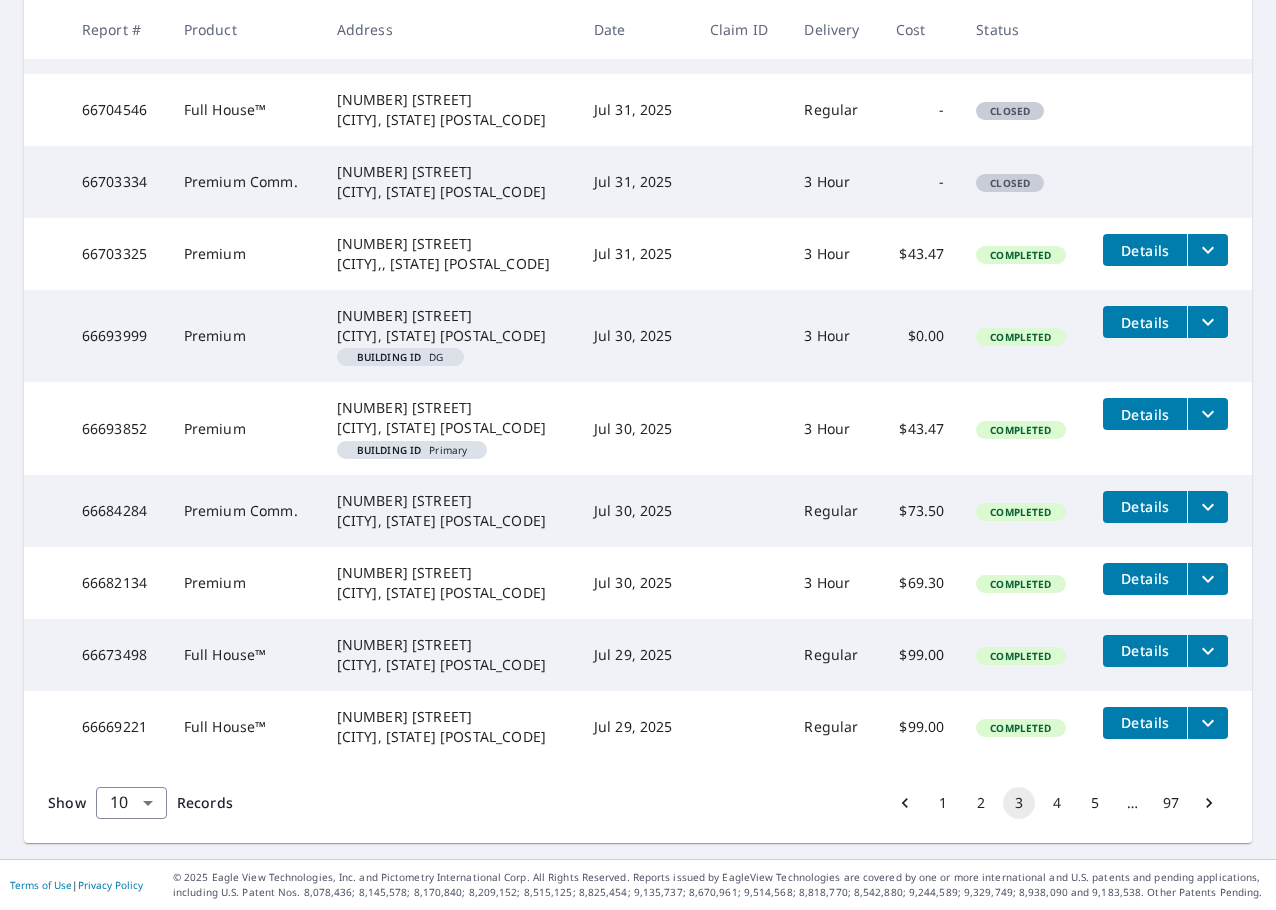 click on "5" at bounding box center [1095, 803] 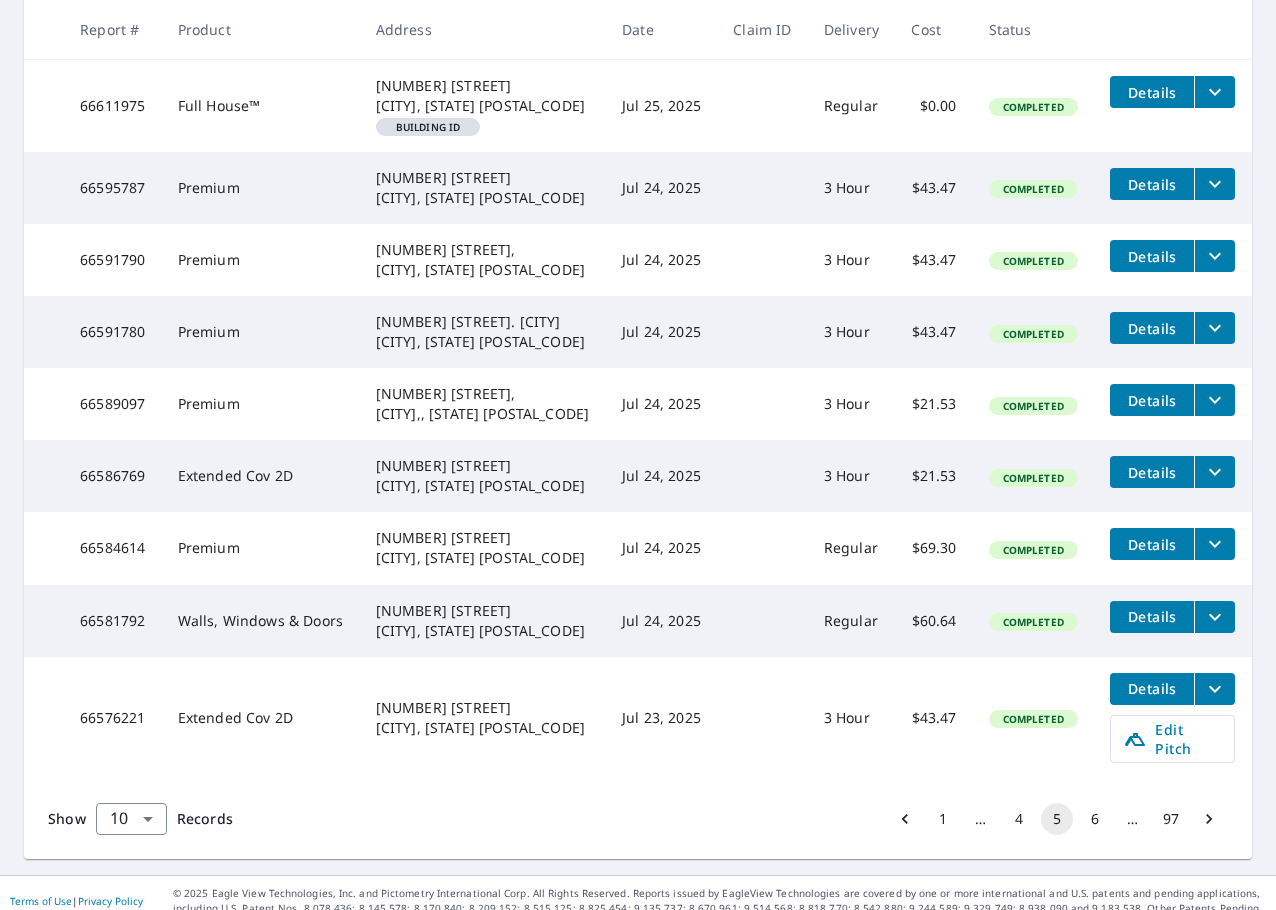 scroll, scrollTop: 457, scrollLeft: 0, axis: vertical 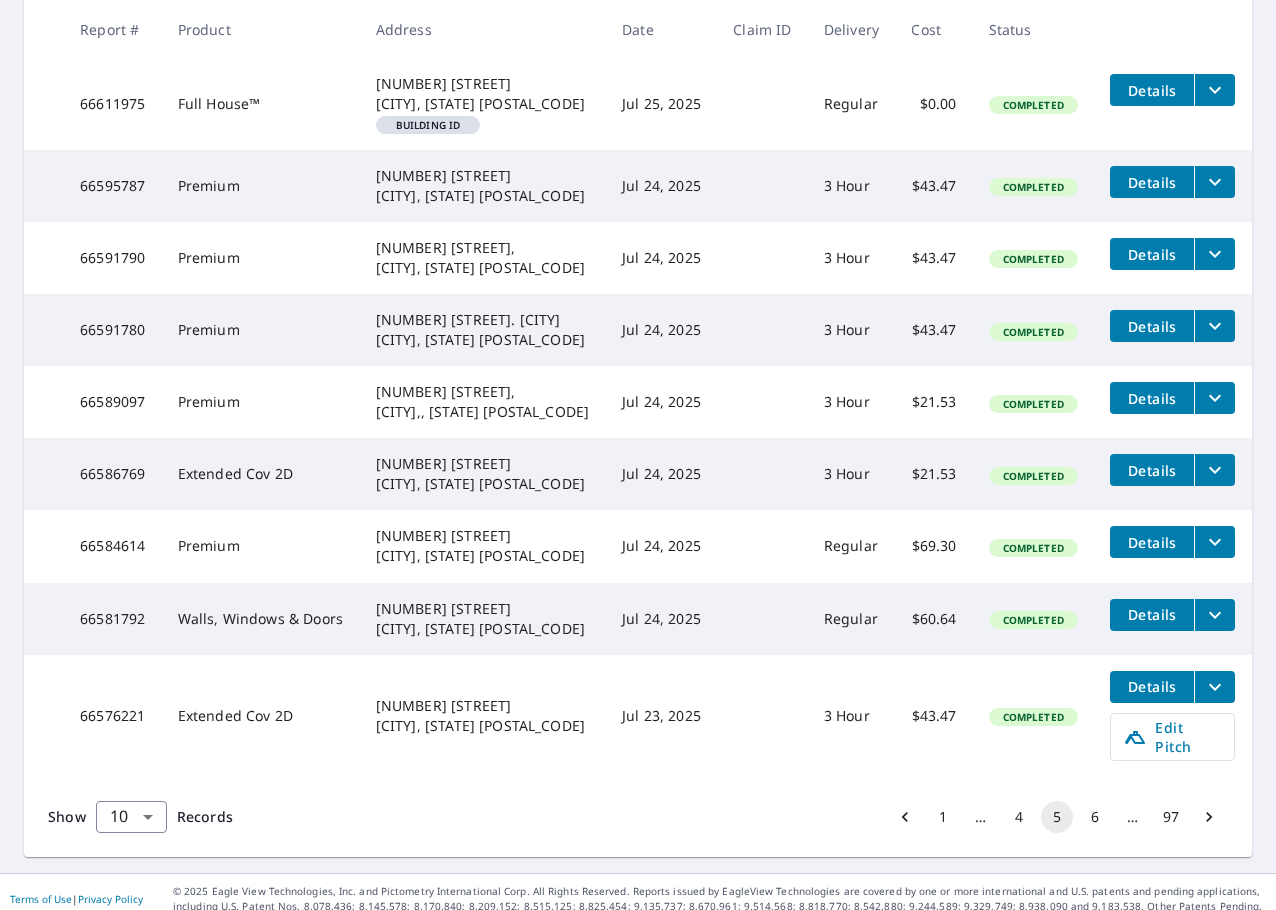 click on "6" at bounding box center (1095, 817) 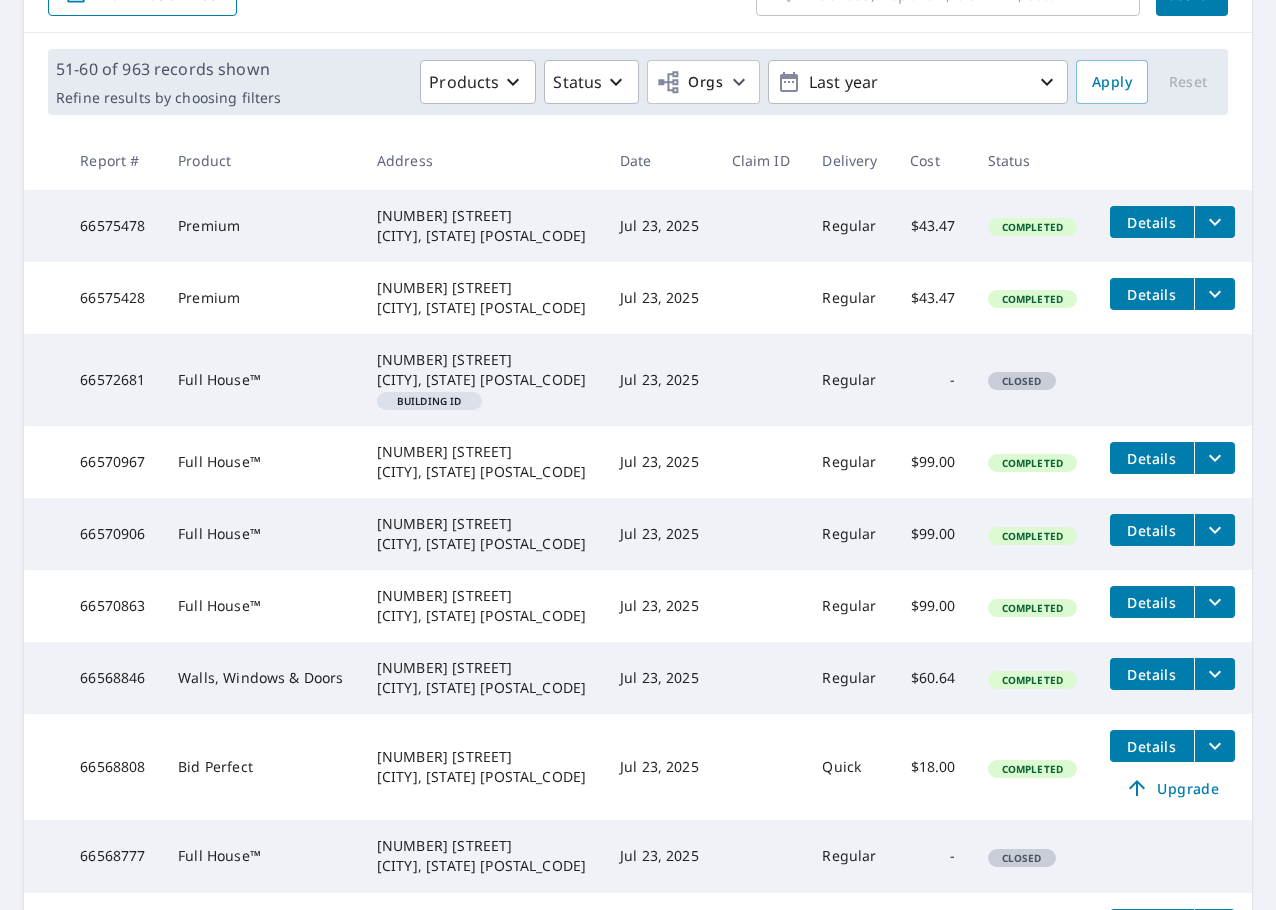 scroll, scrollTop: 300, scrollLeft: 0, axis: vertical 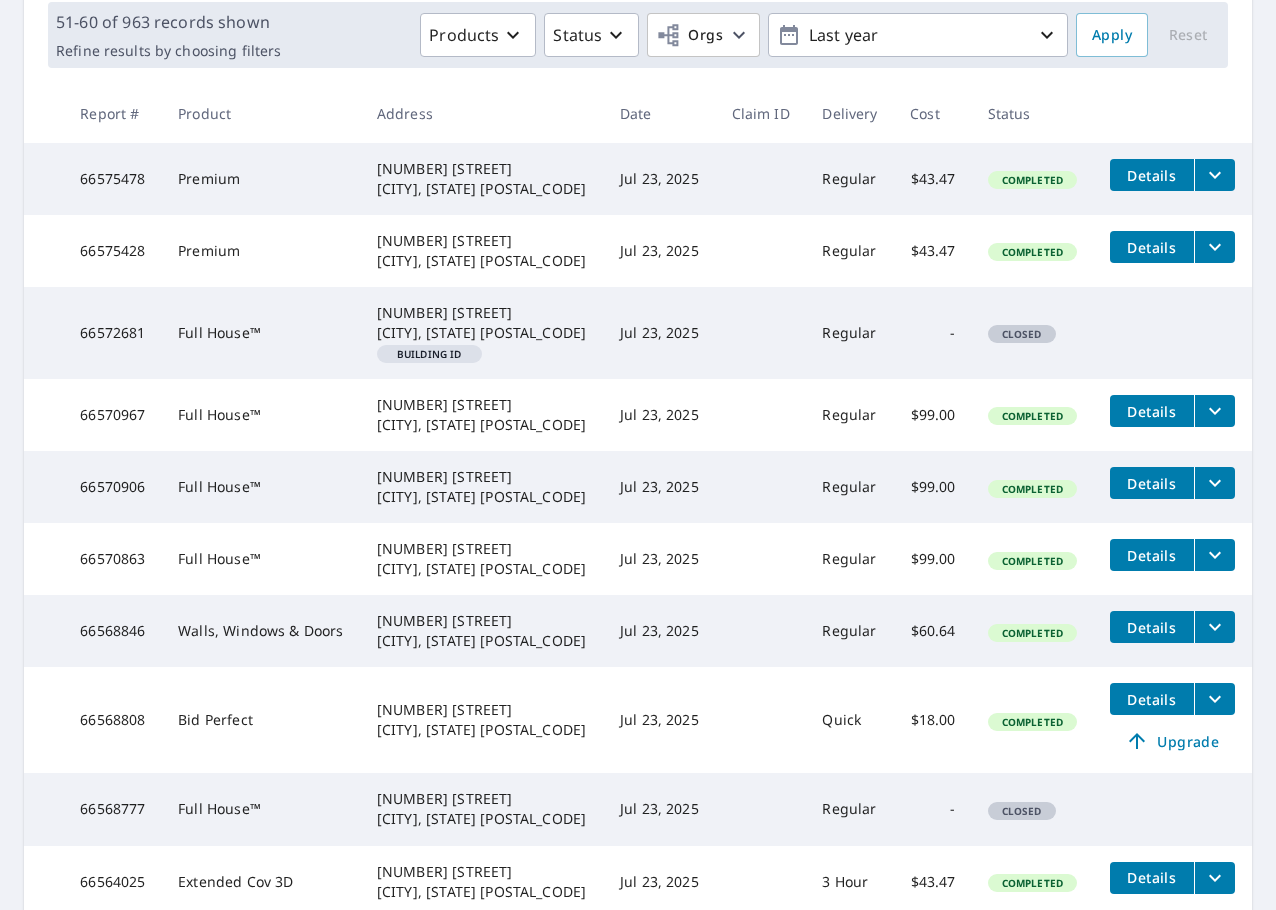 click on "66568808" at bounding box center (113, 720) 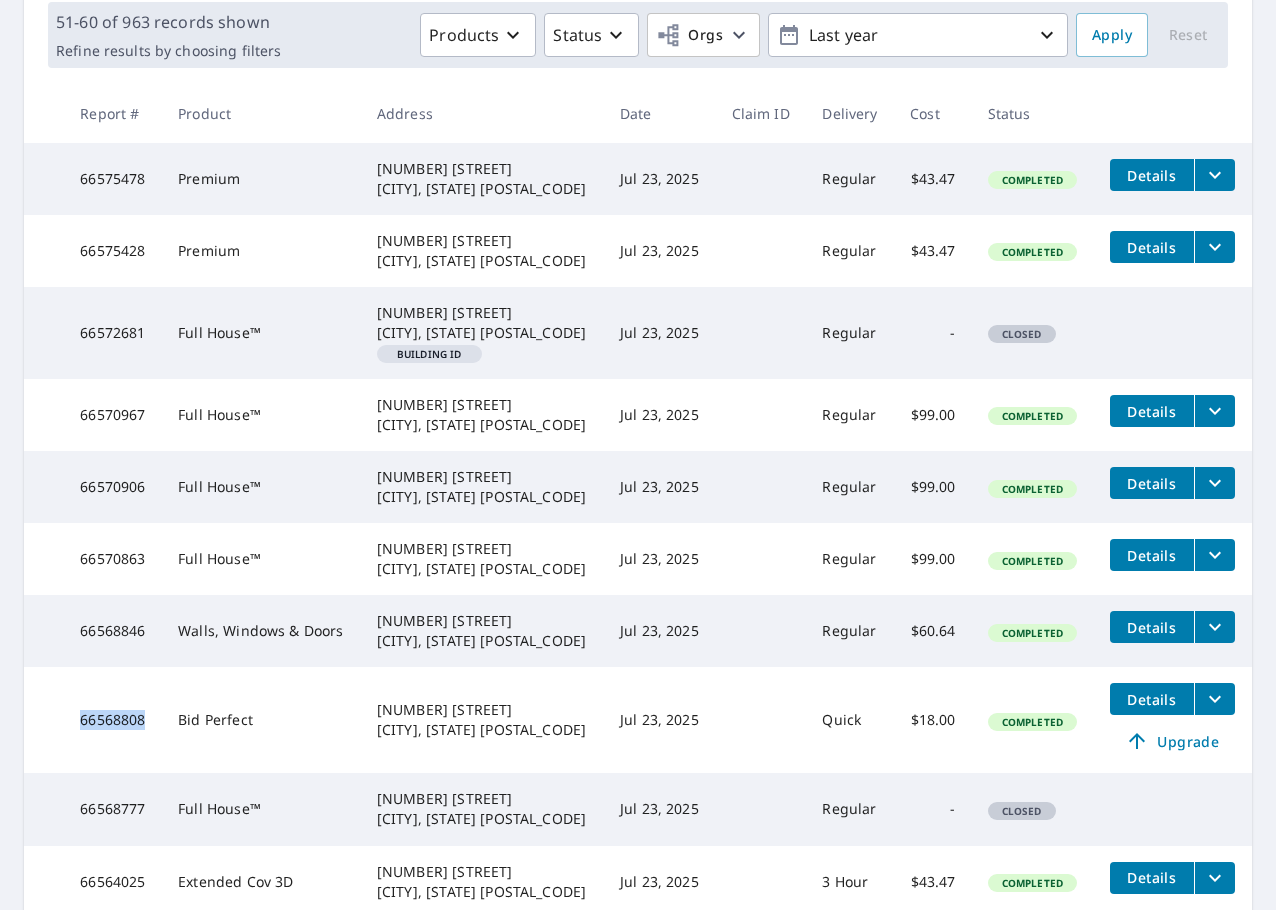 click on "66568808" at bounding box center [113, 720] 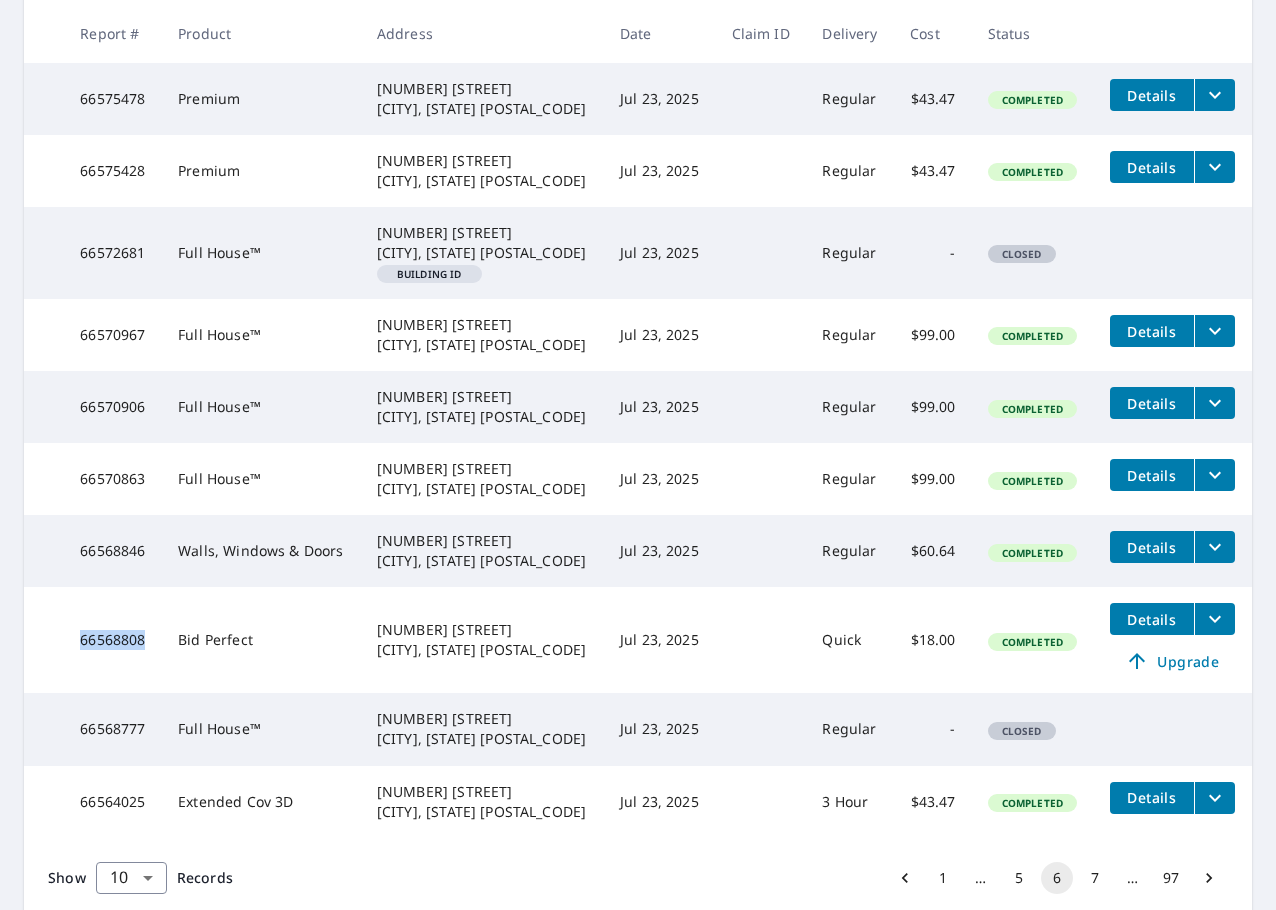 scroll, scrollTop: 455, scrollLeft: 0, axis: vertical 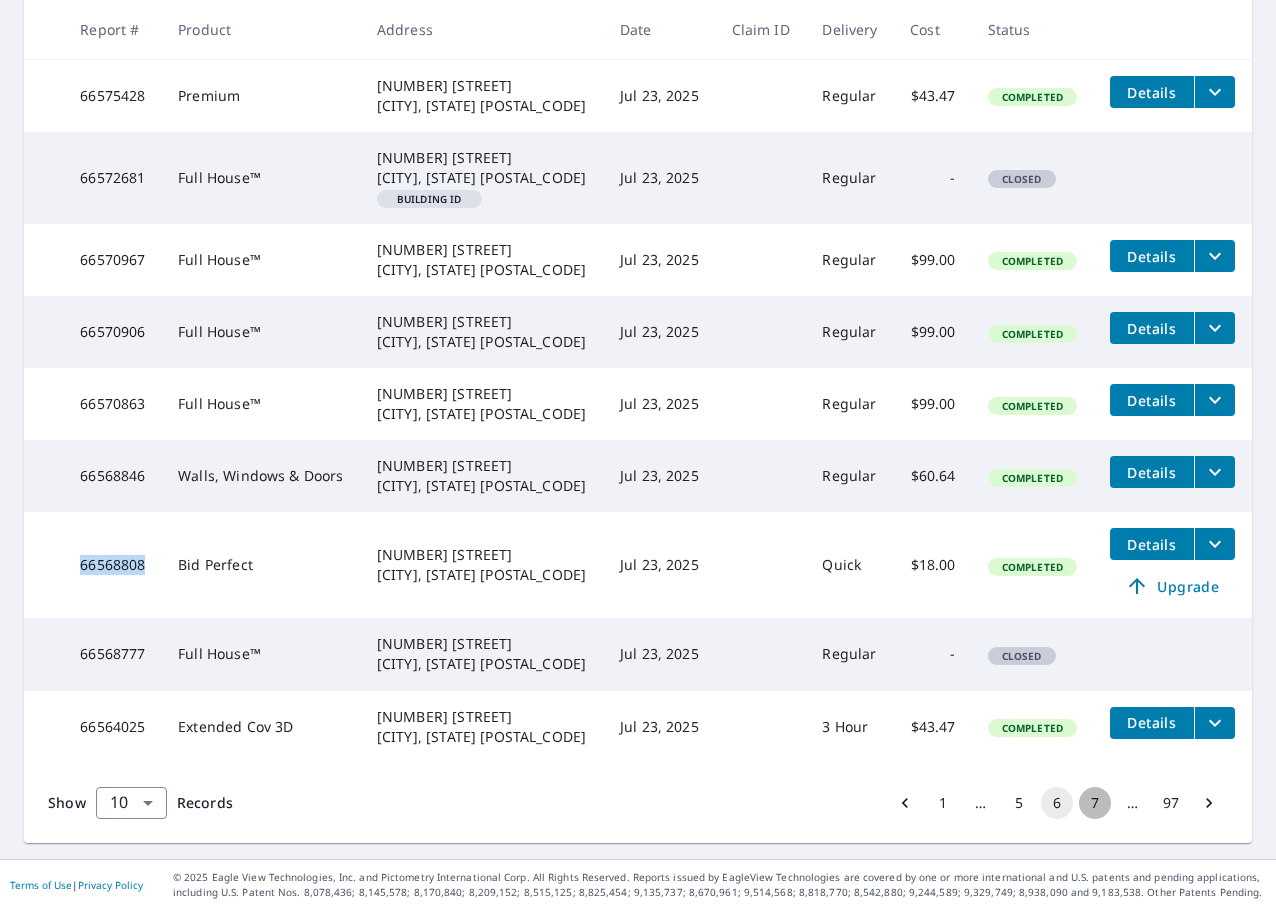 click on "7" at bounding box center [1095, 803] 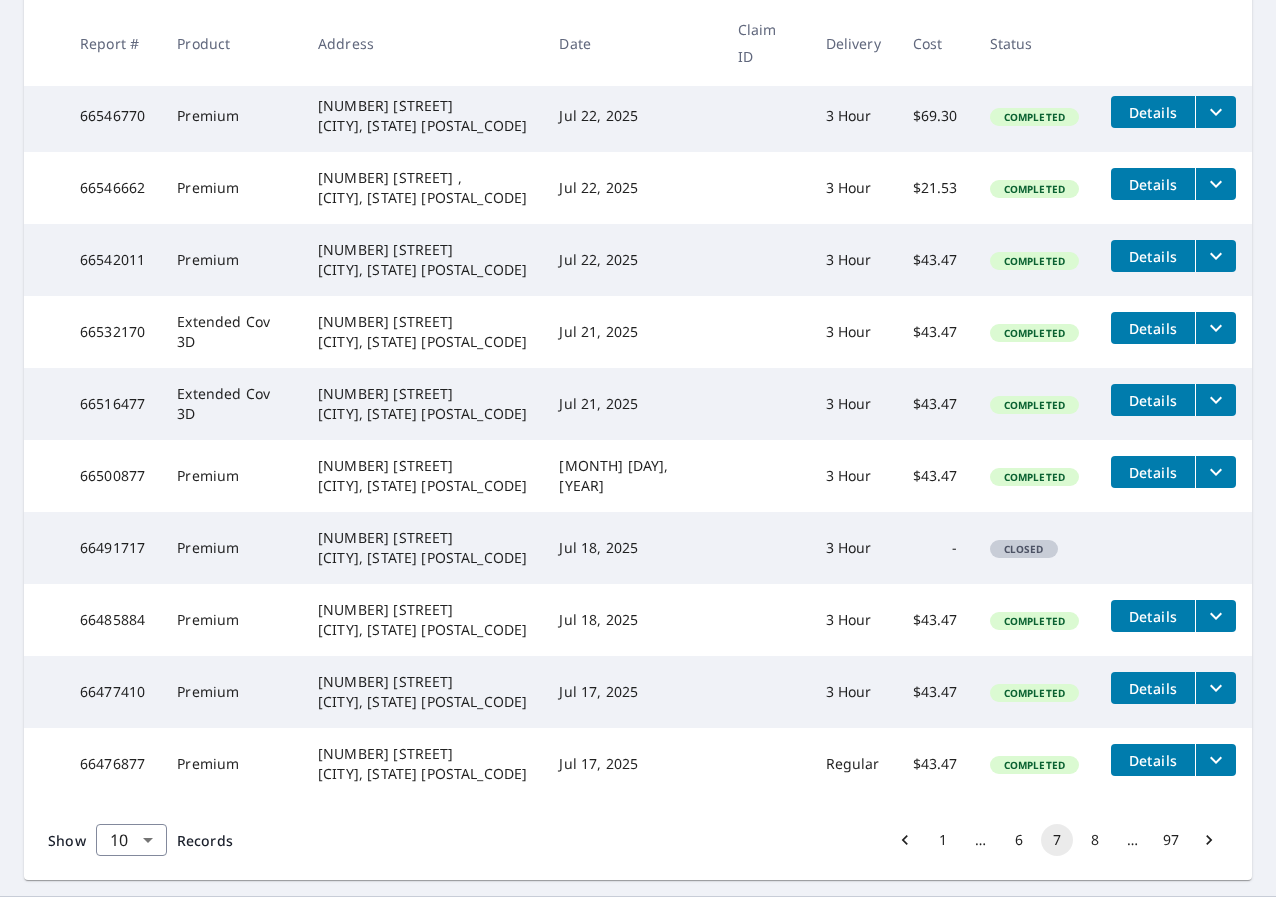 scroll, scrollTop: 400, scrollLeft: 0, axis: vertical 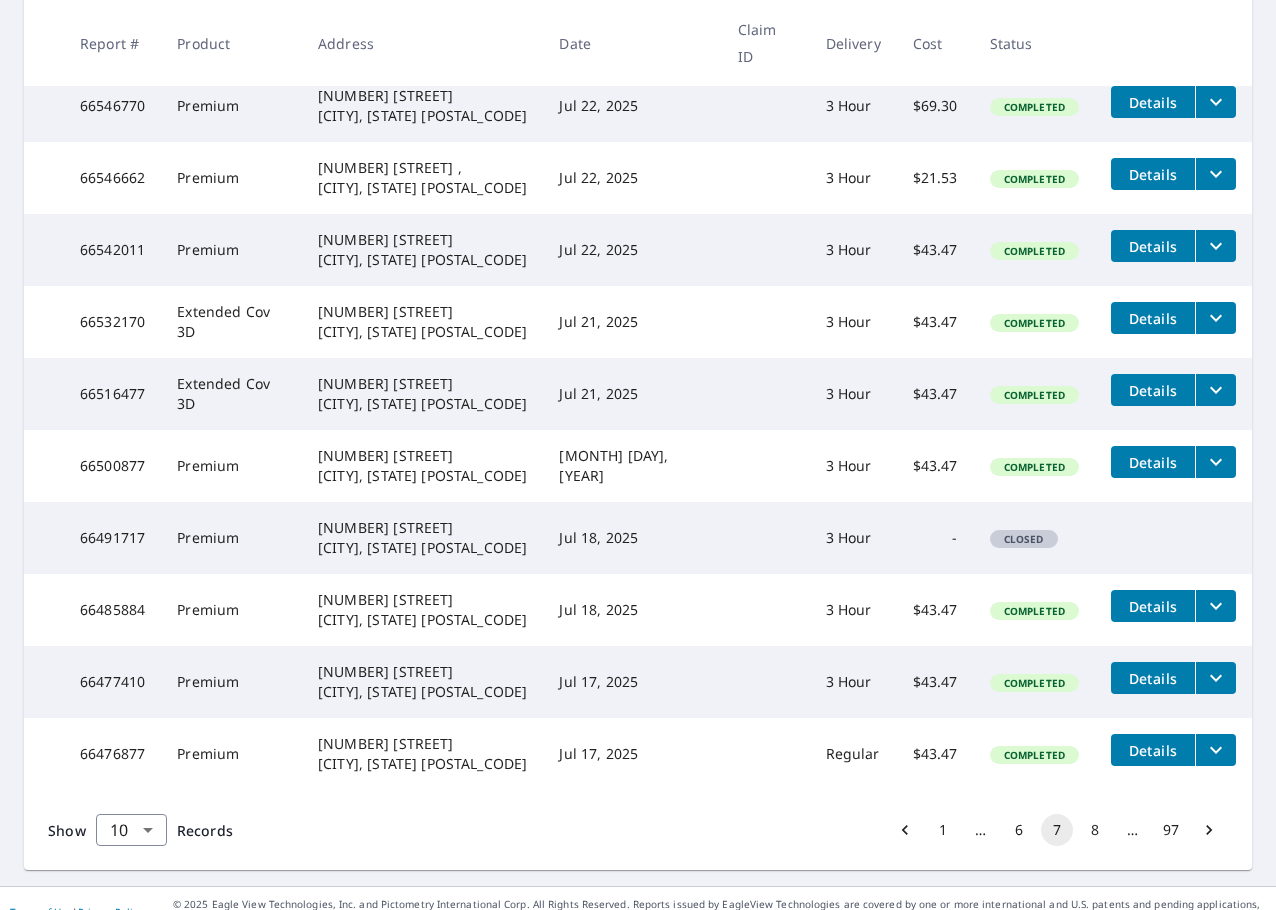 click on "6" at bounding box center (1019, 830) 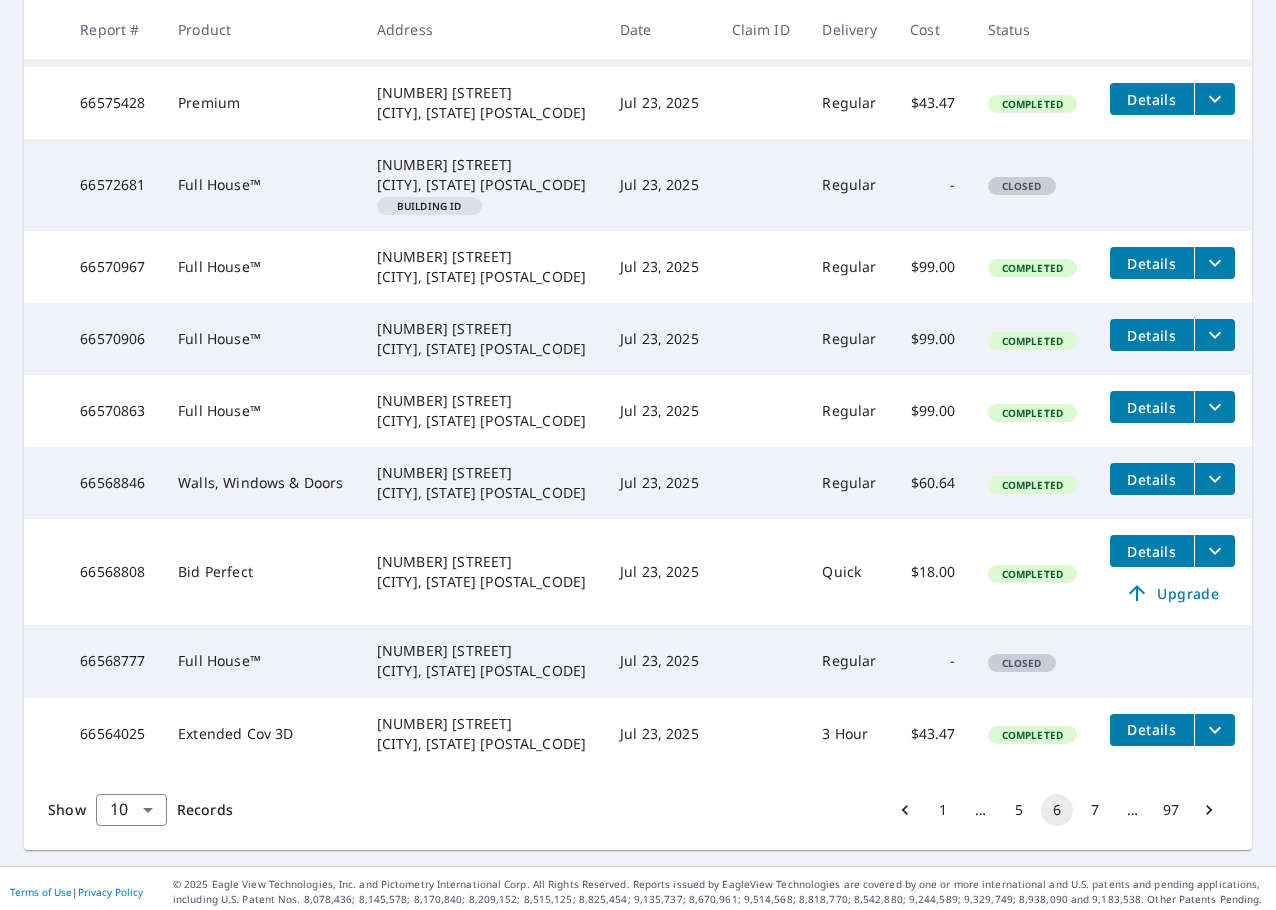 scroll, scrollTop: 455, scrollLeft: 0, axis: vertical 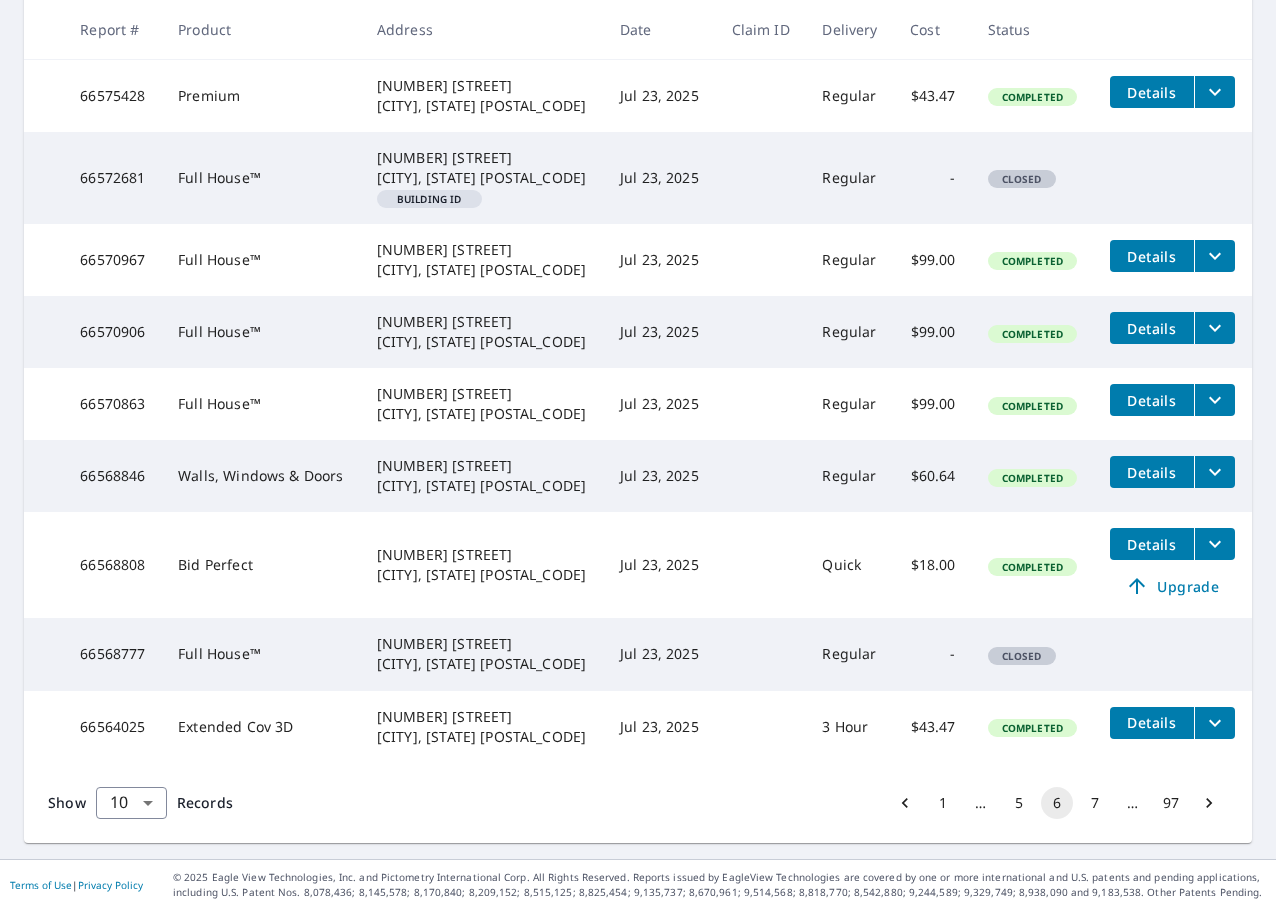 click on "5" at bounding box center [1019, 803] 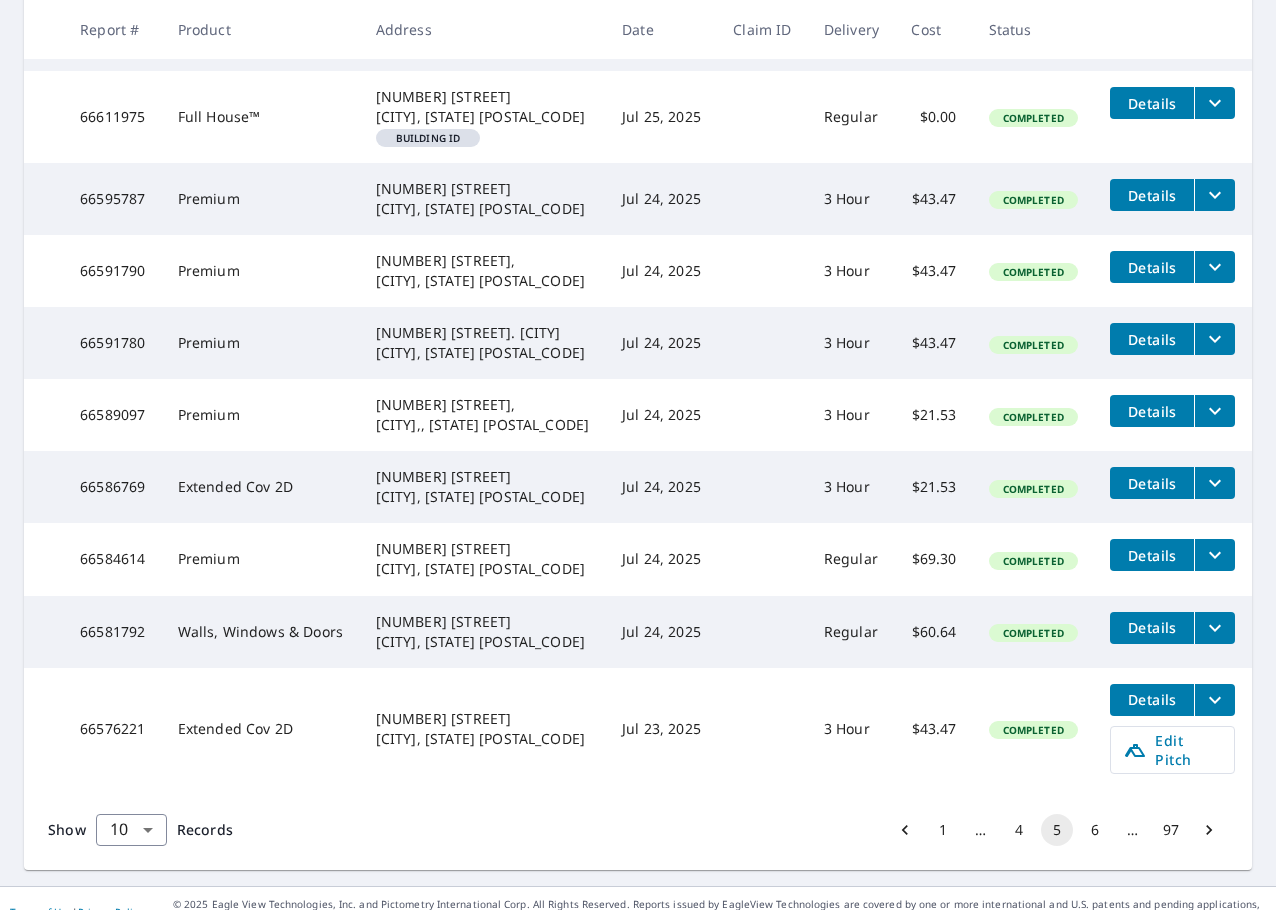 scroll, scrollTop: 457, scrollLeft: 0, axis: vertical 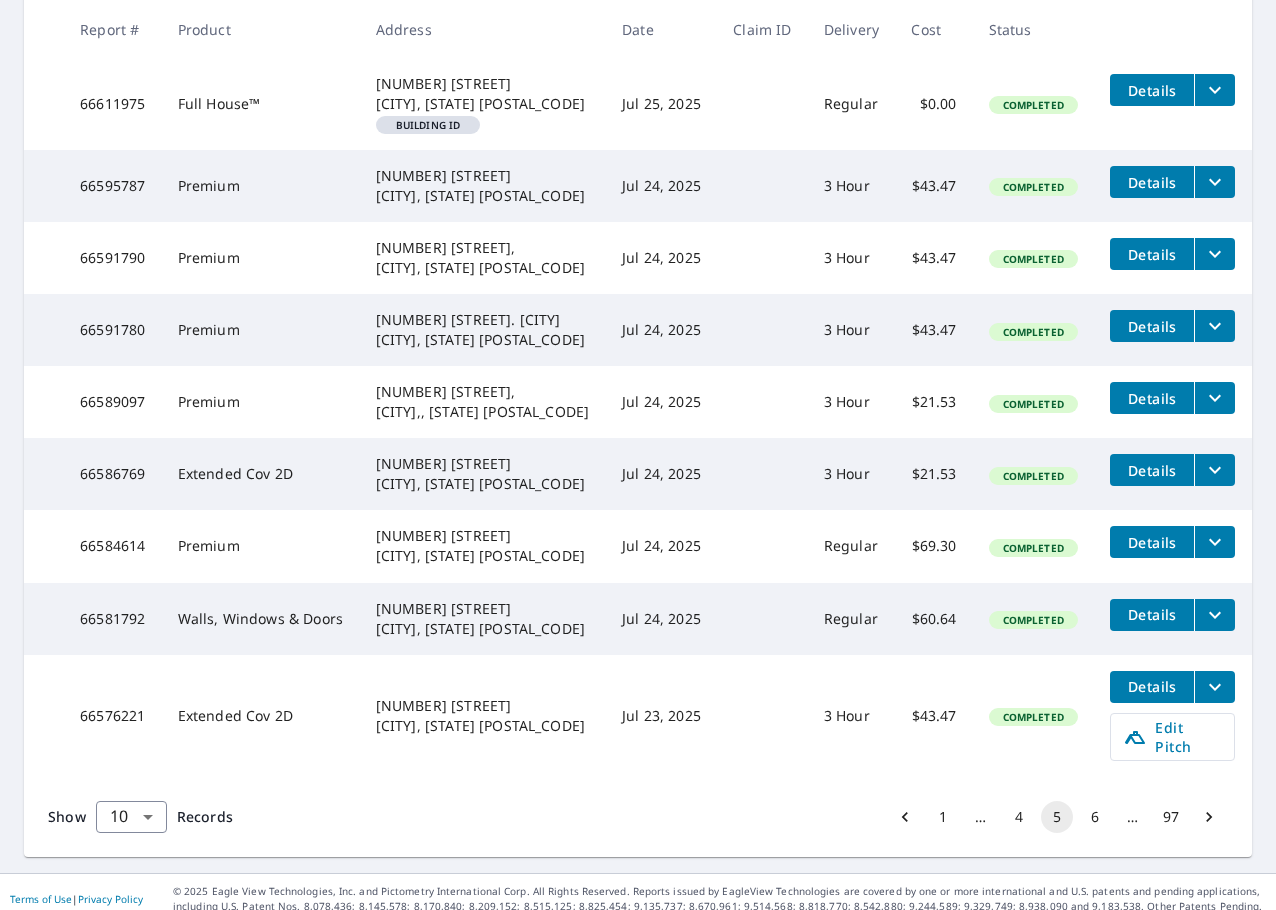 click on "6" at bounding box center [1095, 817] 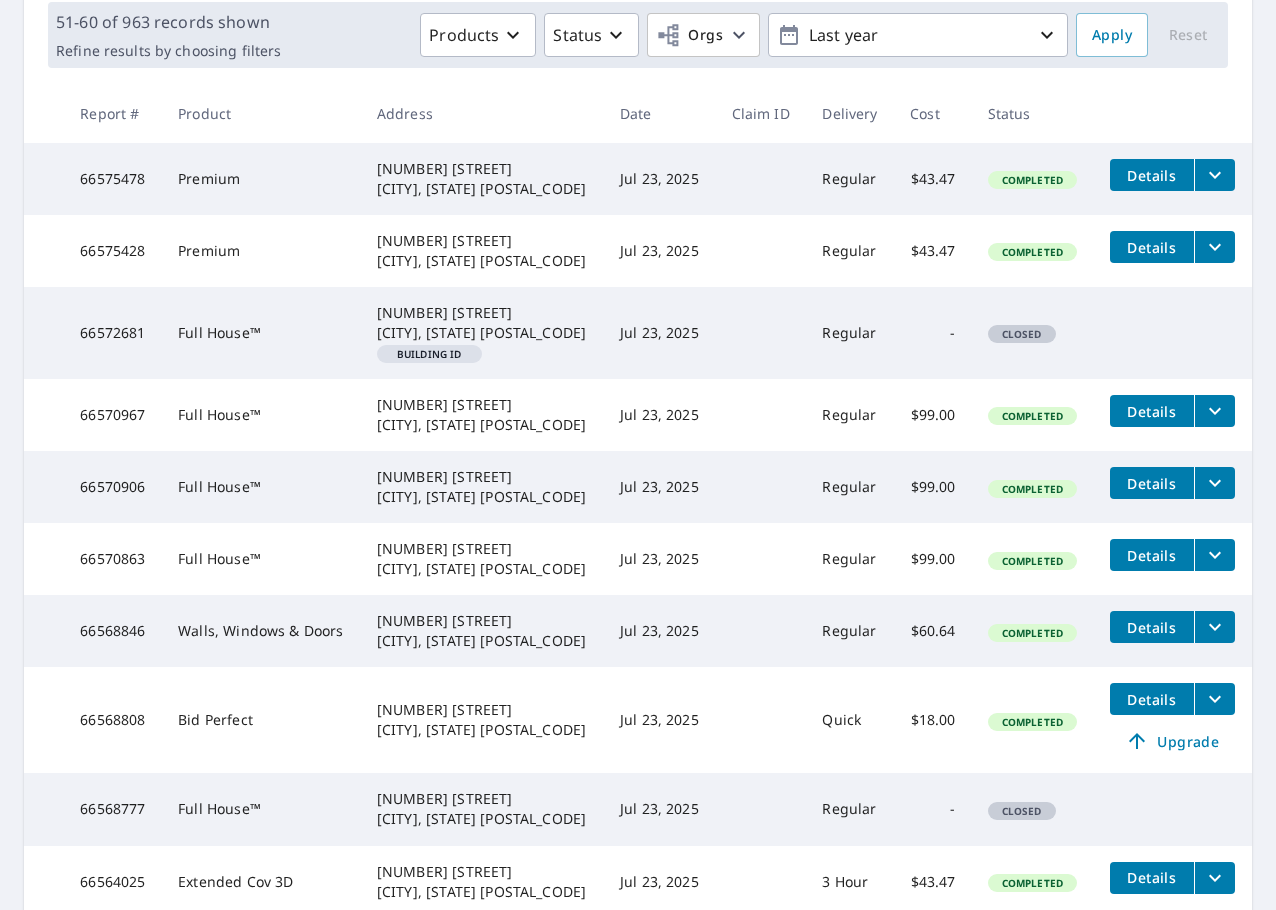 scroll, scrollTop: 400, scrollLeft: 0, axis: vertical 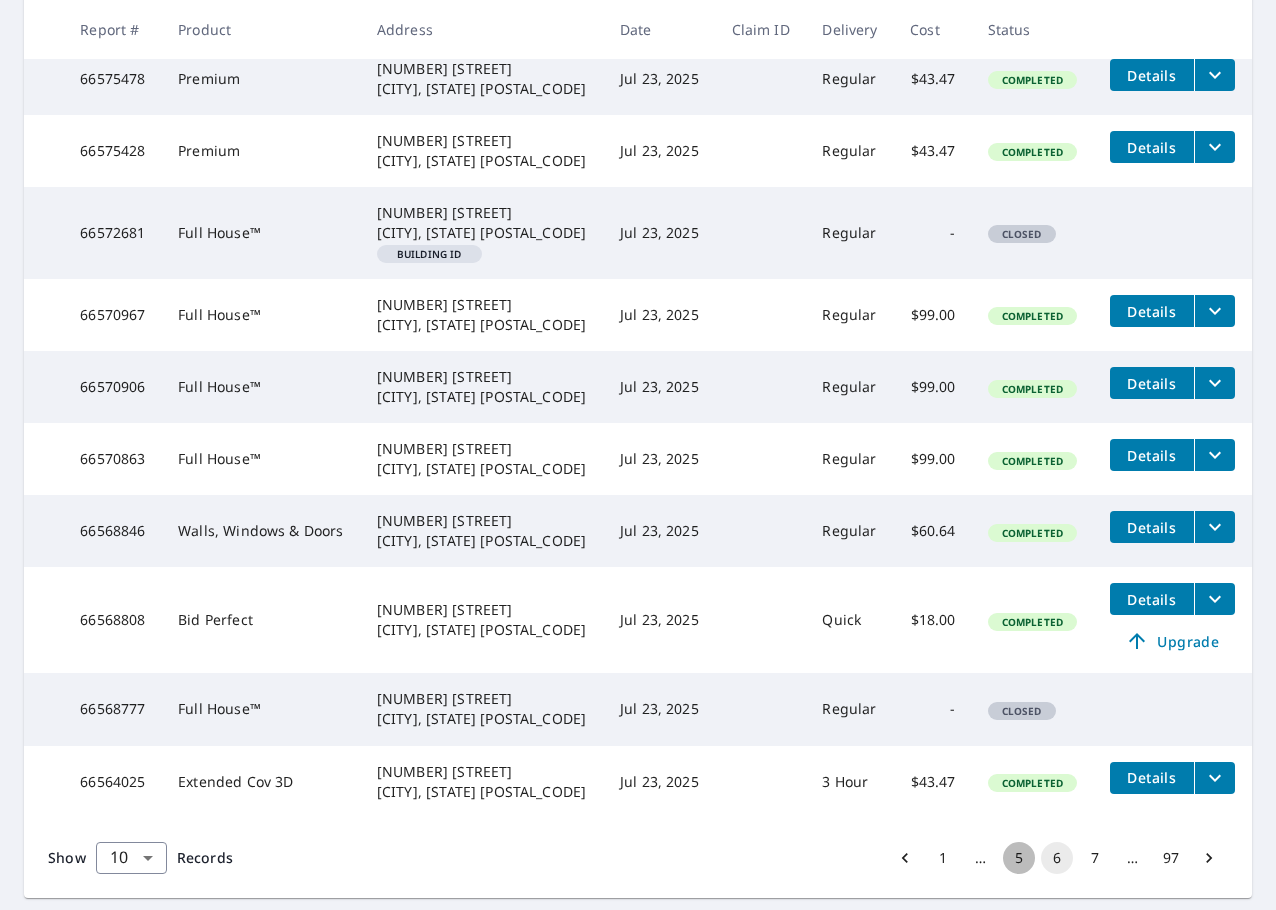 click on "5" at bounding box center [1019, 858] 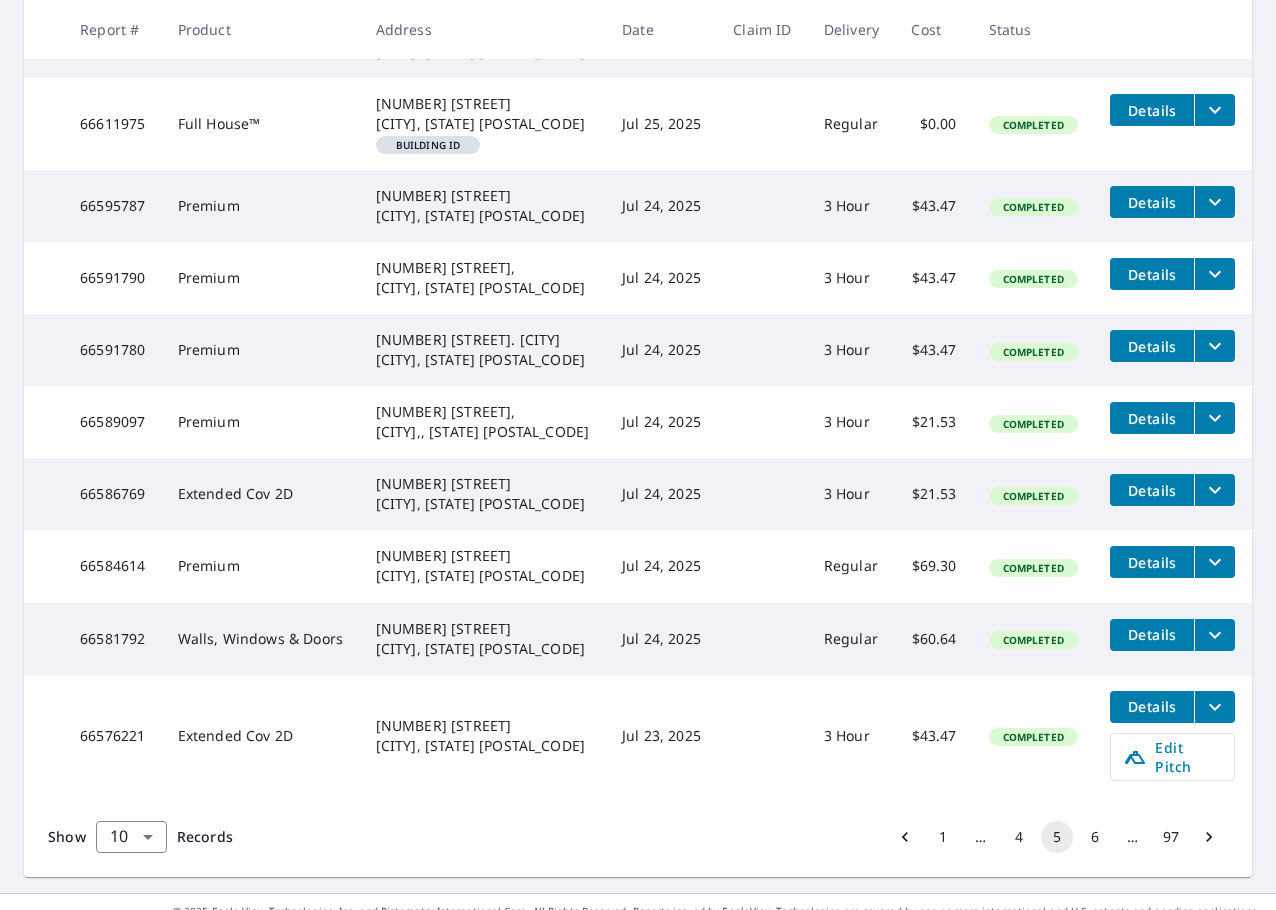 scroll, scrollTop: 457, scrollLeft: 0, axis: vertical 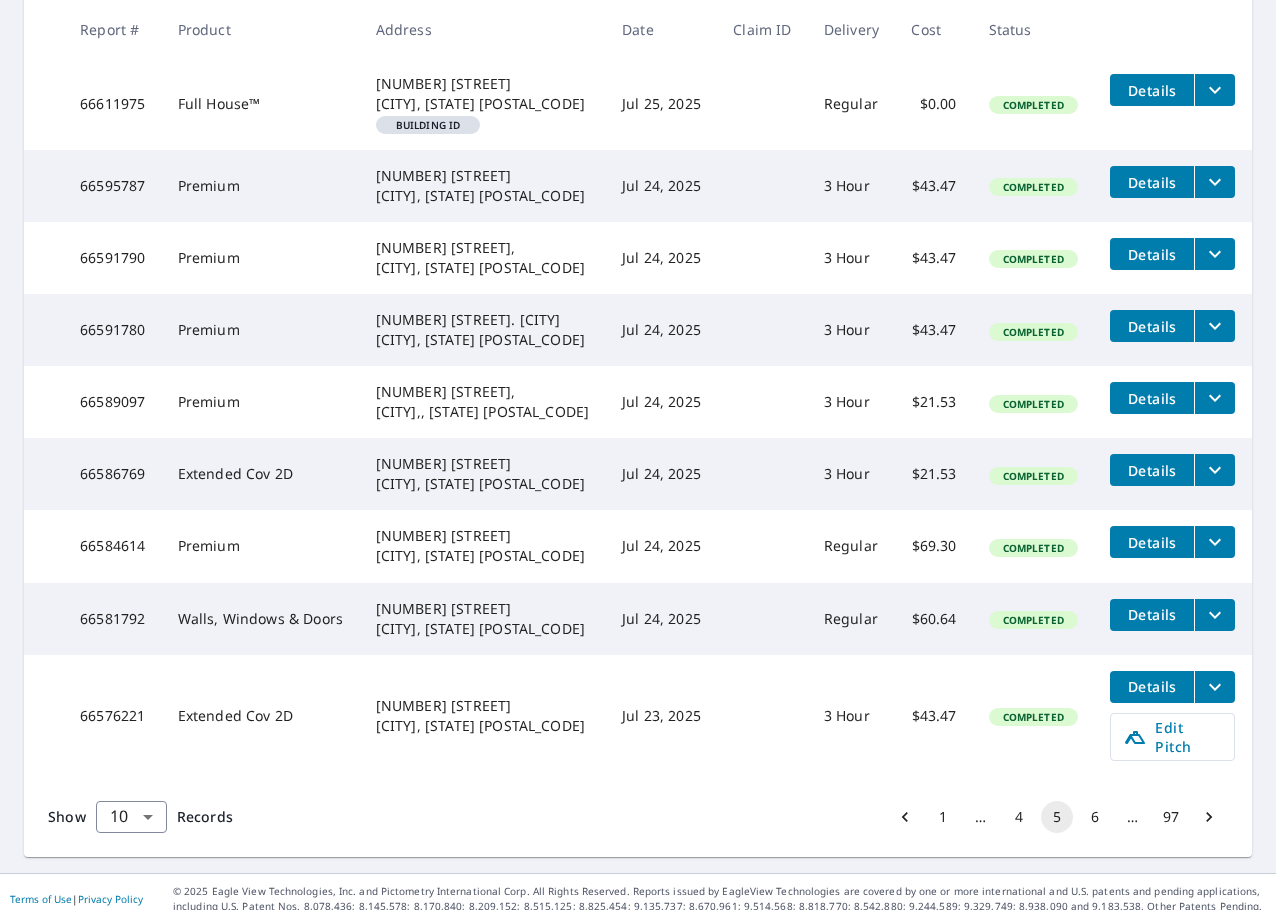 click on "6" at bounding box center (1095, 817) 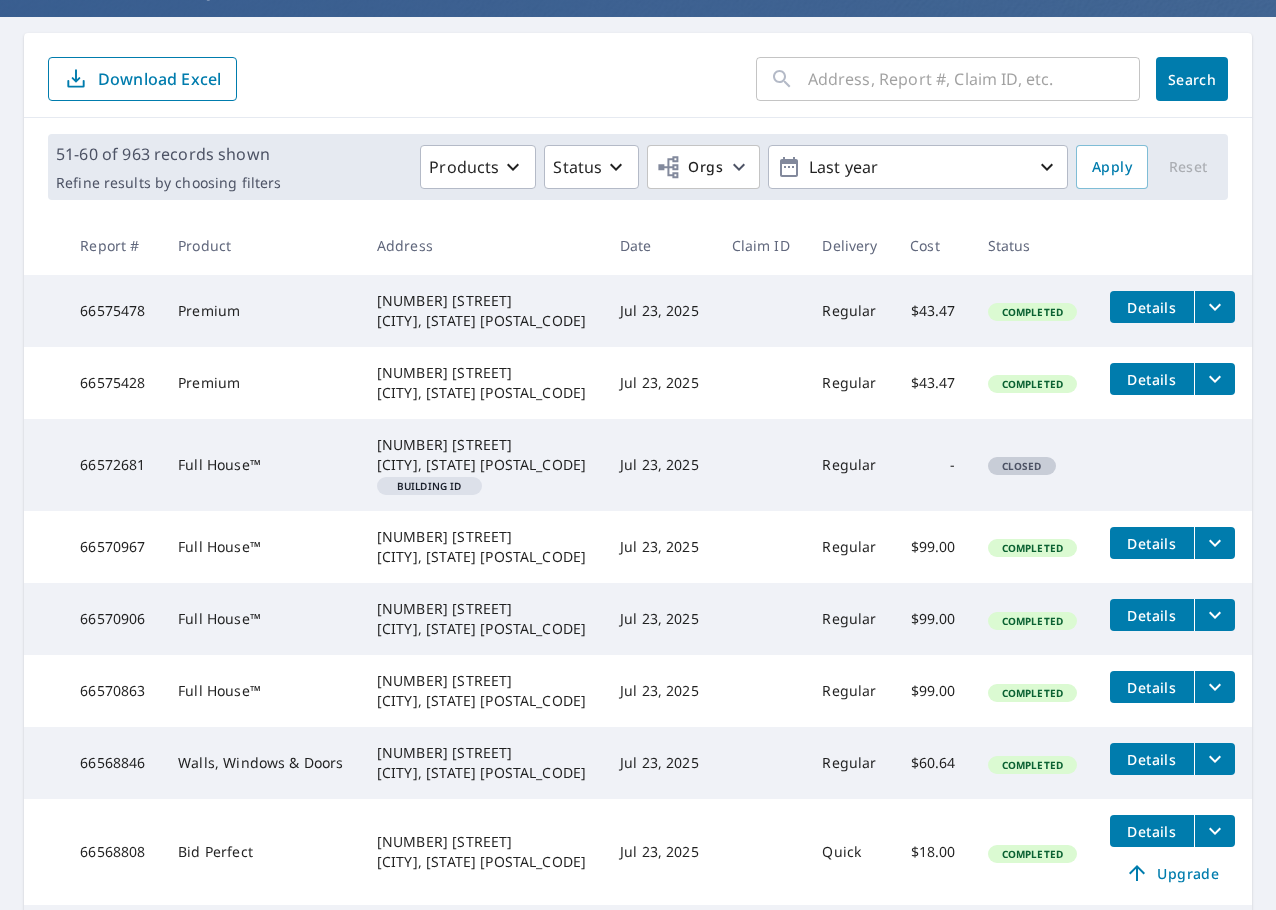 scroll, scrollTop: 200, scrollLeft: 0, axis: vertical 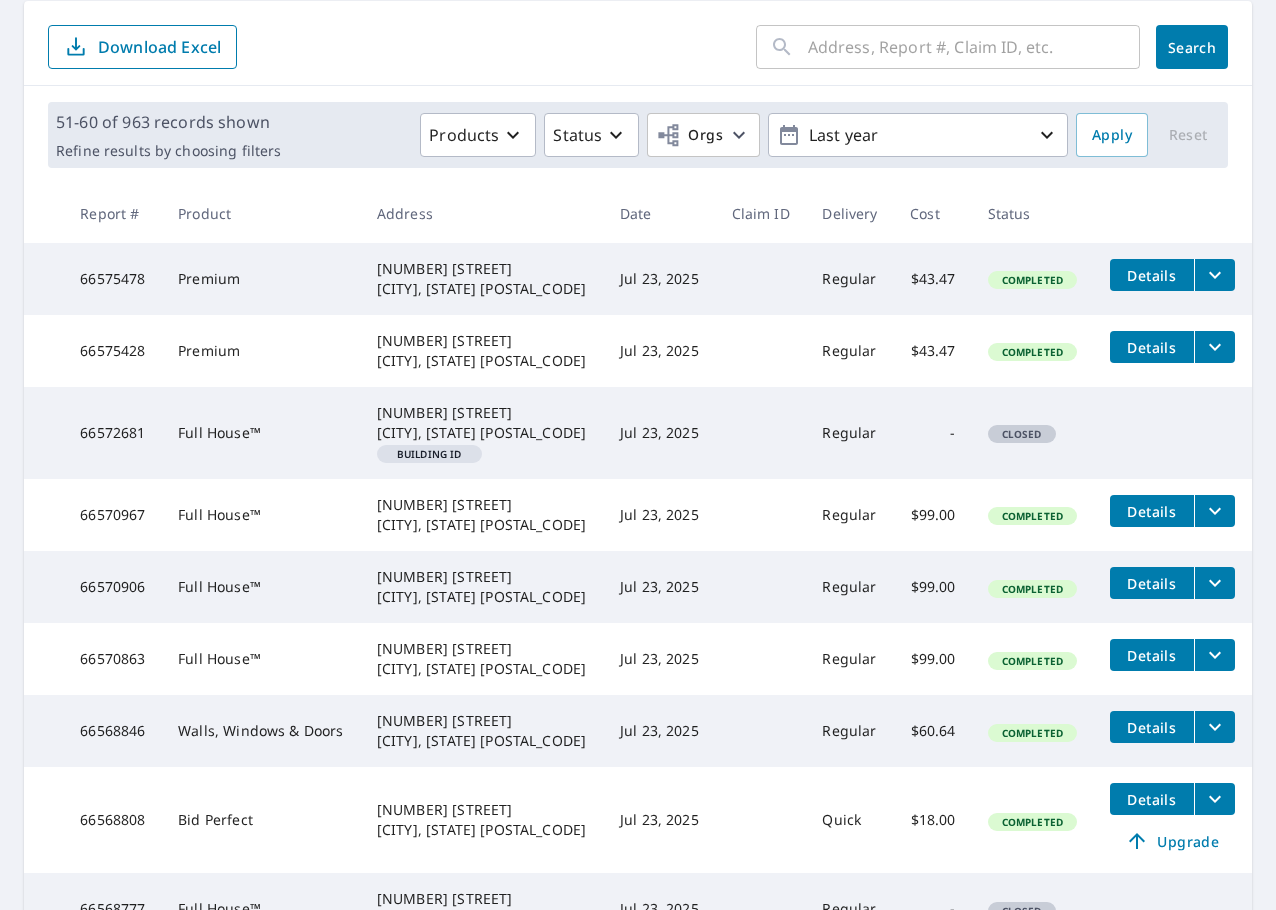 click at bounding box center [974, 47] 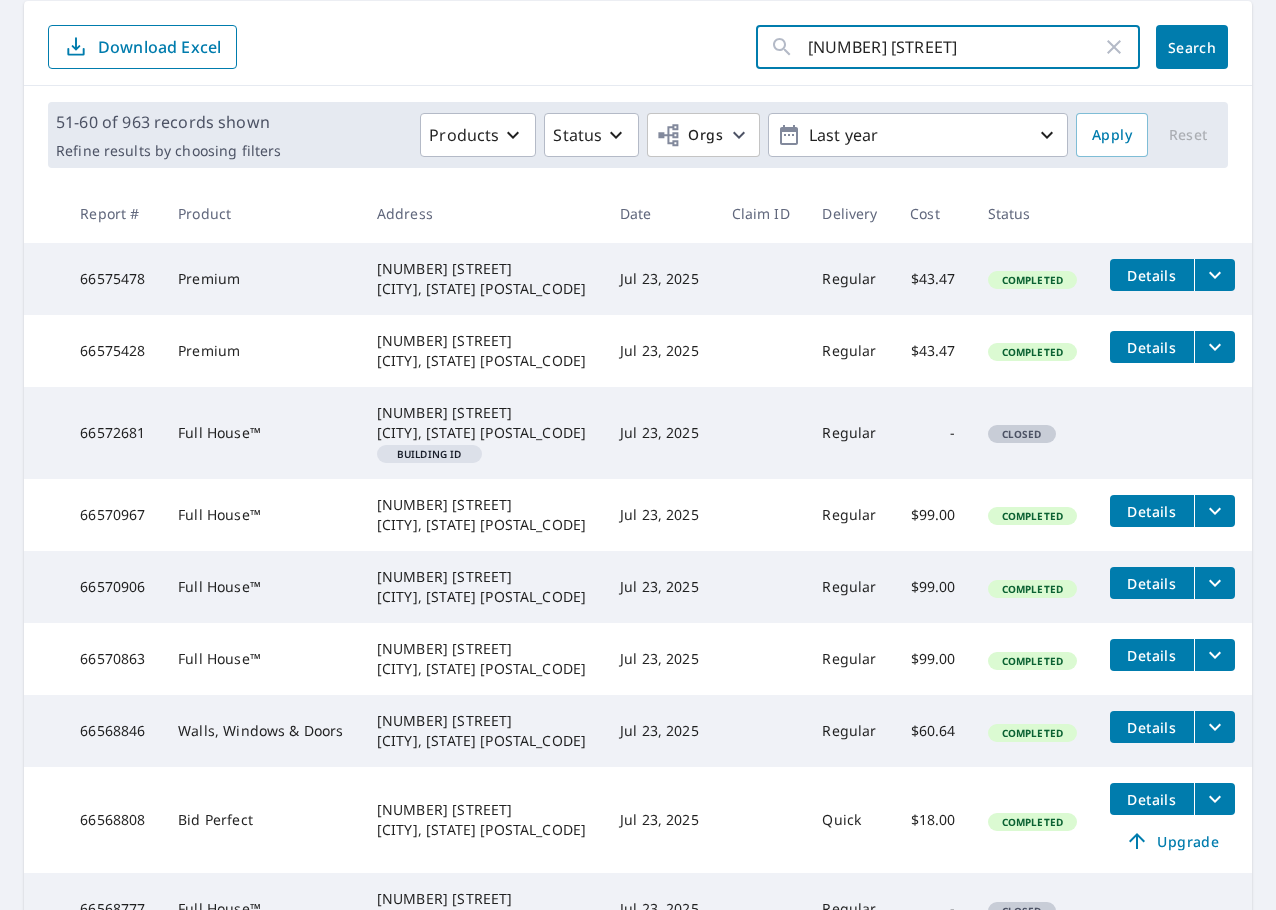 type on "[NUMBER] [STREET]" 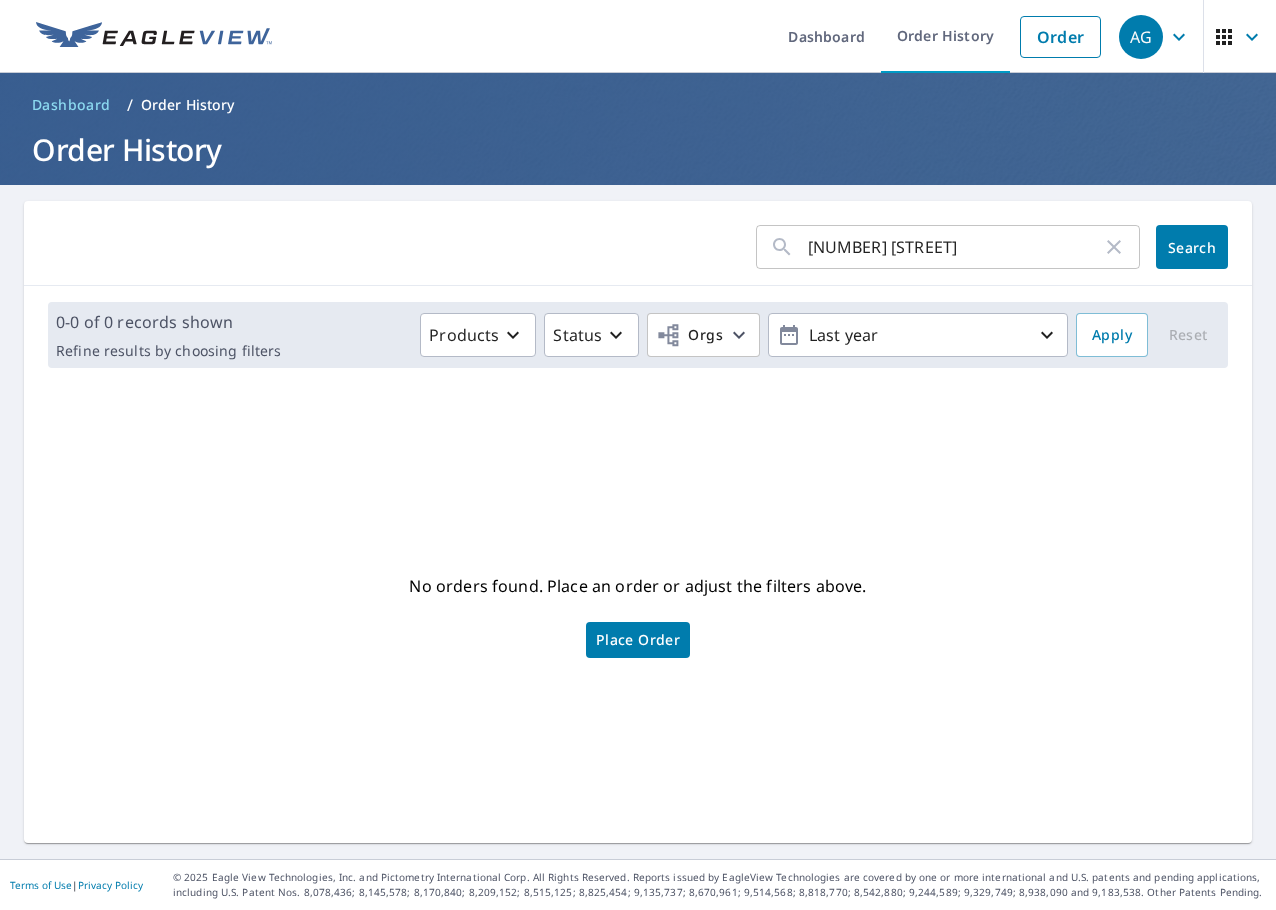 scroll, scrollTop: 0, scrollLeft: 0, axis: both 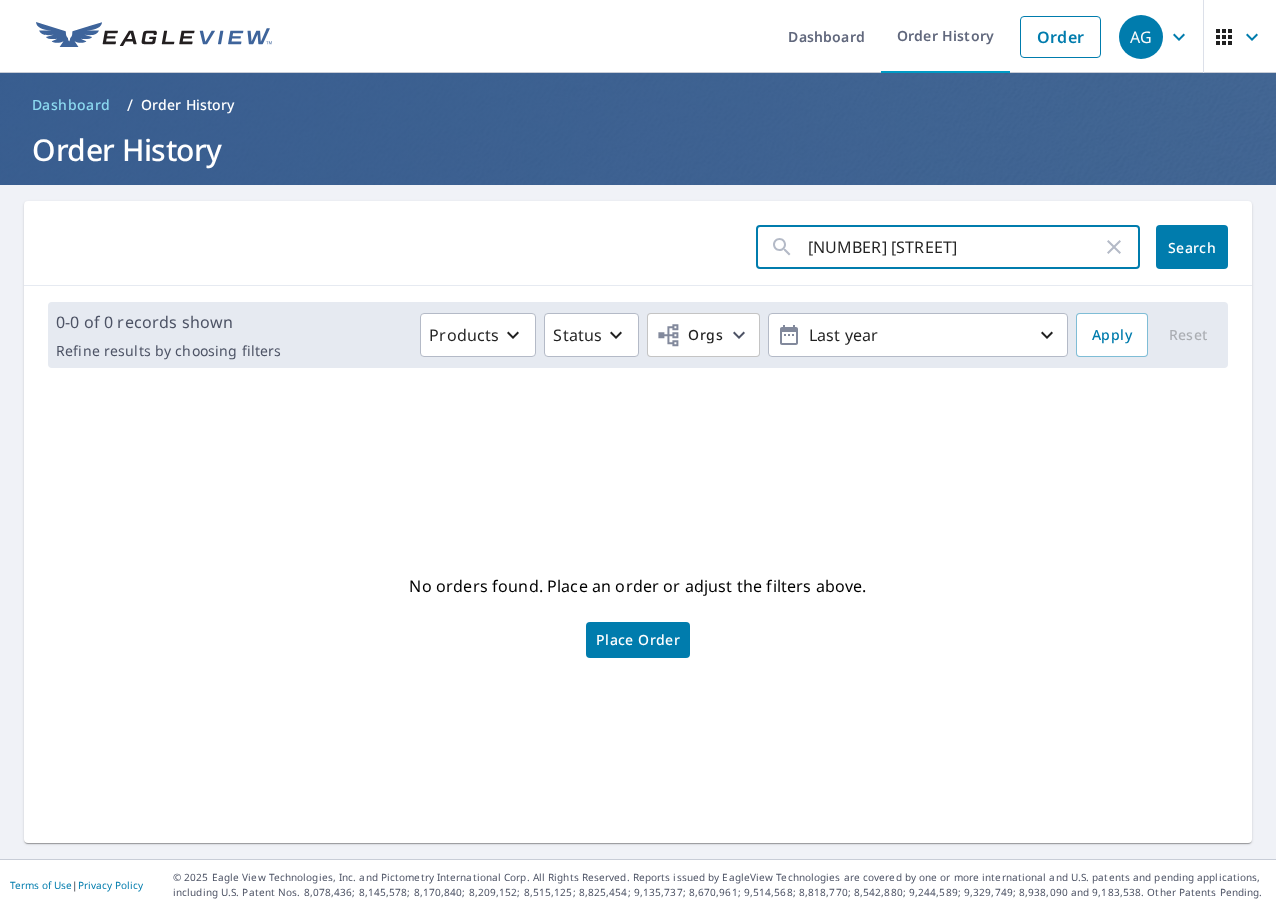 click on "[NUMBER] [STREET]" at bounding box center [955, 247] 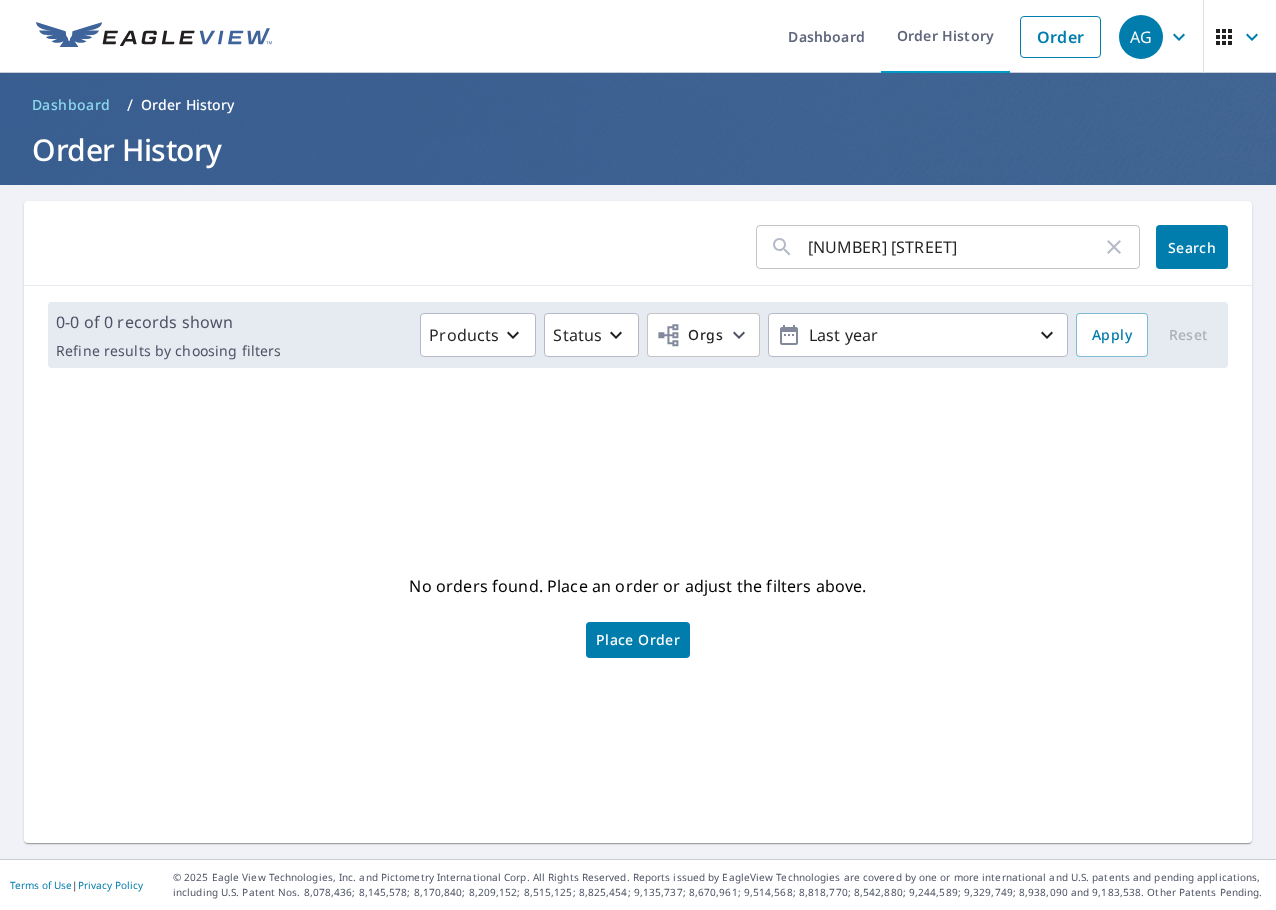 click on "Order History" at bounding box center (188, 105) 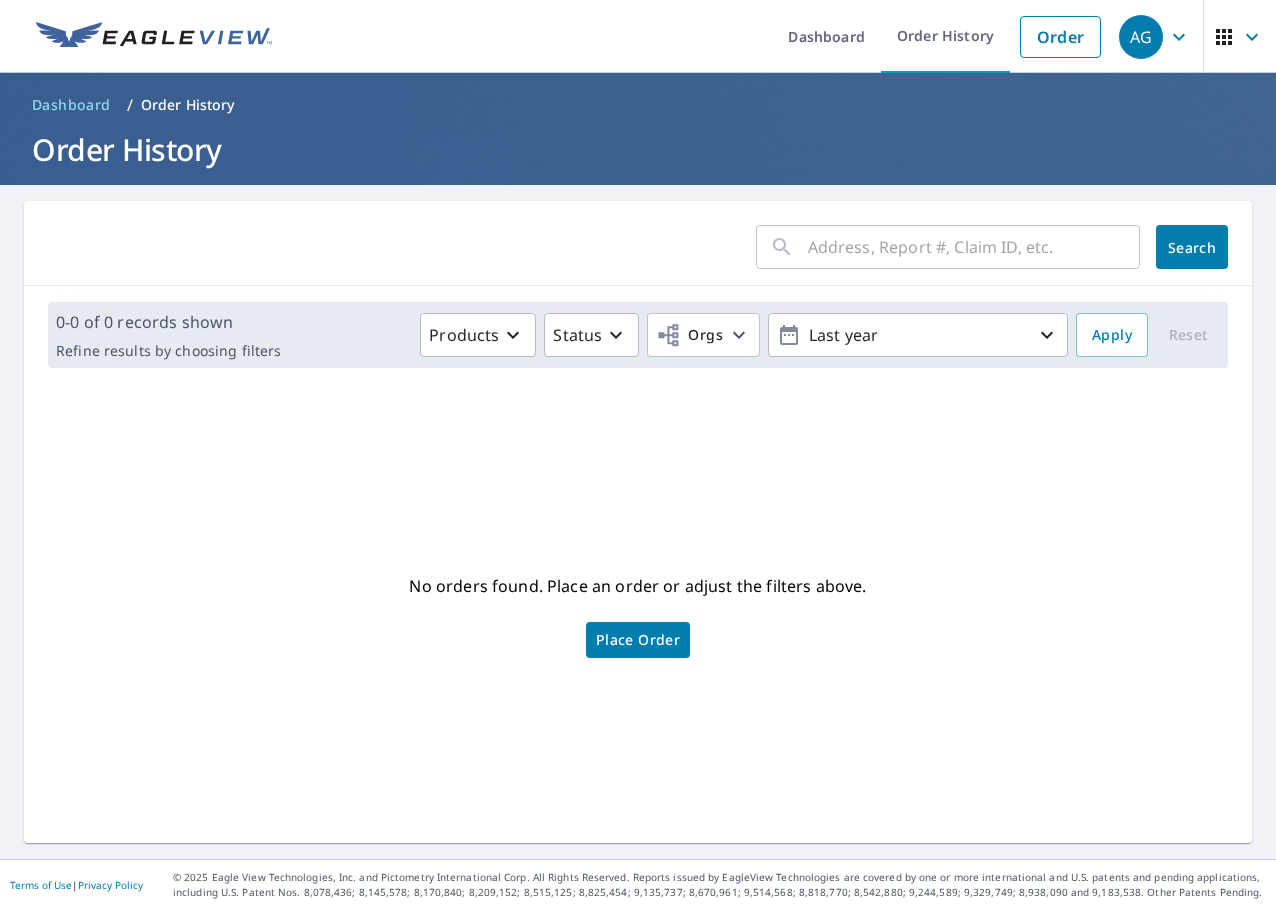 click on "Order History" at bounding box center (188, 105) 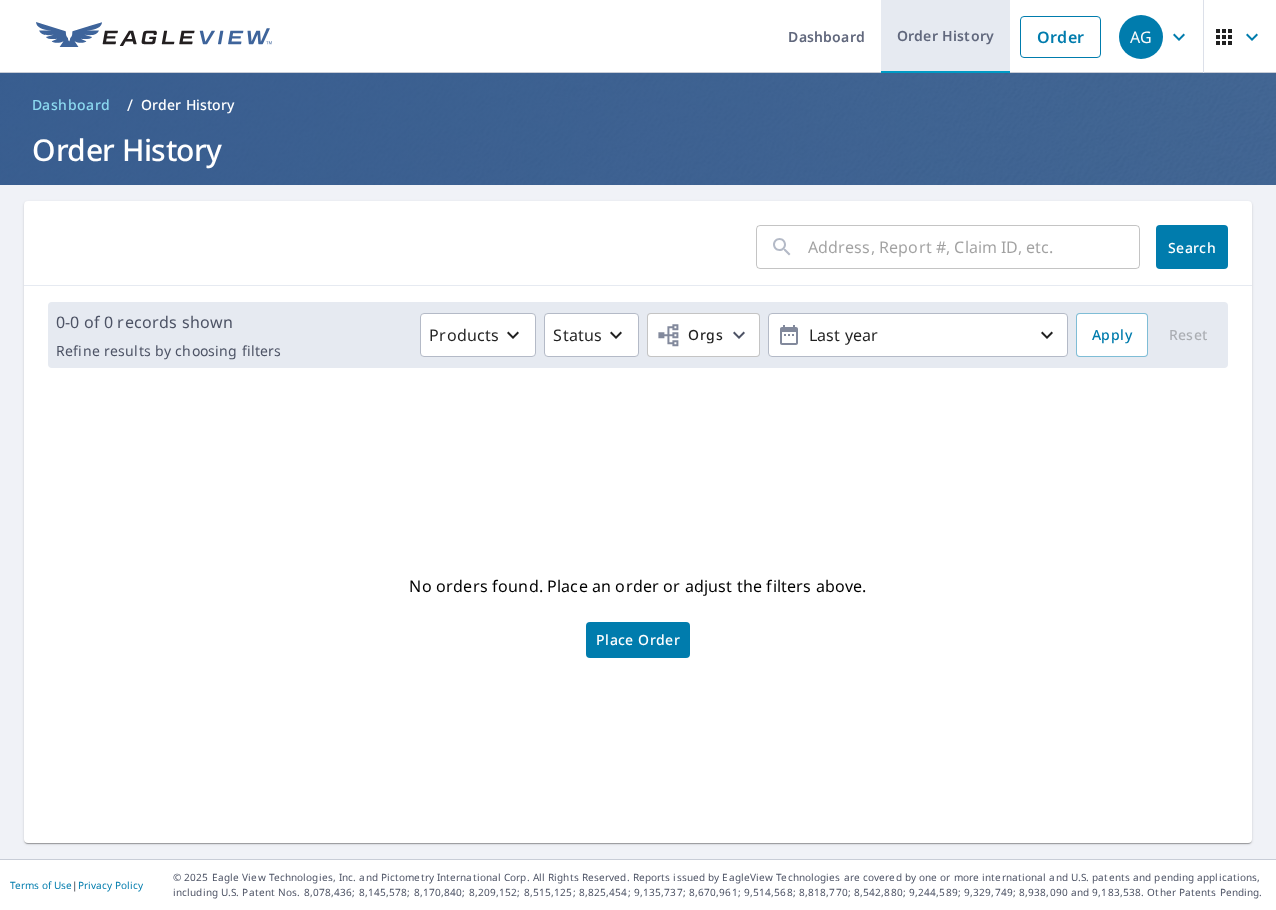 click on "Order History" at bounding box center (945, 36) 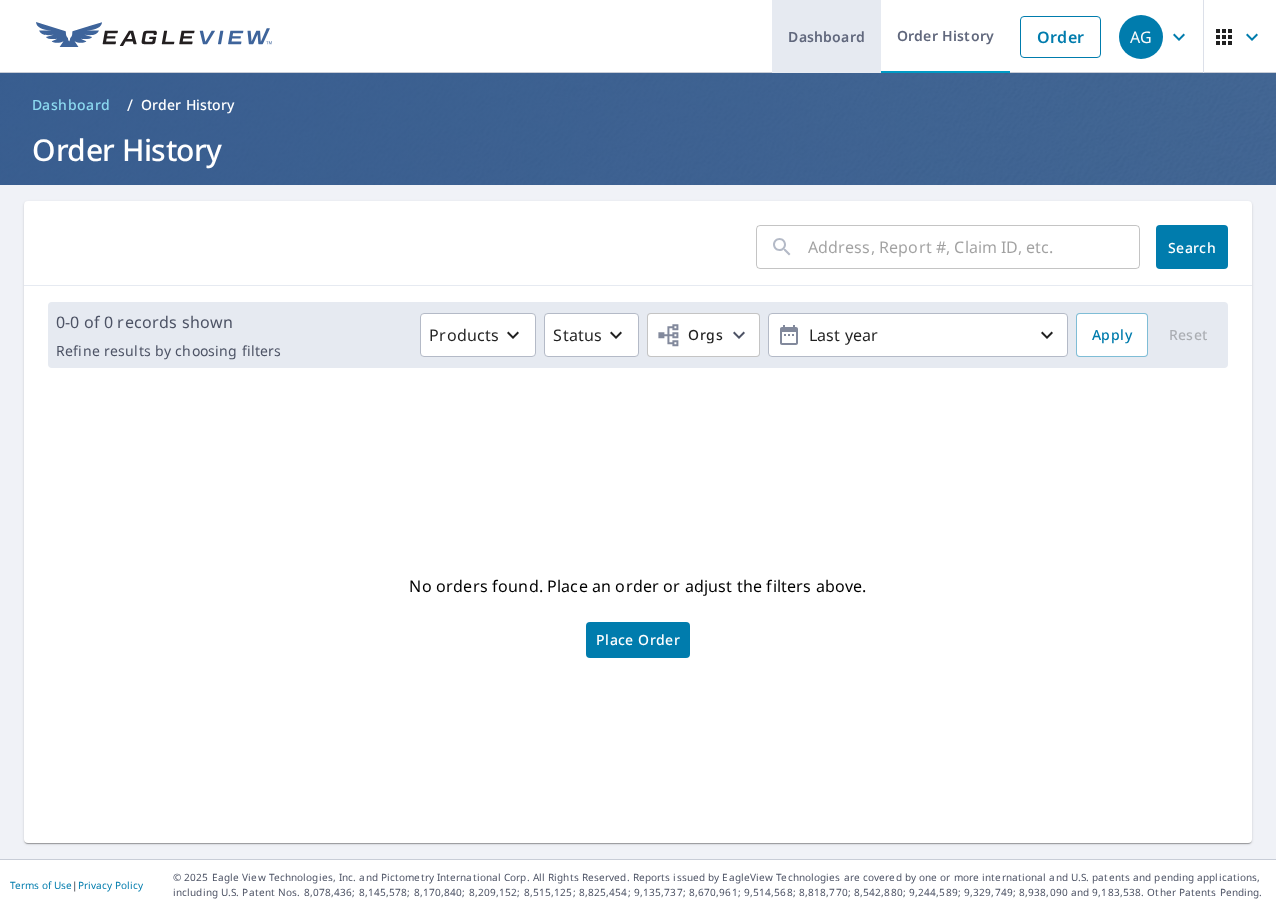 click on "Dashboard" at bounding box center [826, 36] 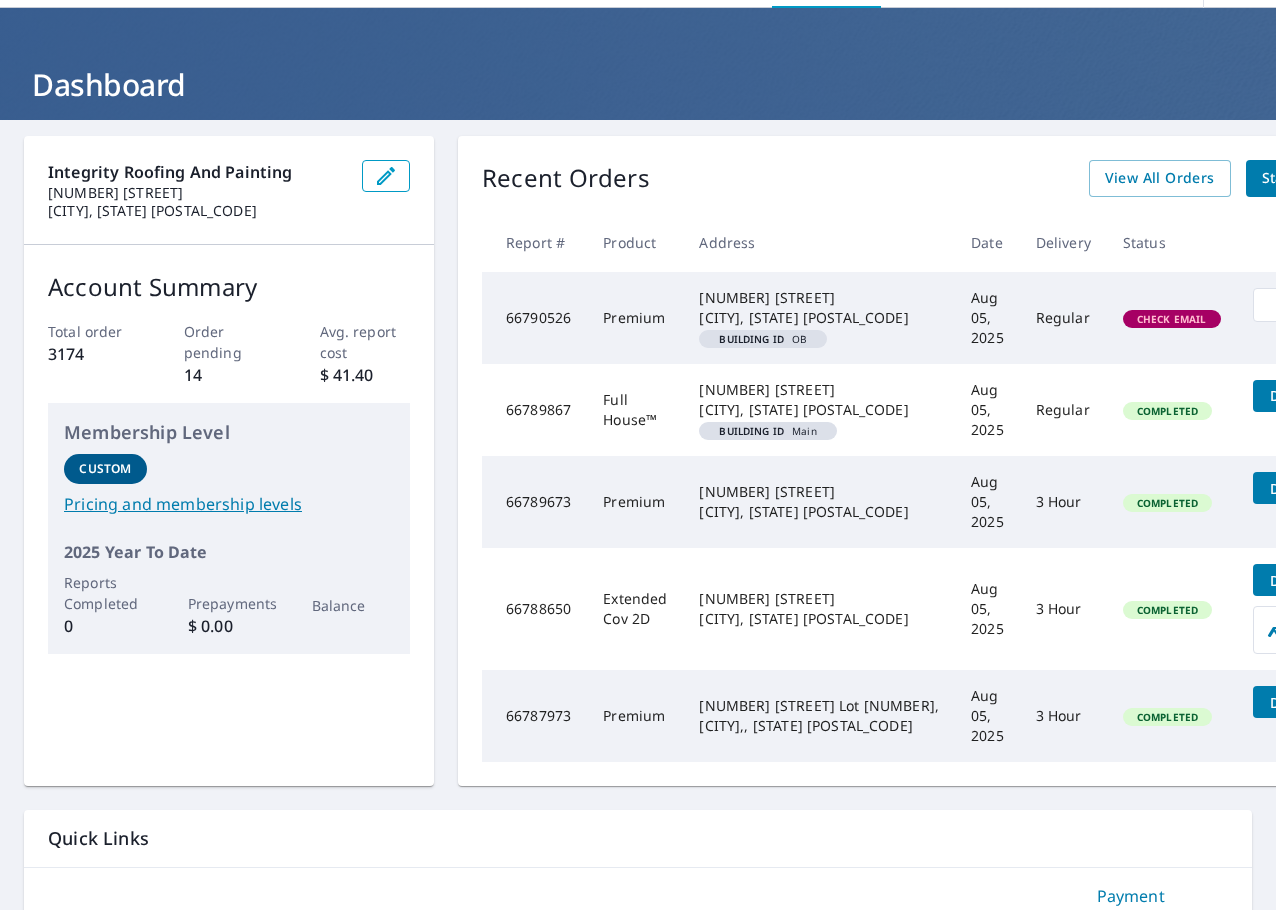 scroll, scrollTop: 100, scrollLeft: 0, axis: vertical 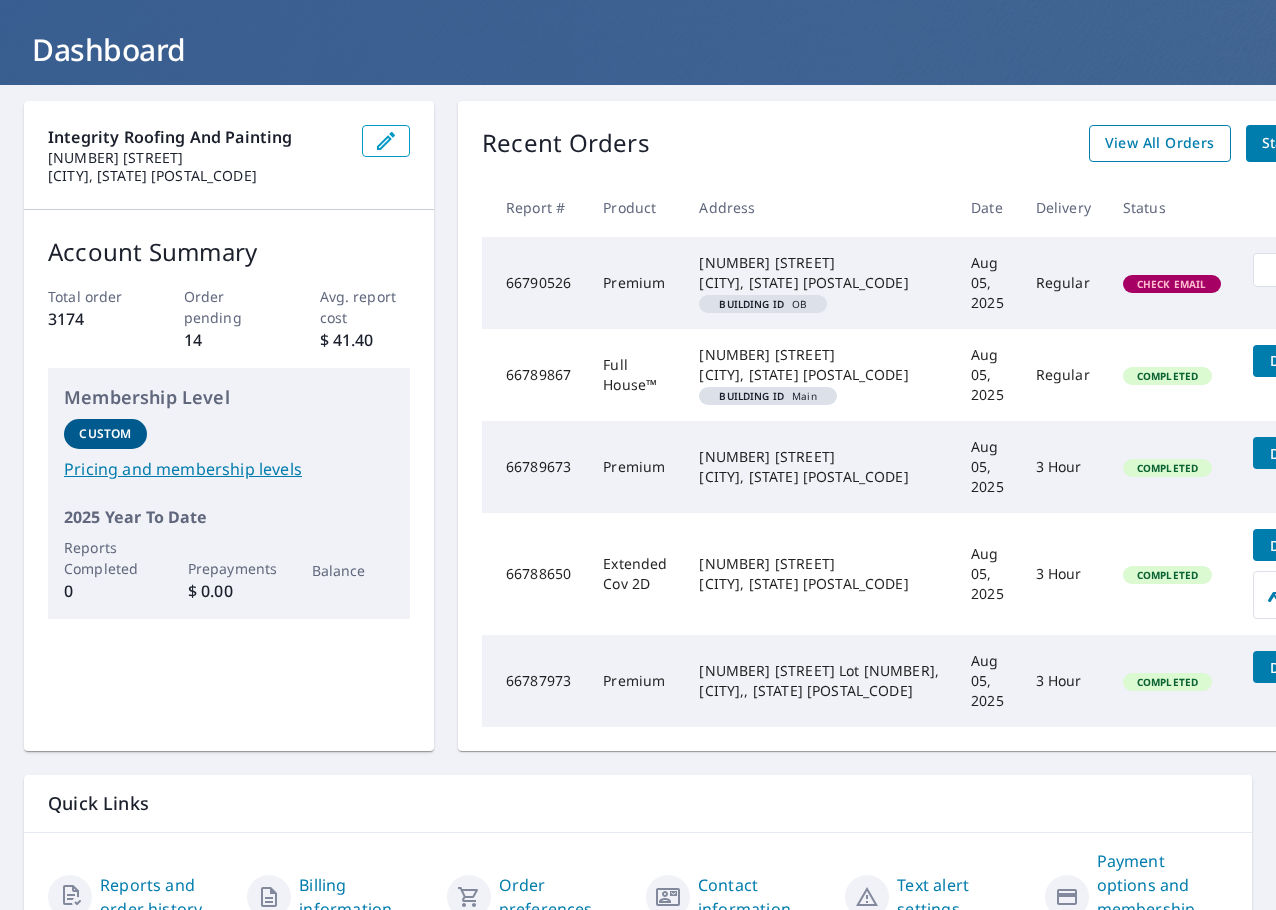 click on "View All Orders" at bounding box center [1160, 143] 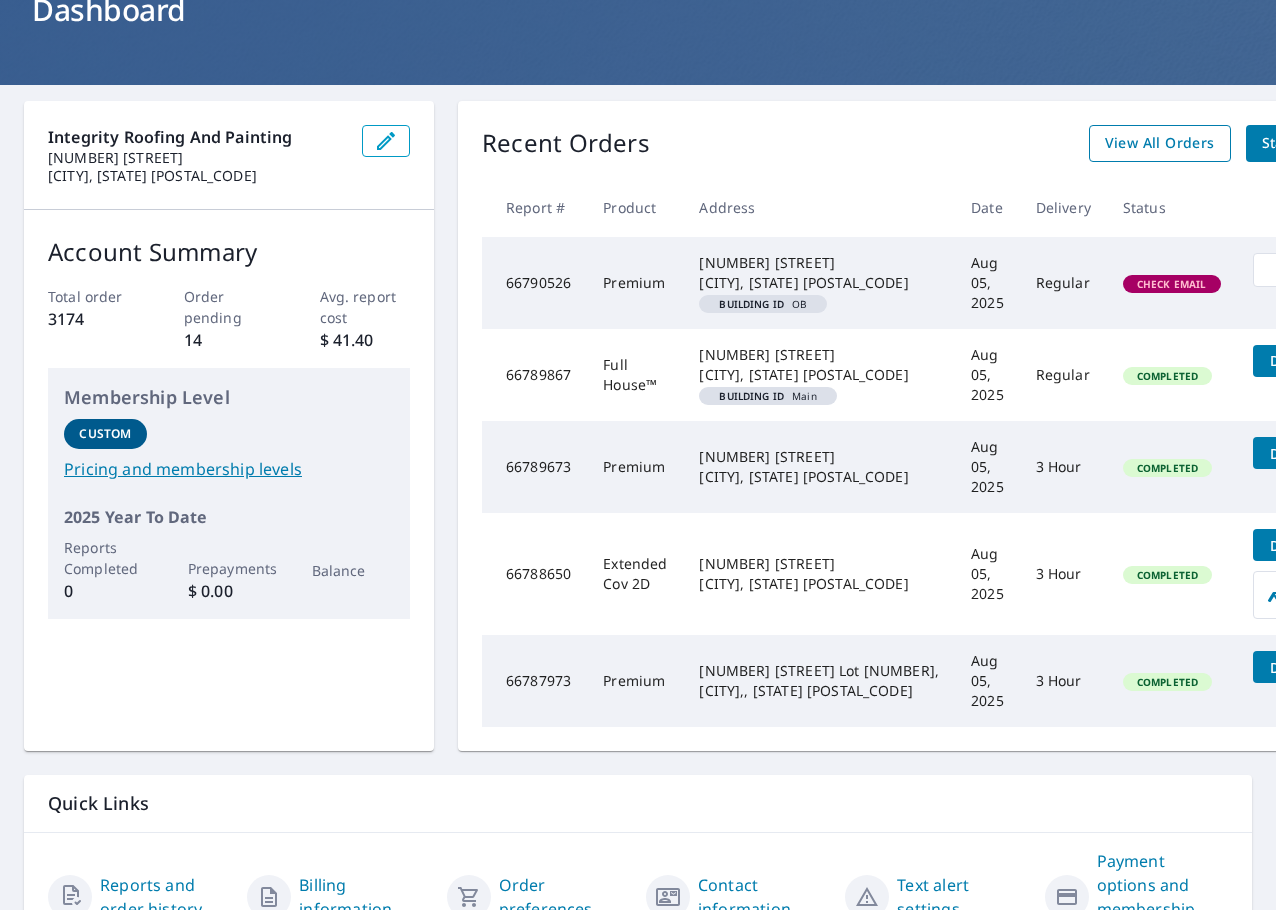 scroll, scrollTop: 100, scrollLeft: 0, axis: vertical 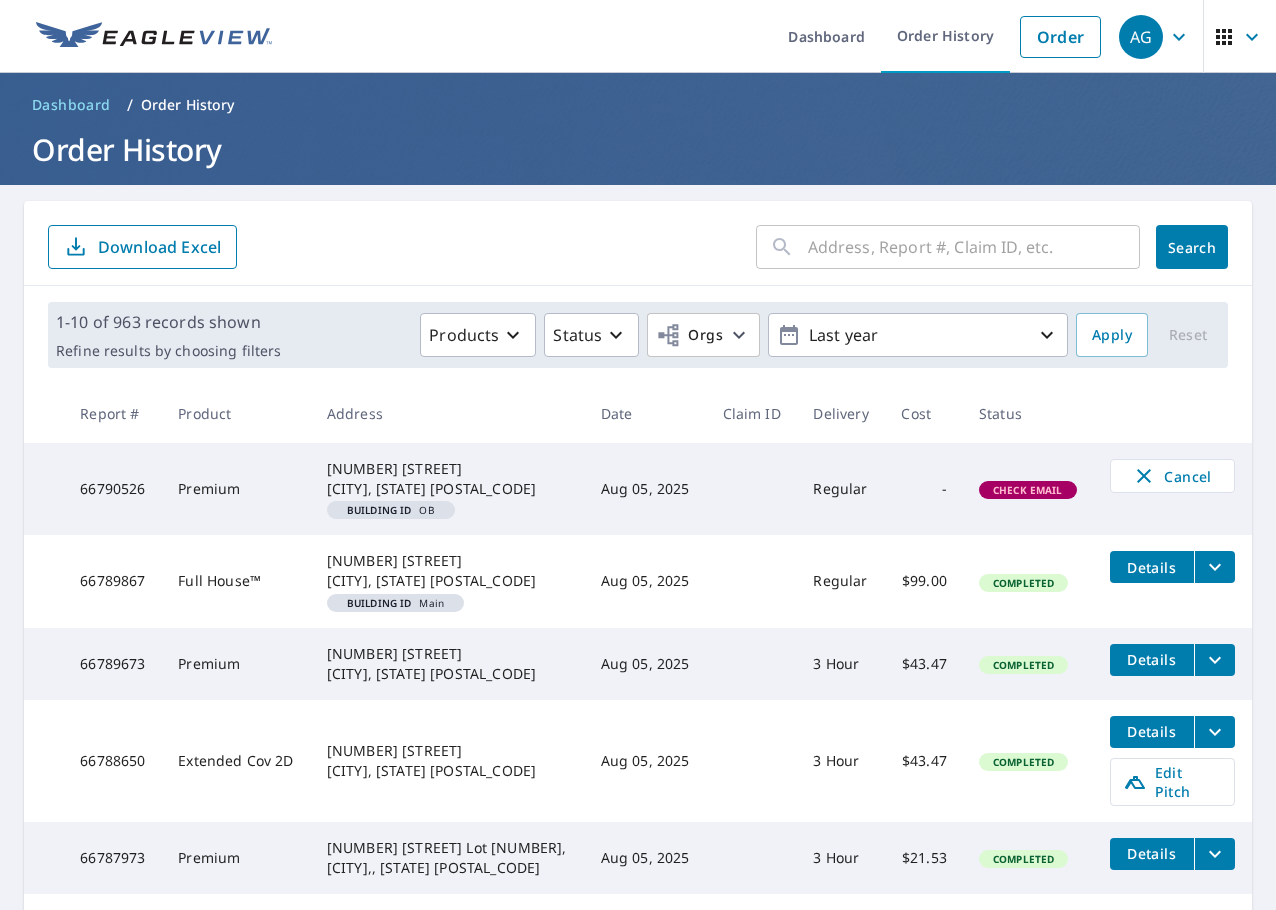 click at bounding box center (974, 247) 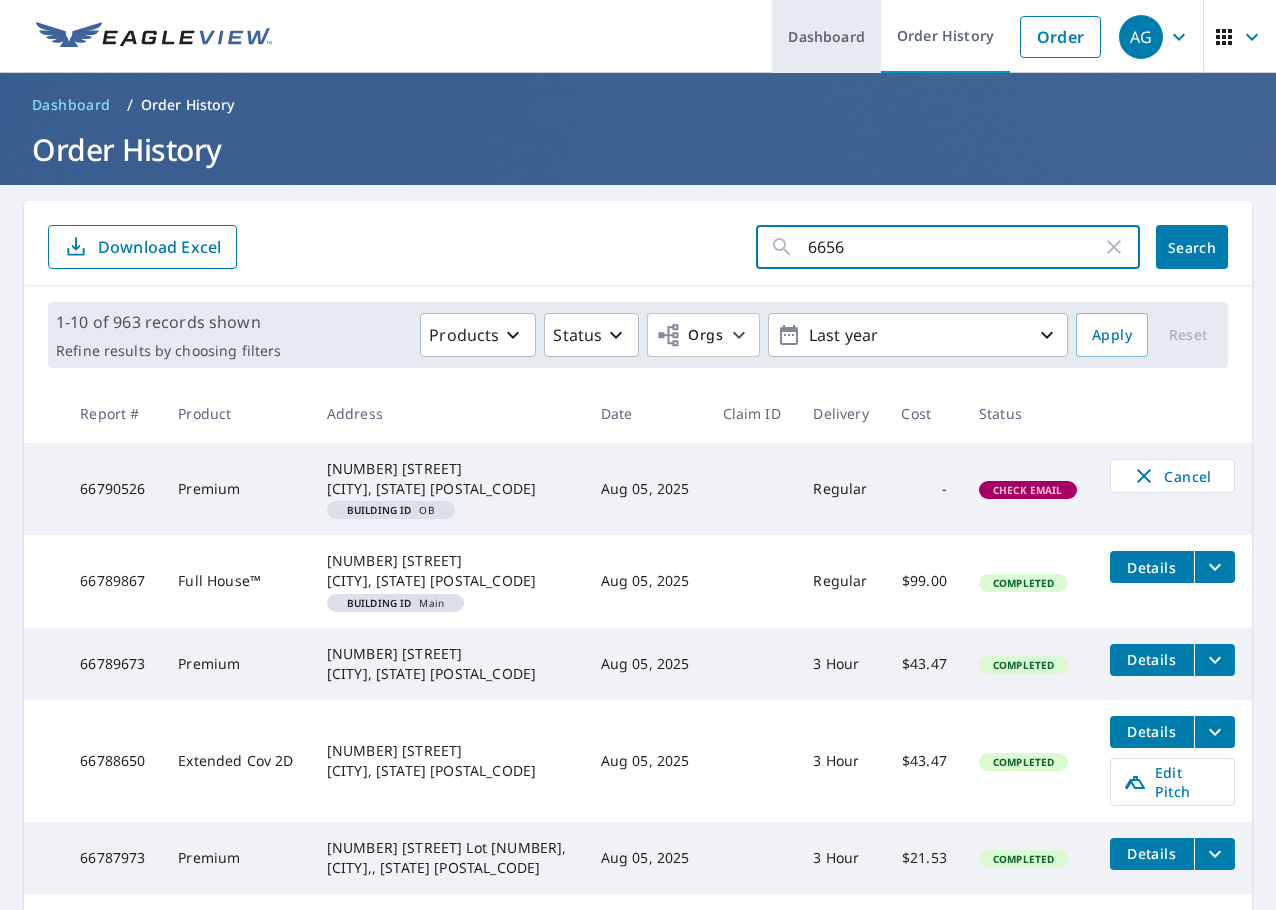 type on "6656" 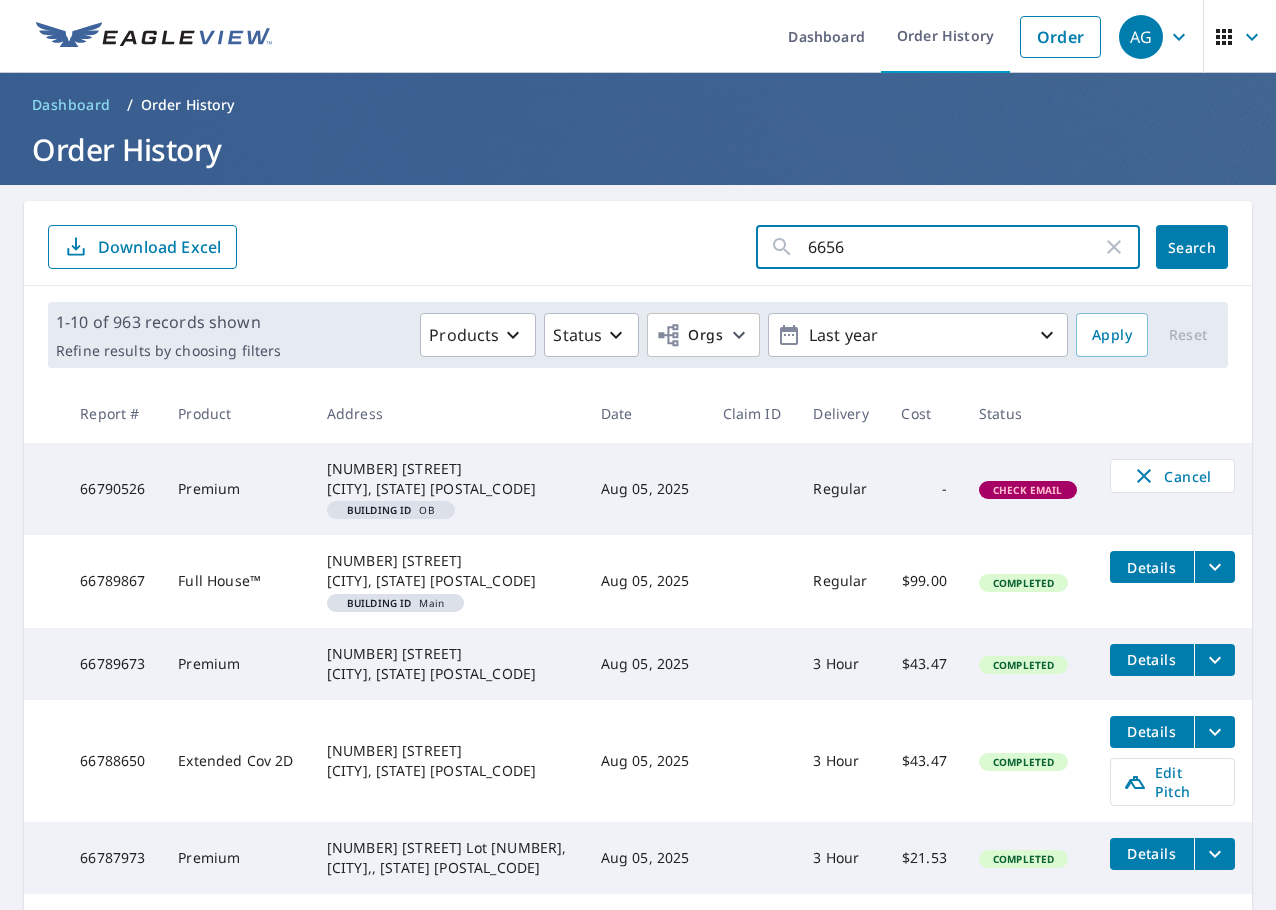 click 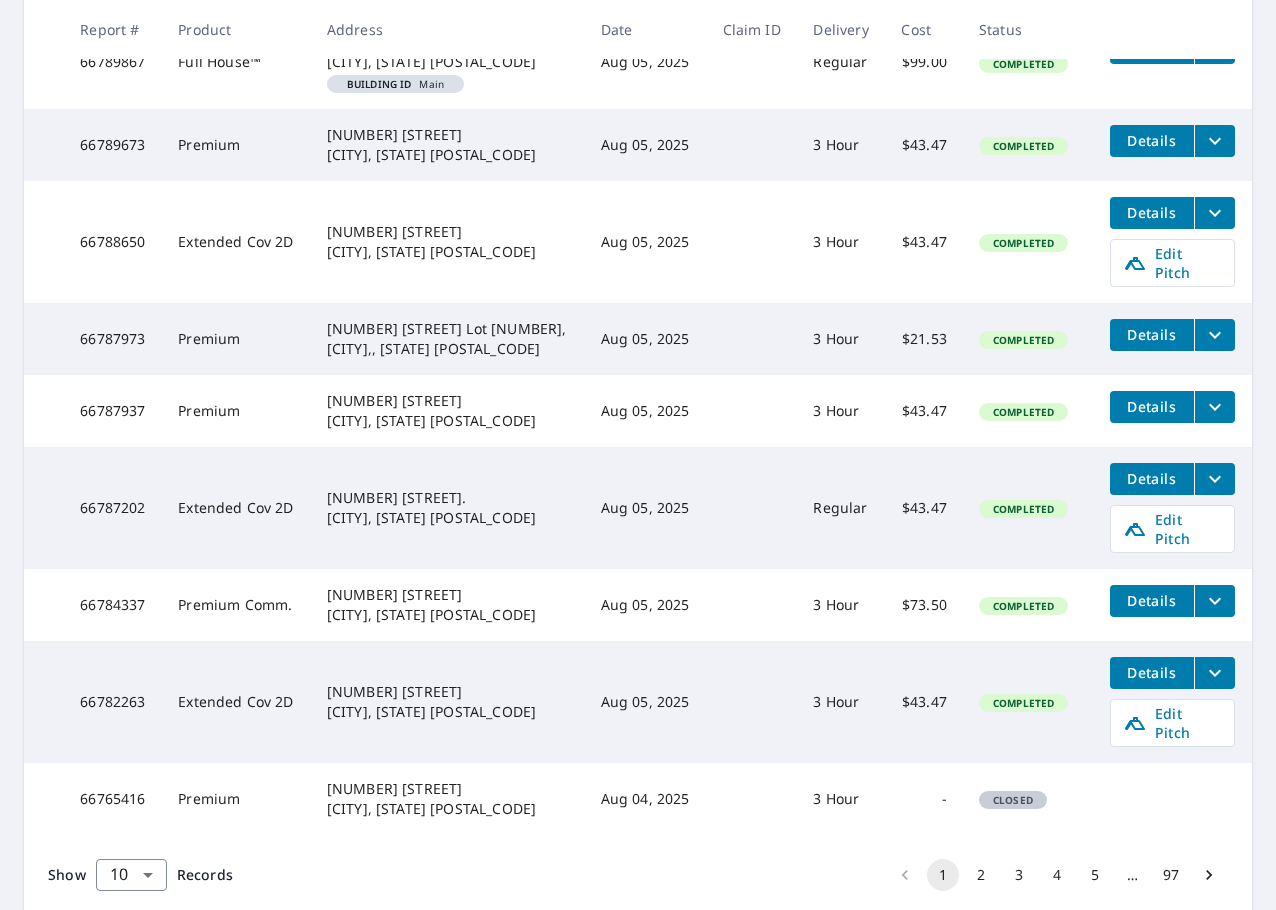 scroll, scrollTop: 549, scrollLeft: 0, axis: vertical 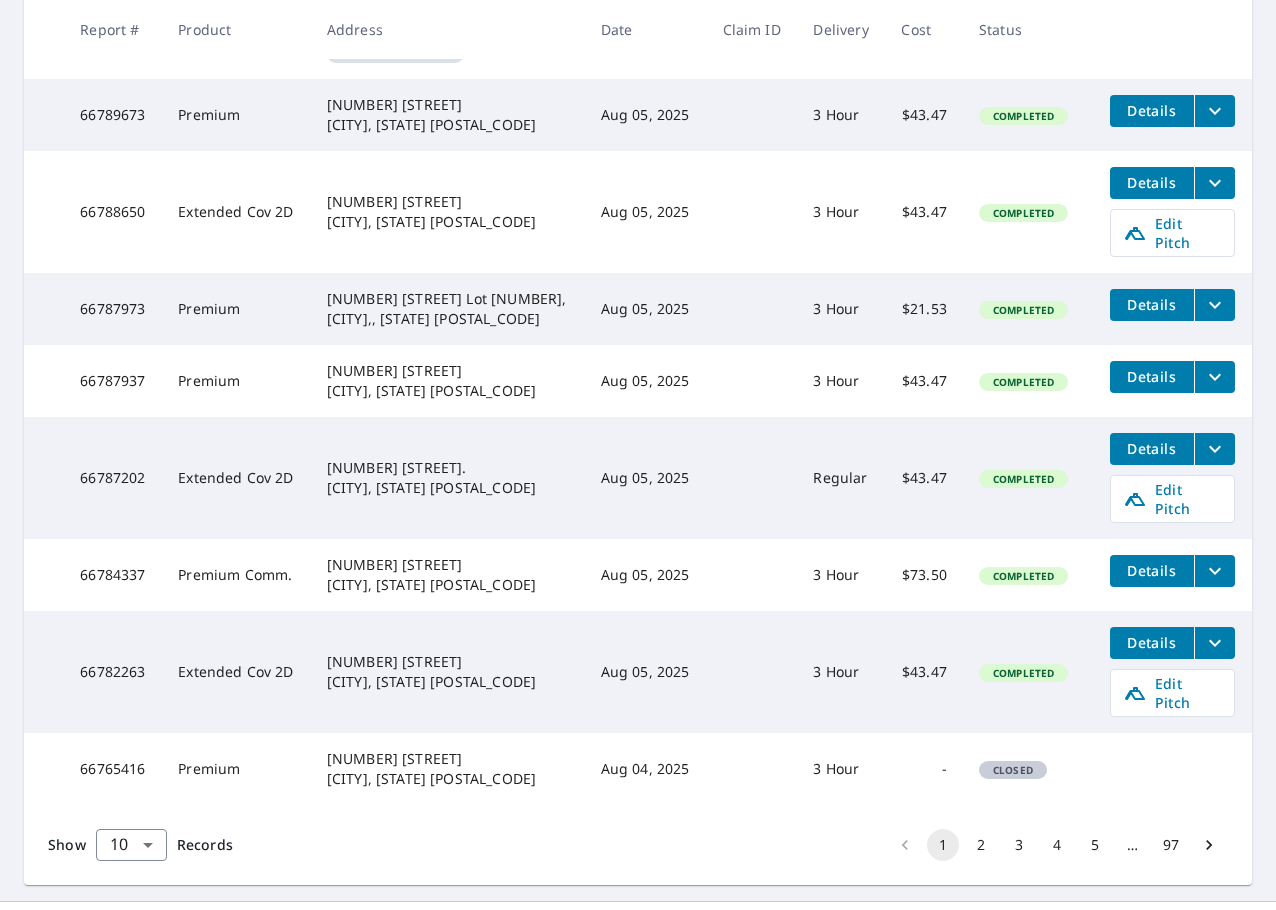 click on "5" at bounding box center (1095, 845) 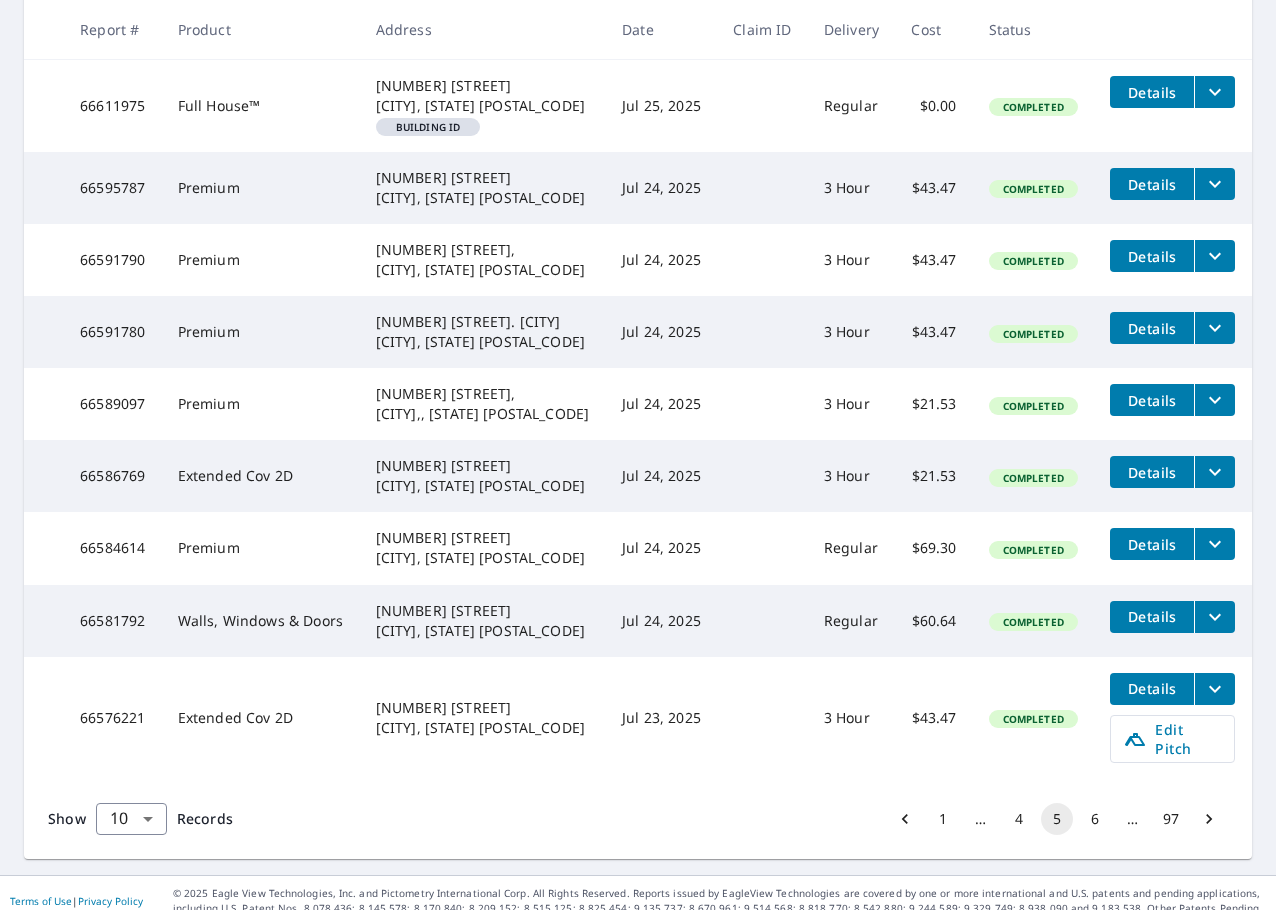 scroll, scrollTop: 457, scrollLeft: 0, axis: vertical 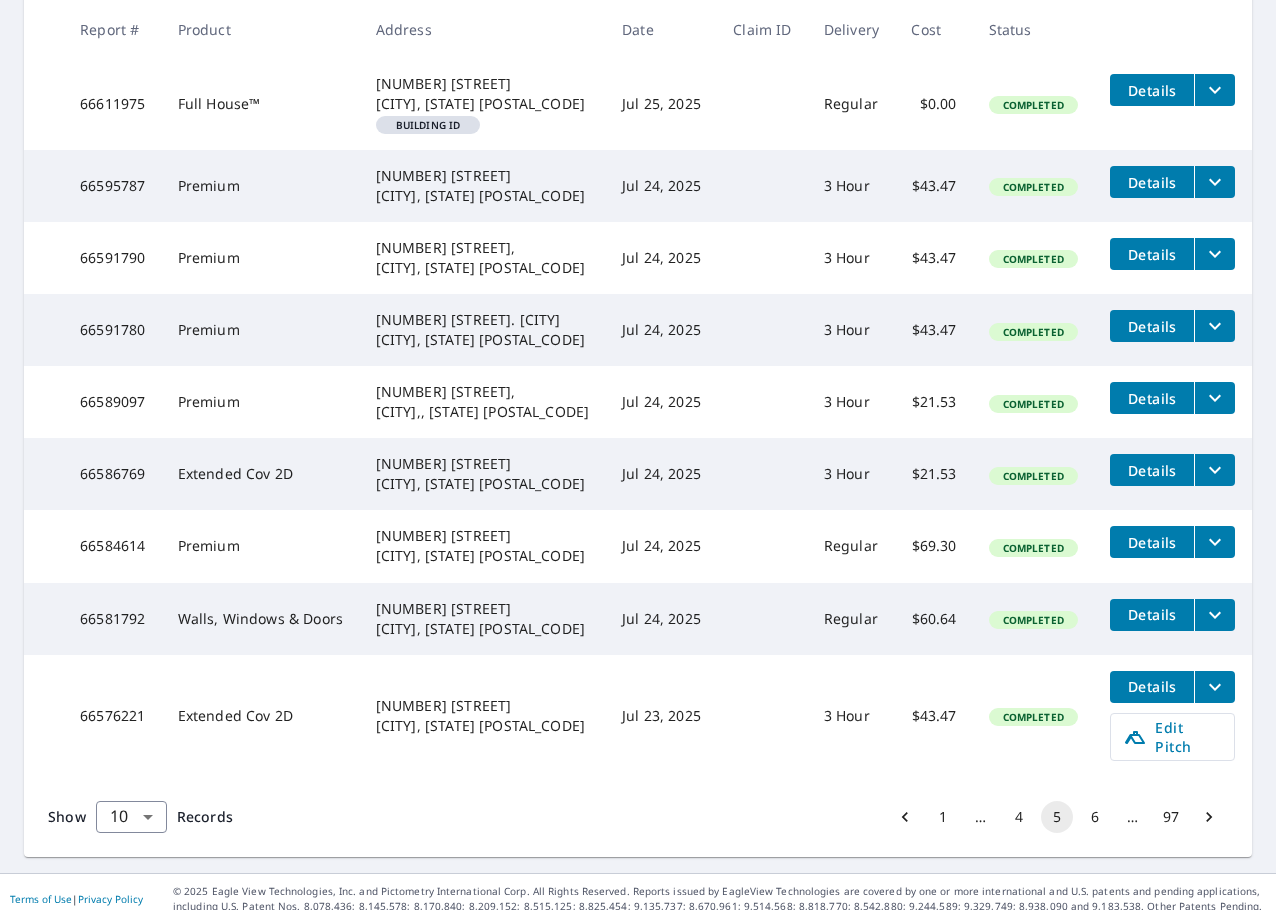 click on "6" at bounding box center (1095, 817) 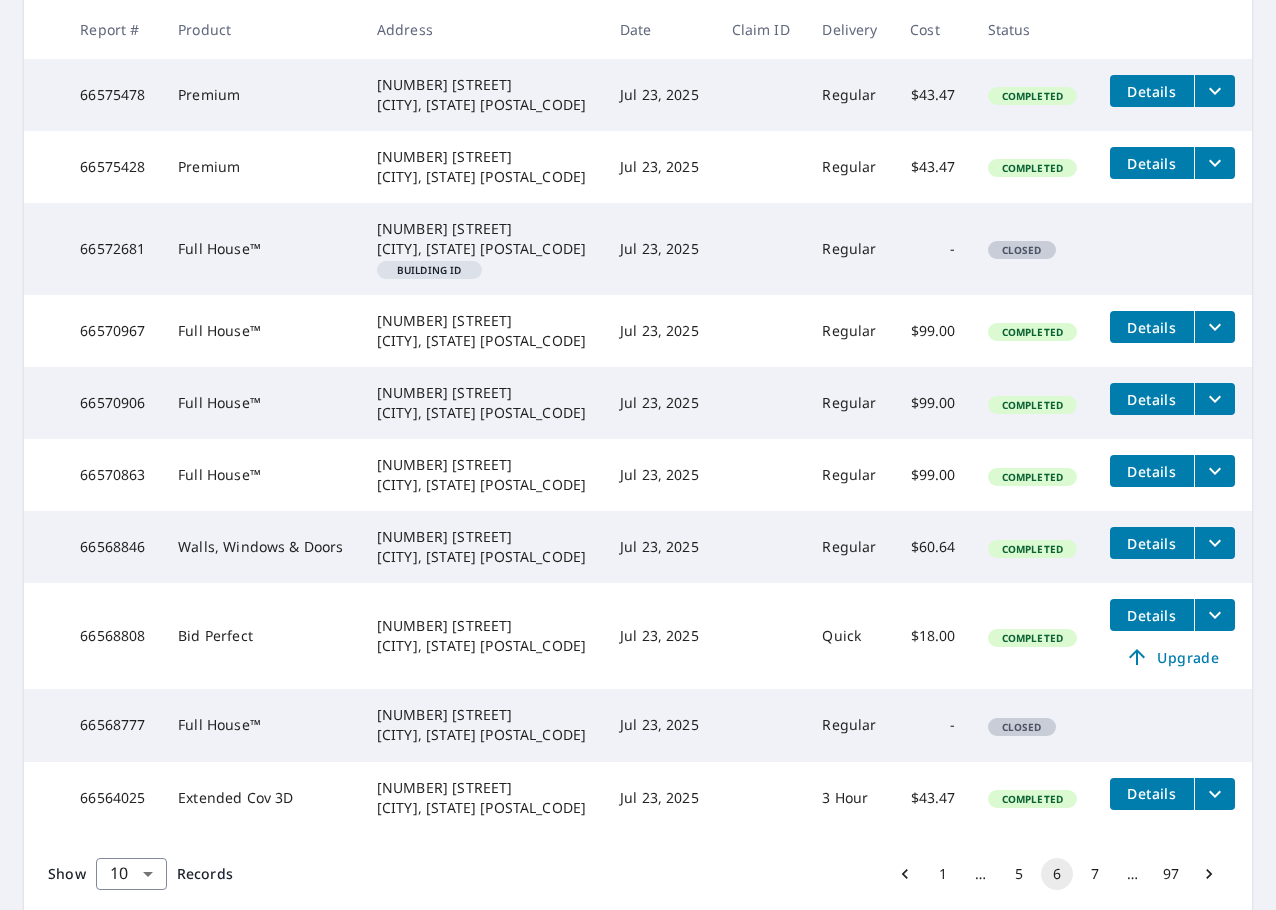 scroll, scrollTop: 400, scrollLeft: 0, axis: vertical 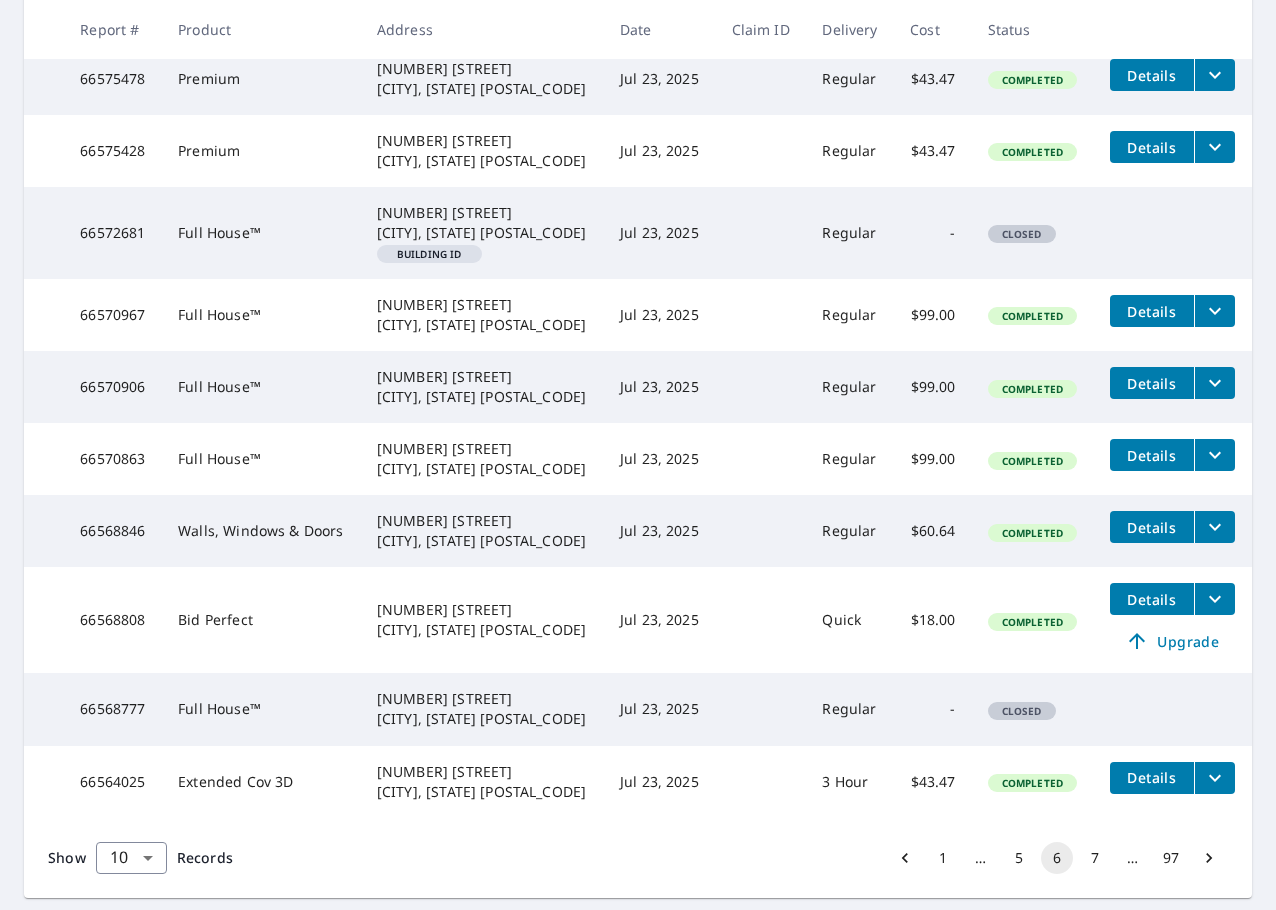 click on "7" at bounding box center (1095, 858) 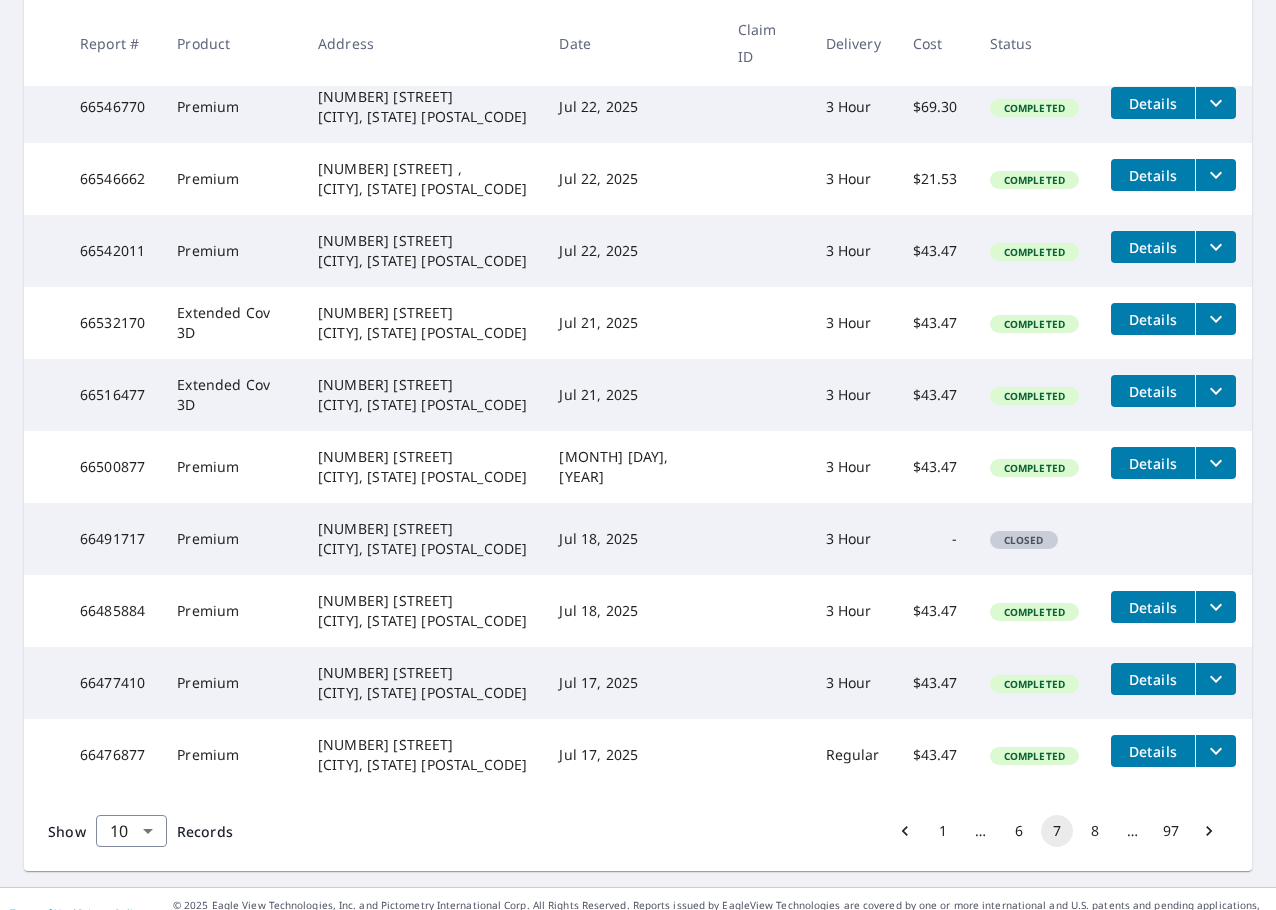 scroll, scrollTop: 400, scrollLeft: 0, axis: vertical 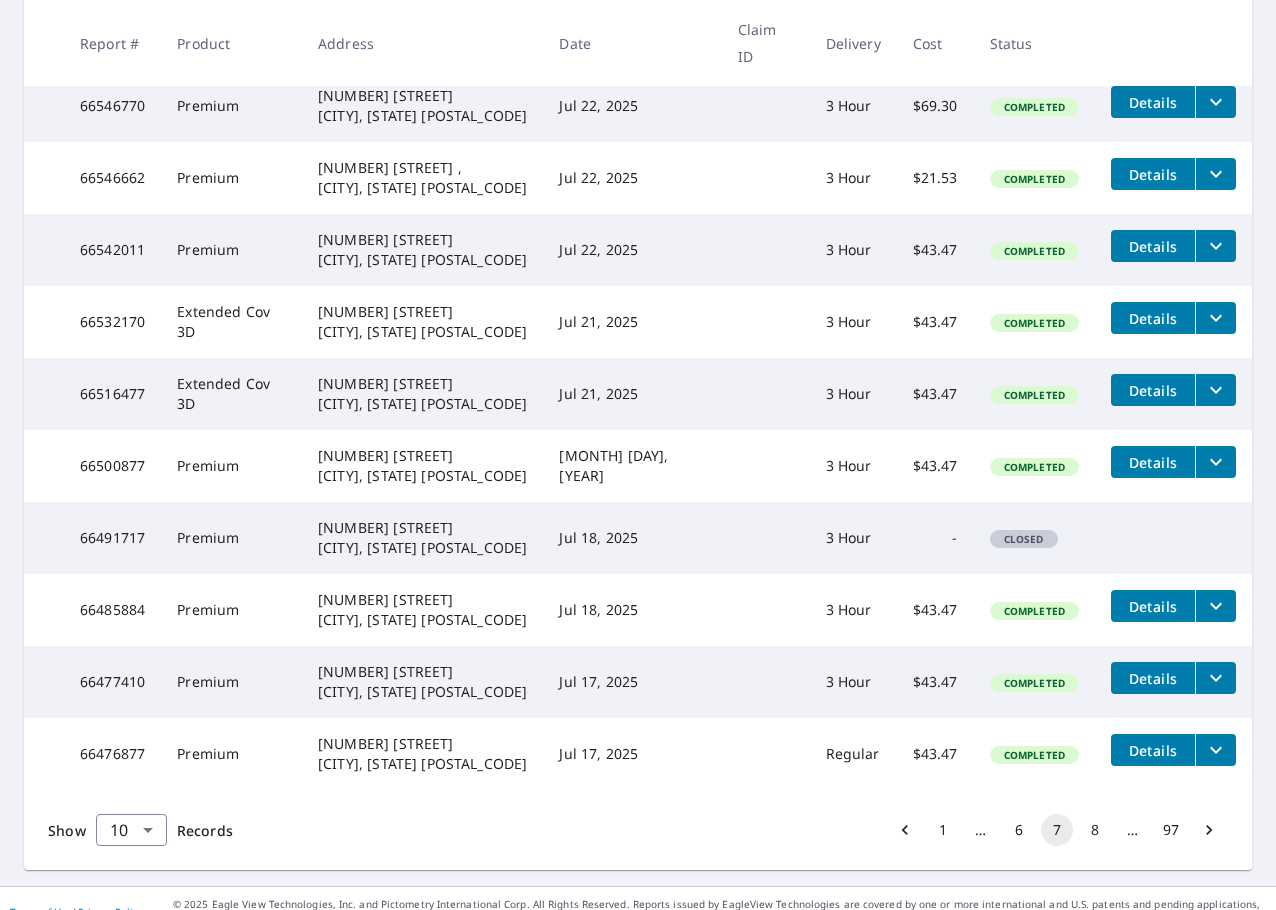 click on "6" at bounding box center [1019, 830] 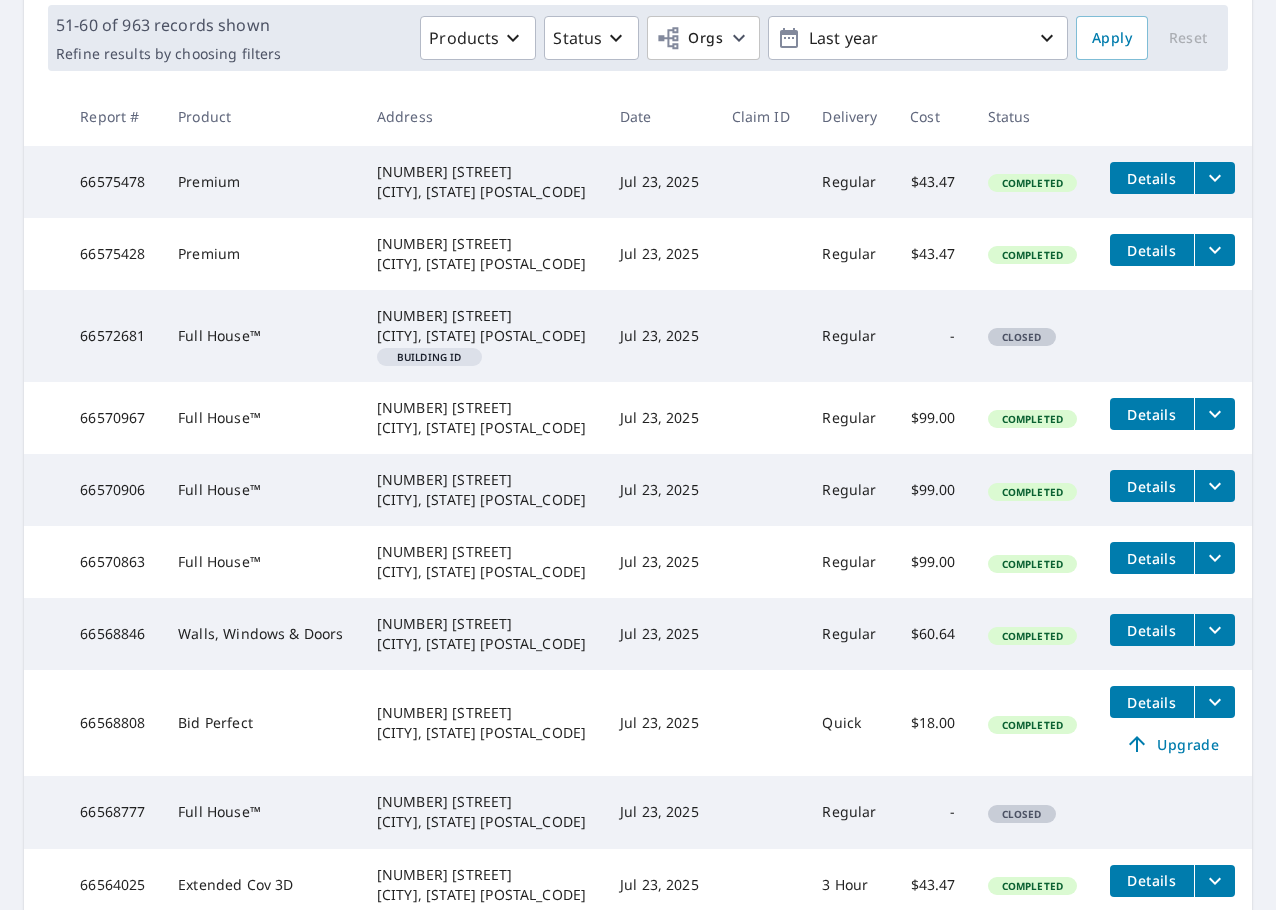 scroll, scrollTop: 355, scrollLeft: 0, axis: vertical 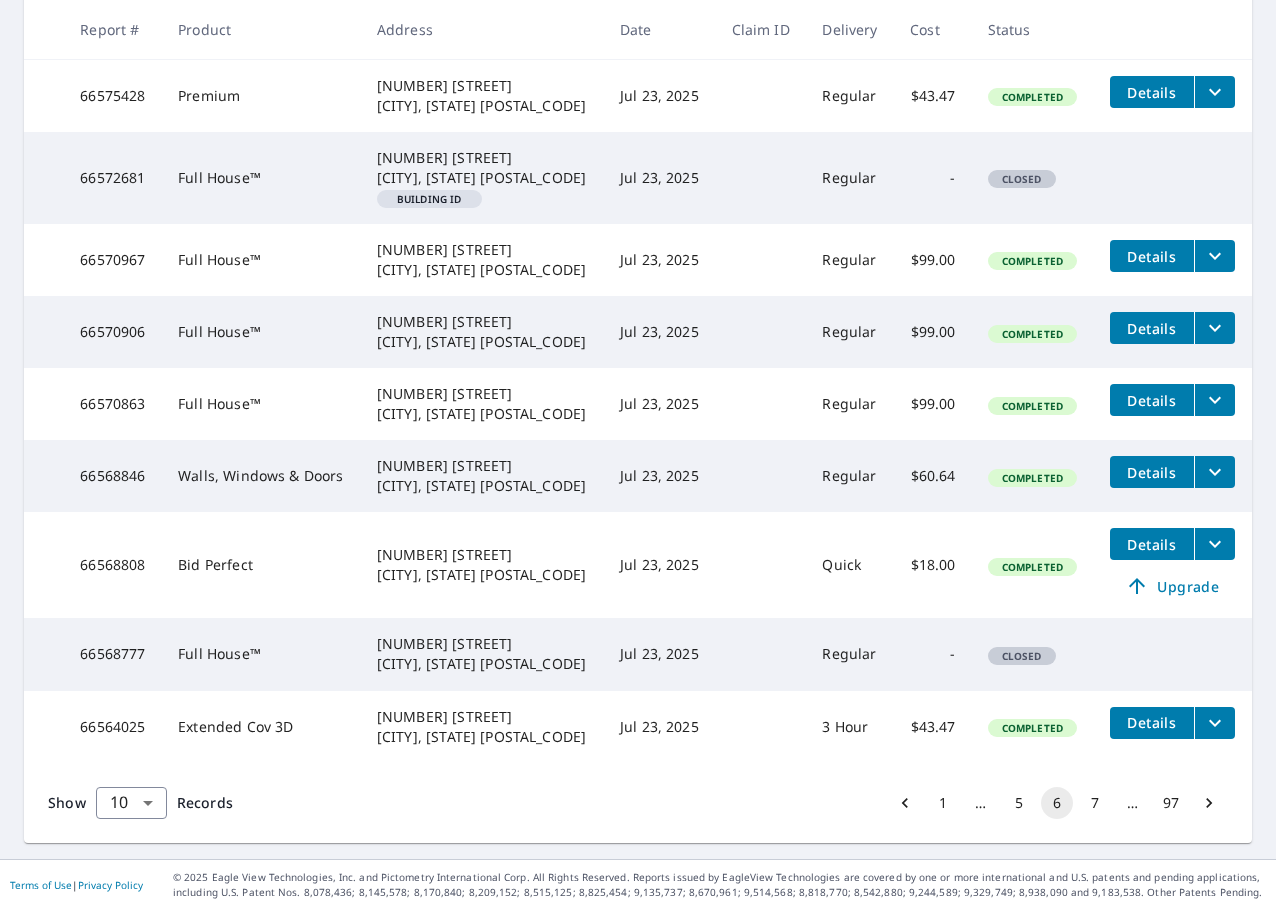 click on "5" at bounding box center [1019, 803] 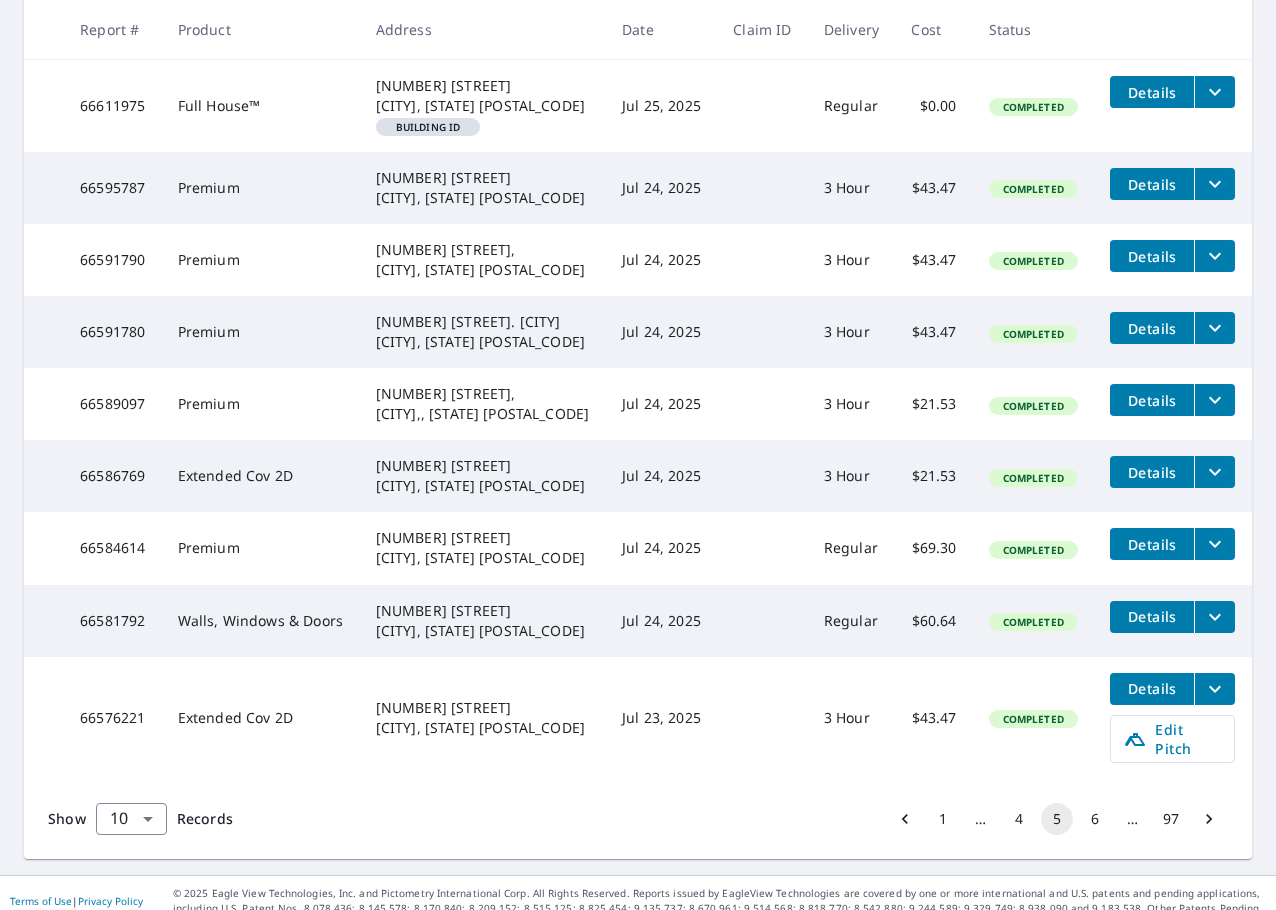 scroll, scrollTop: 457, scrollLeft: 0, axis: vertical 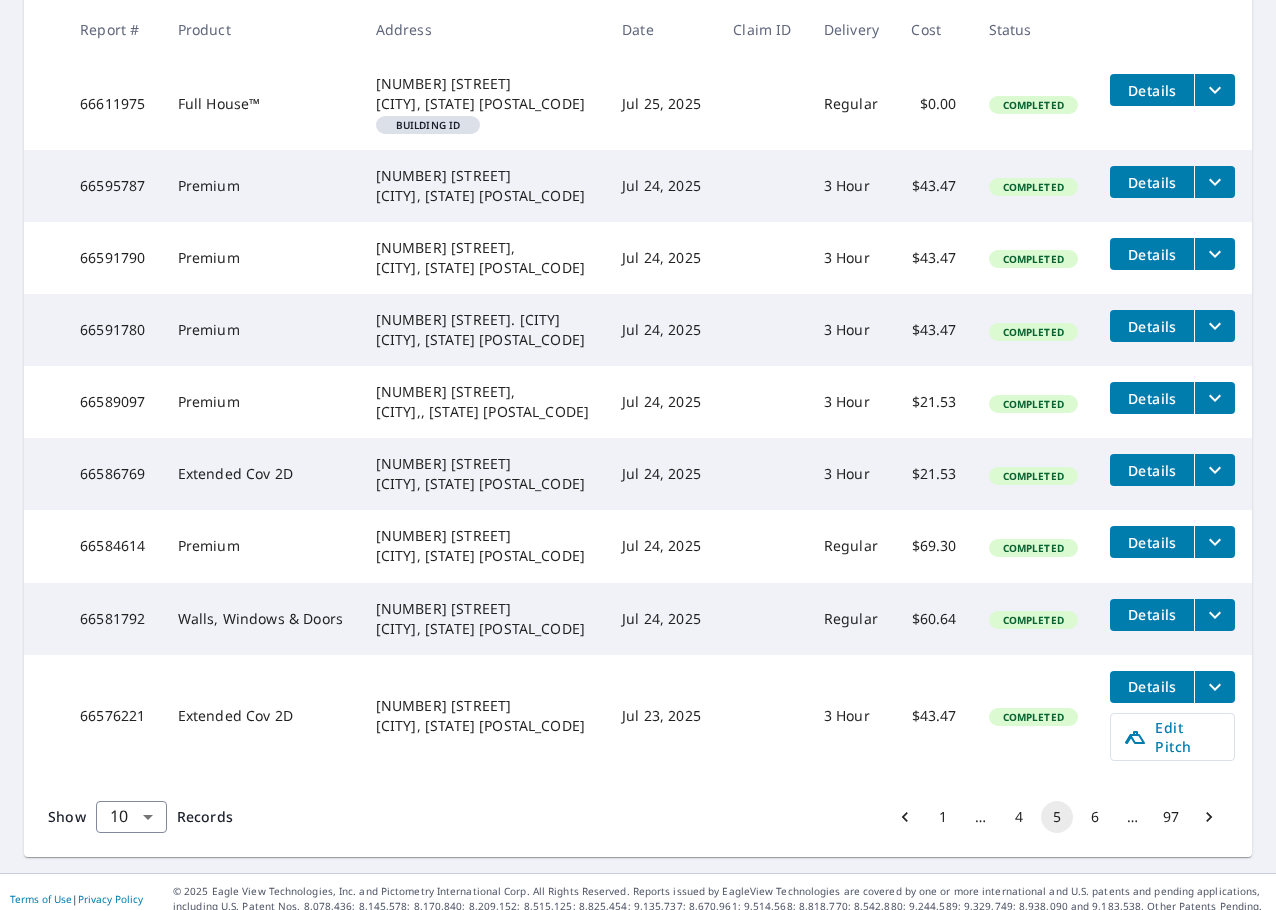 click on "66584614" at bounding box center [113, 546] 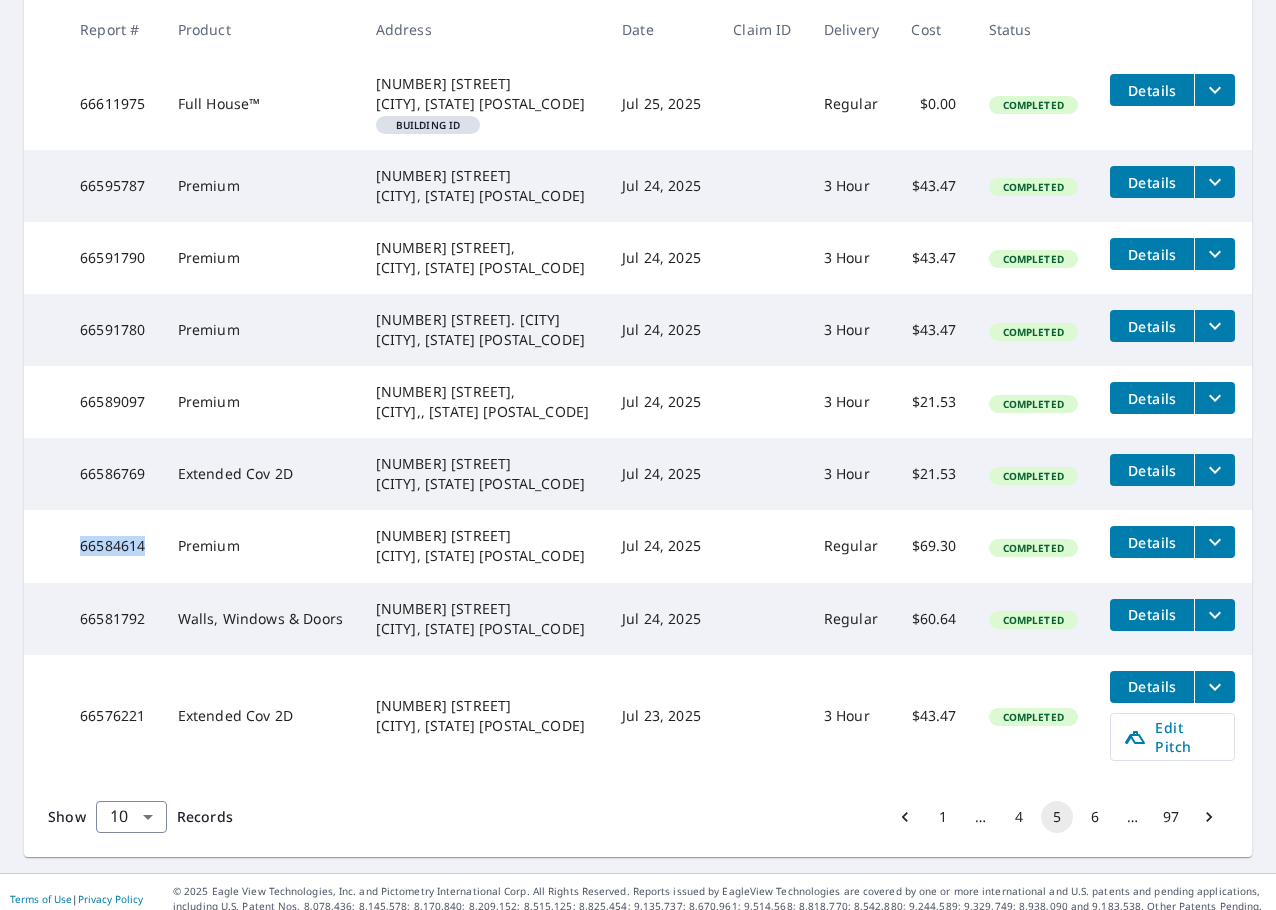 click on "66584614" at bounding box center [113, 546] 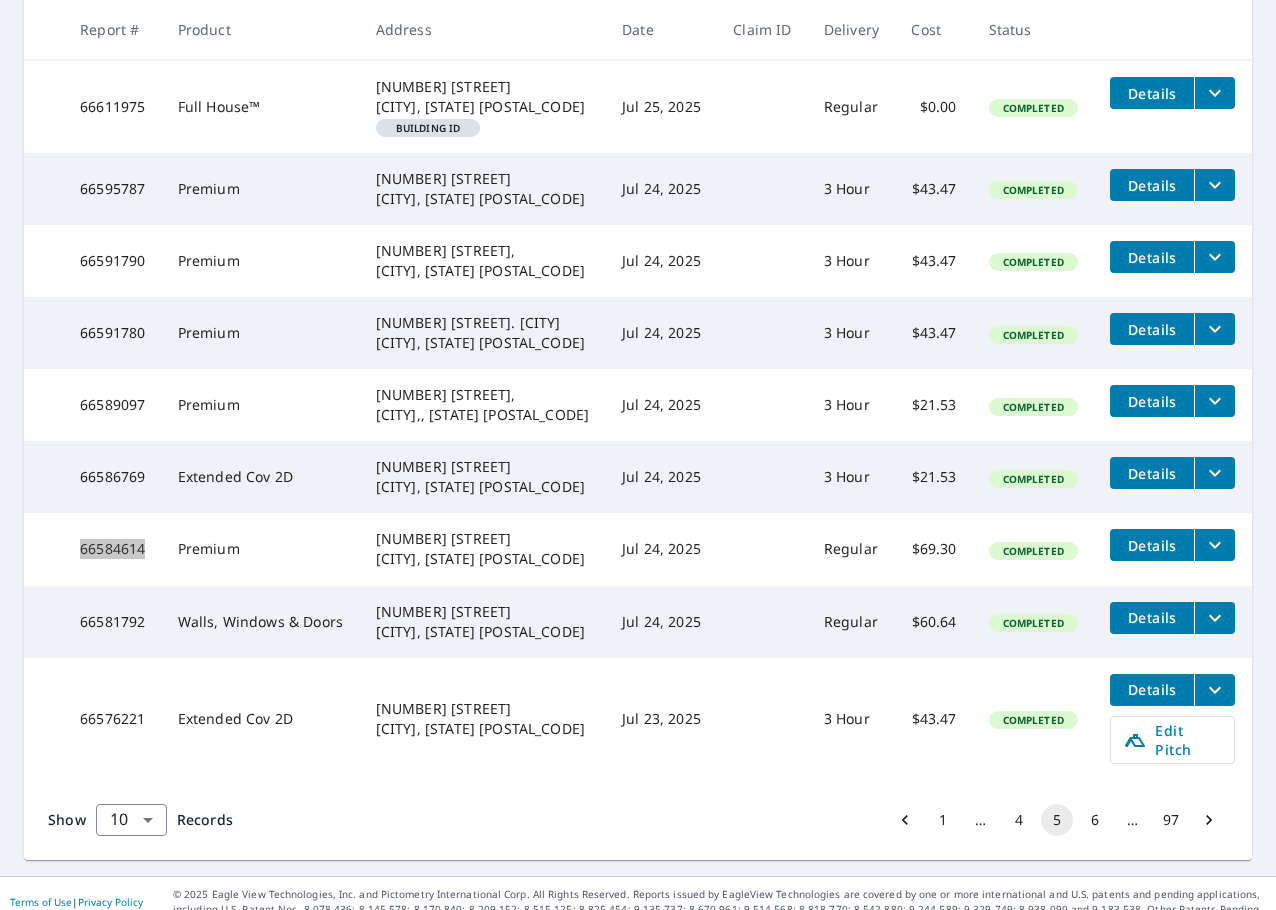 scroll, scrollTop: 457, scrollLeft: 0, axis: vertical 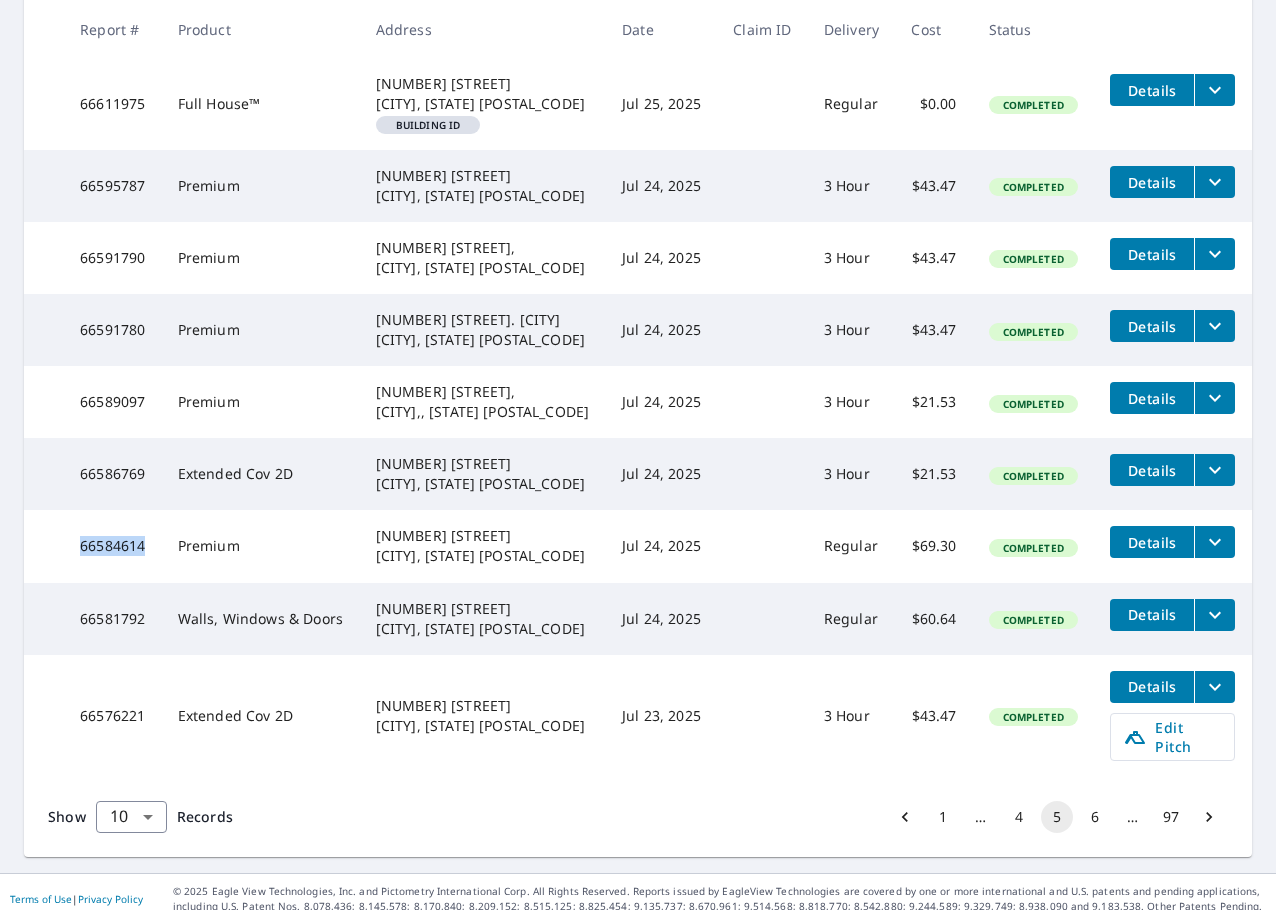 click on "4" at bounding box center (1019, 817) 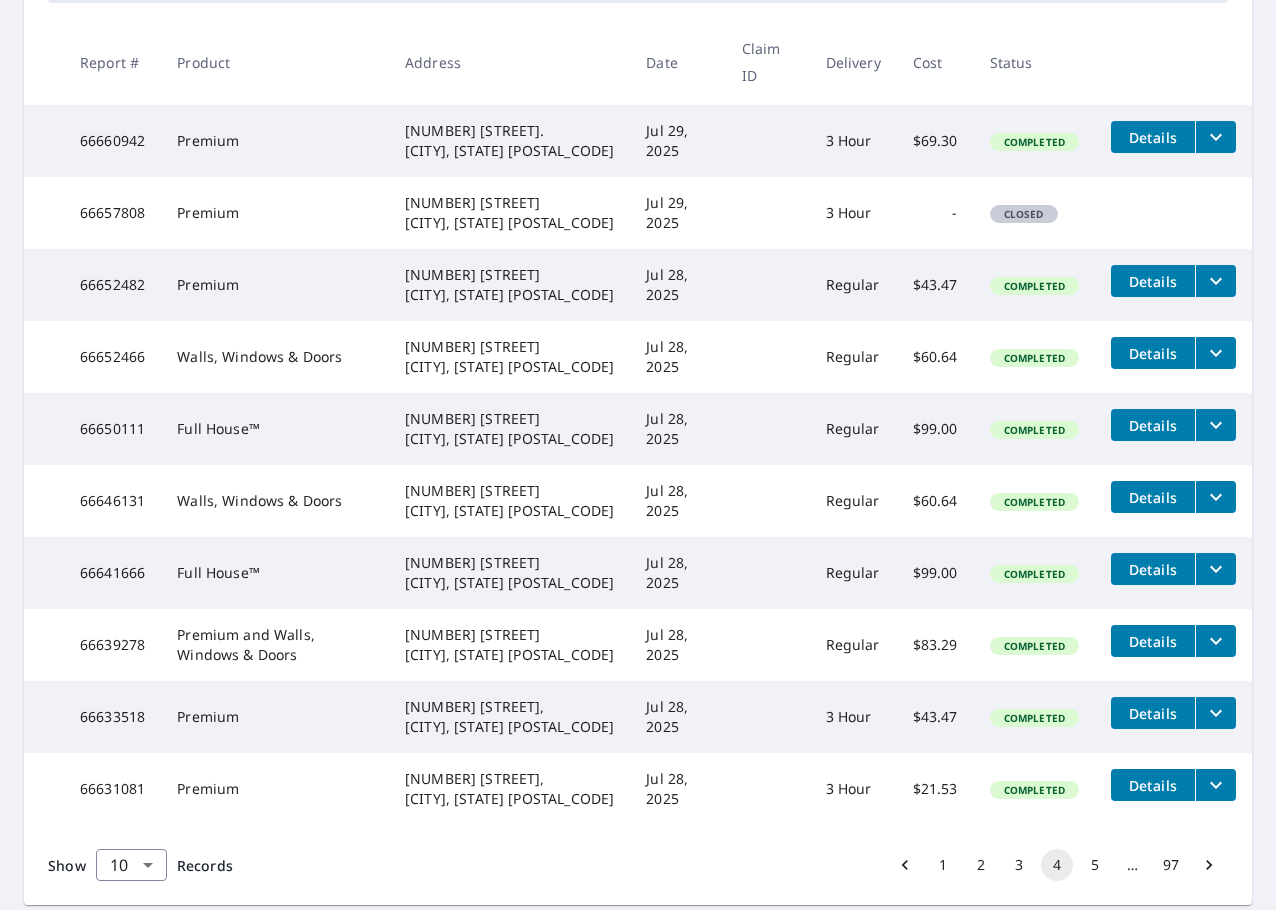 scroll, scrollTop: 400, scrollLeft: 0, axis: vertical 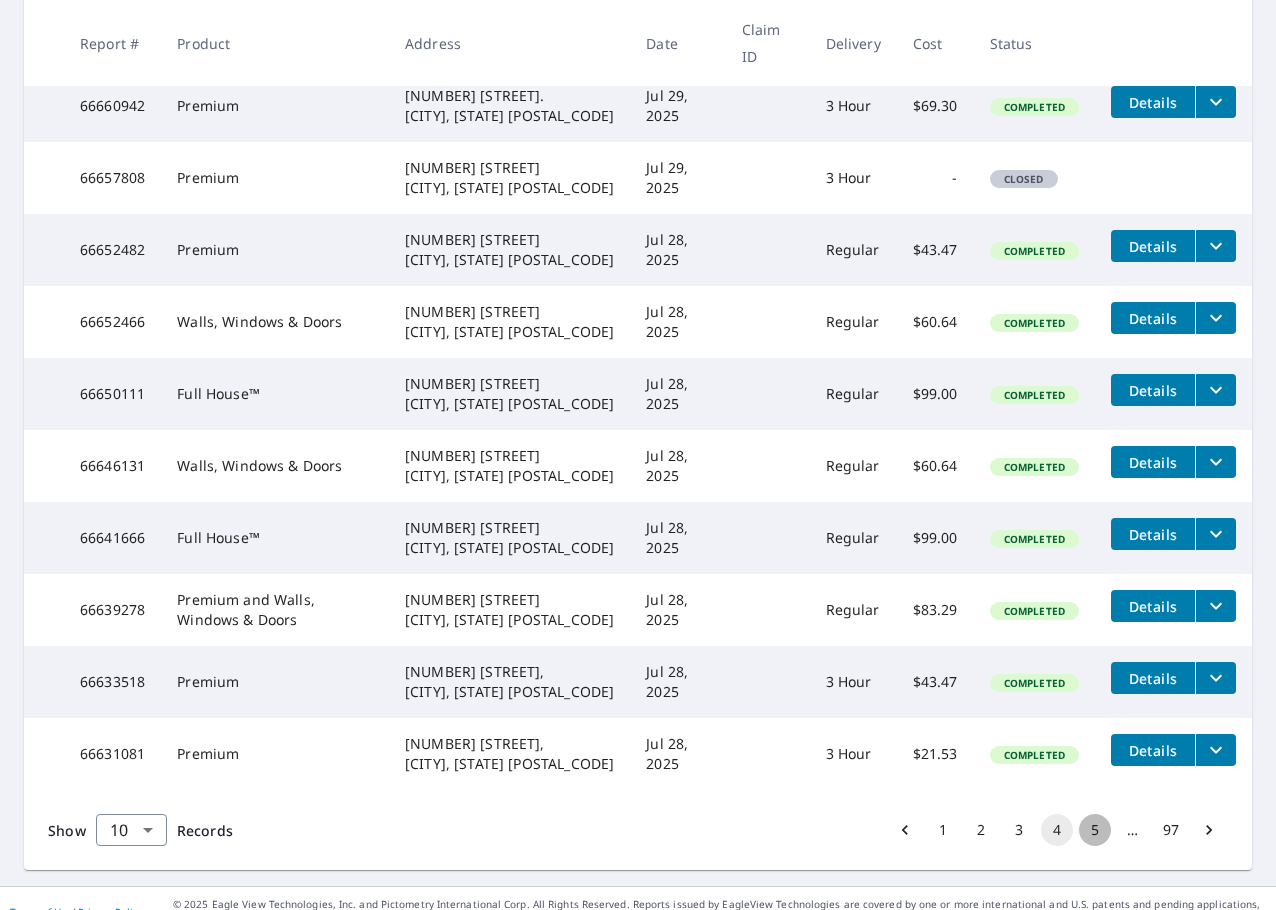 click on "5" at bounding box center [1095, 830] 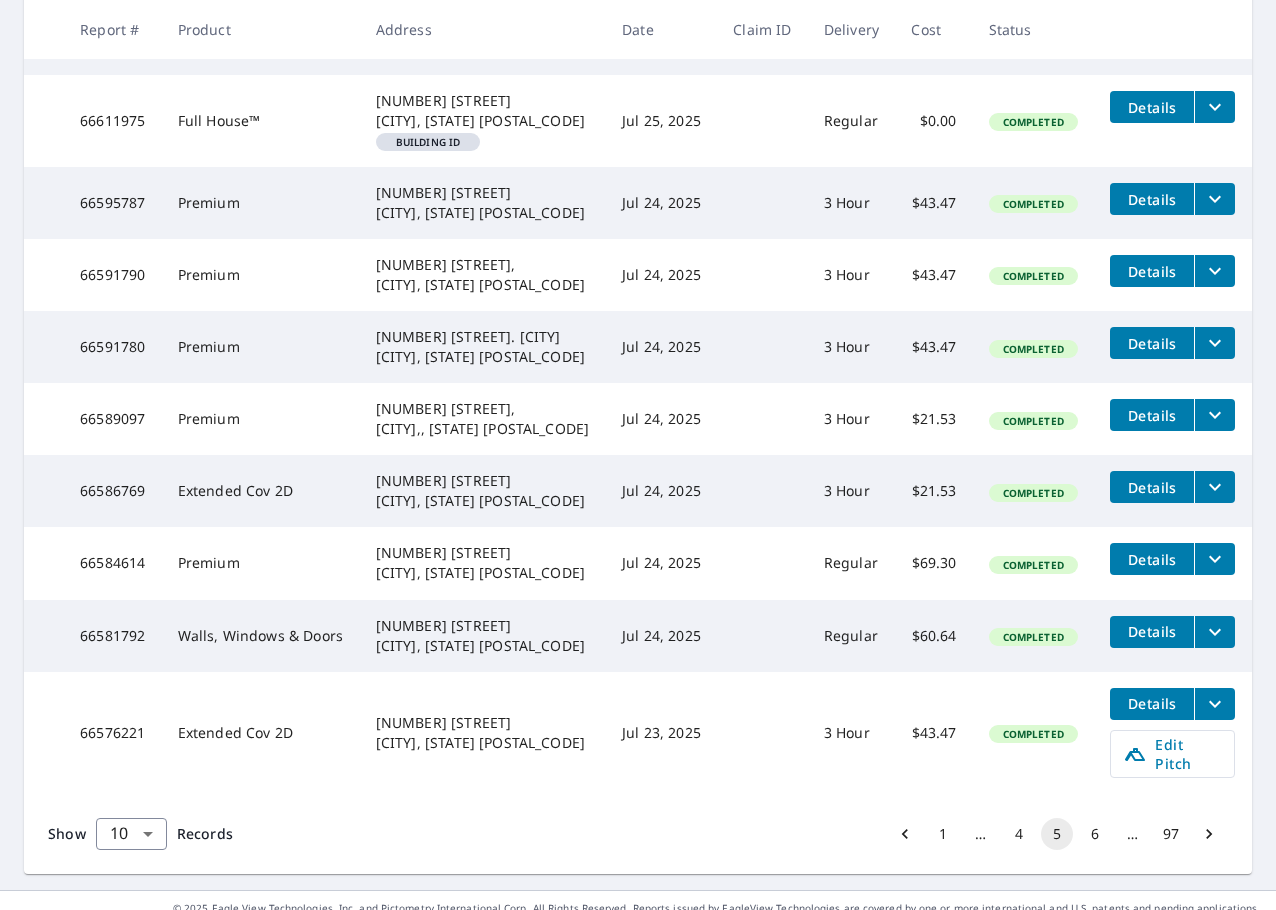 scroll, scrollTop: 457, scrollLeft: 0, axis: vertical 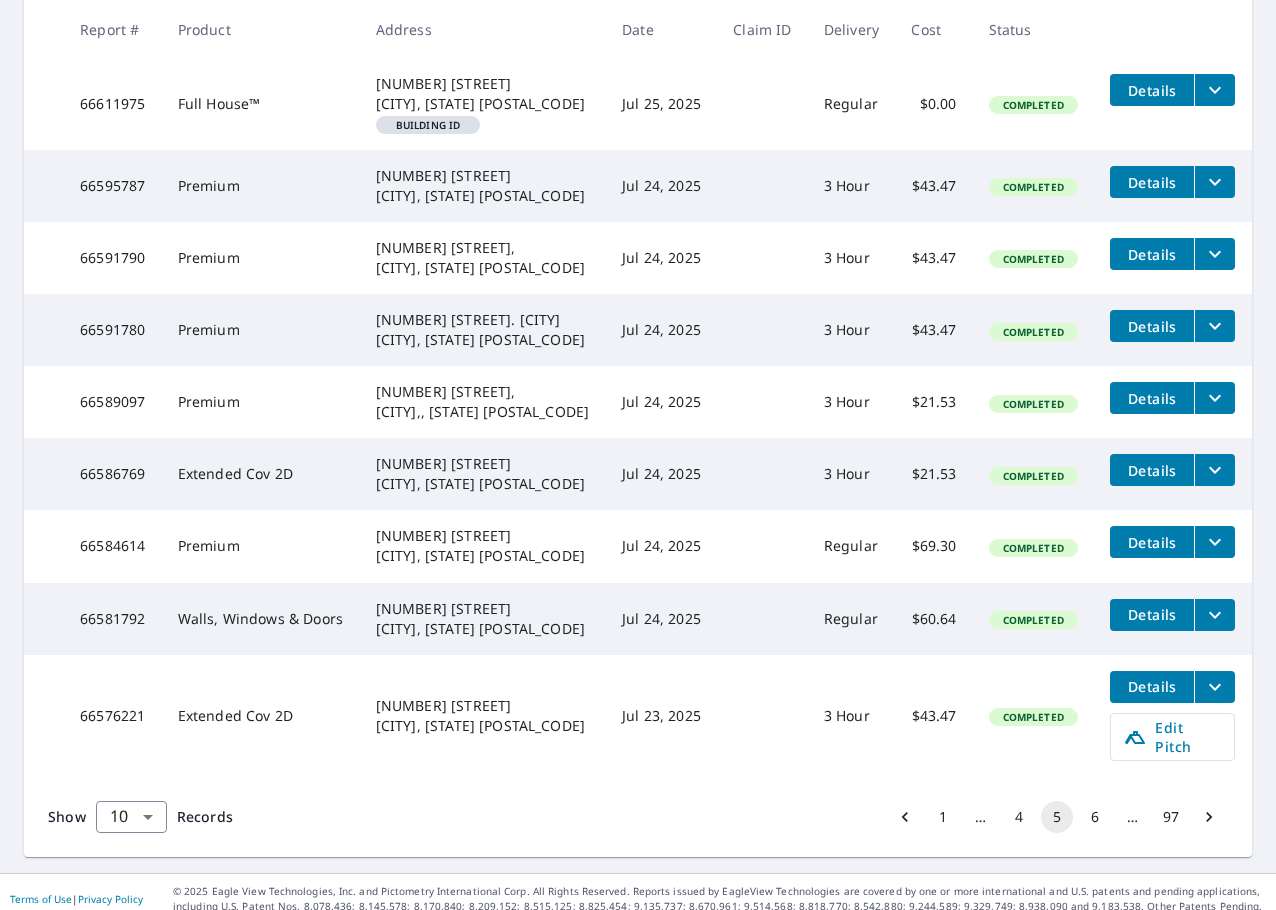 click on "6" at bounding box center [1095, 817] 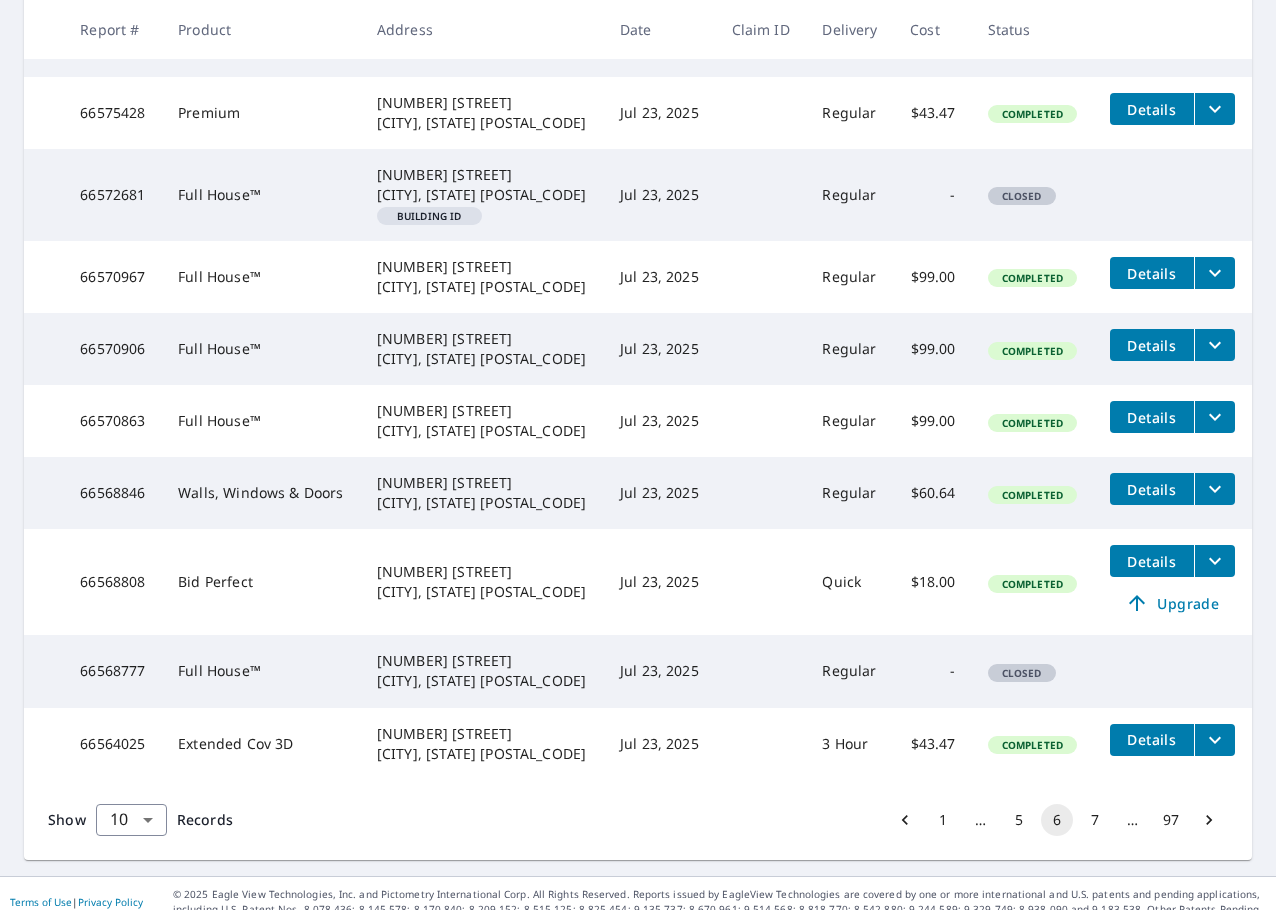 scroll, scrollTop: 455, scrollLeft: 0, axis: vertical 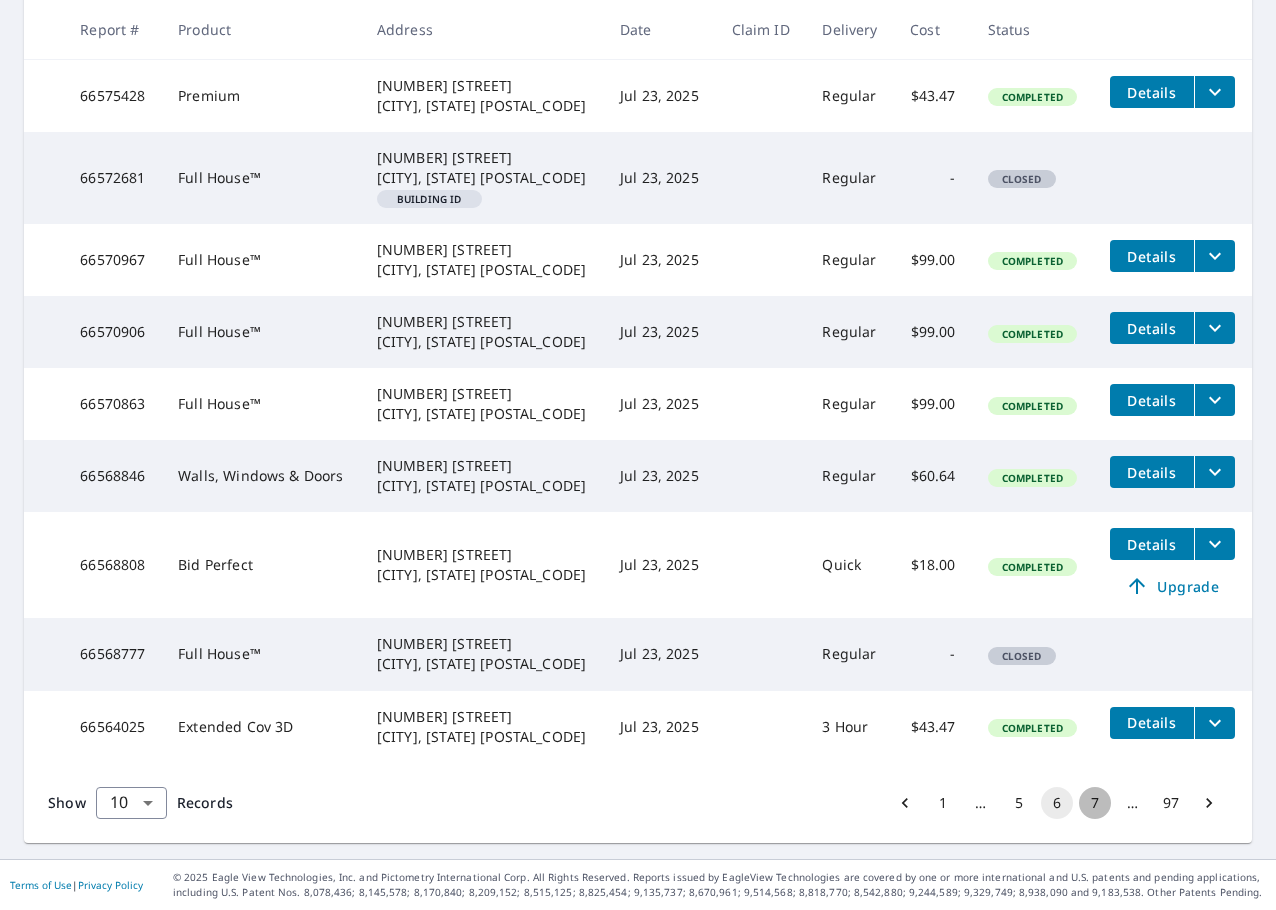 click on "7" at bounding box center [1095, 803] 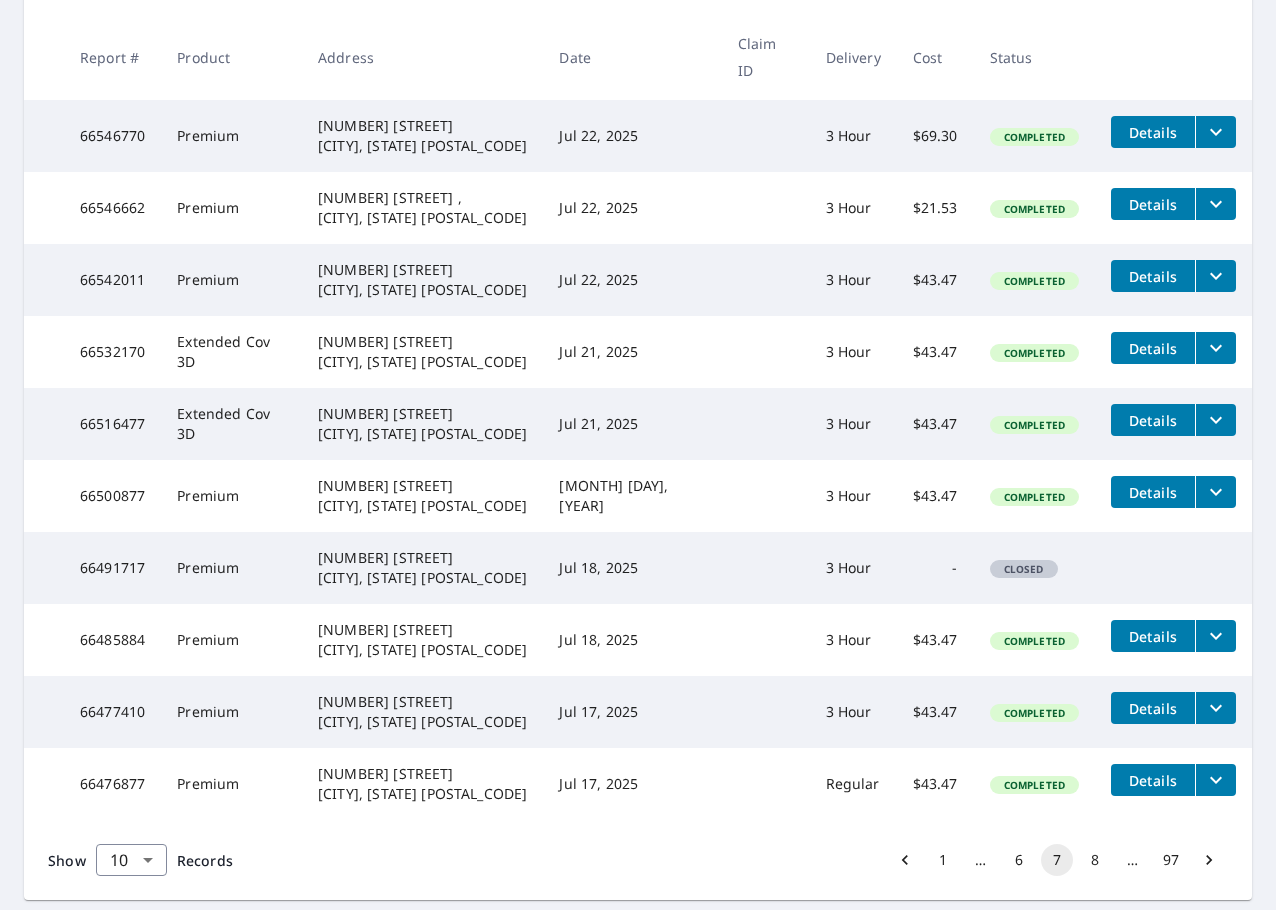 scroll, scrollTop: 400, scrollLeft: 0, axis: vertical 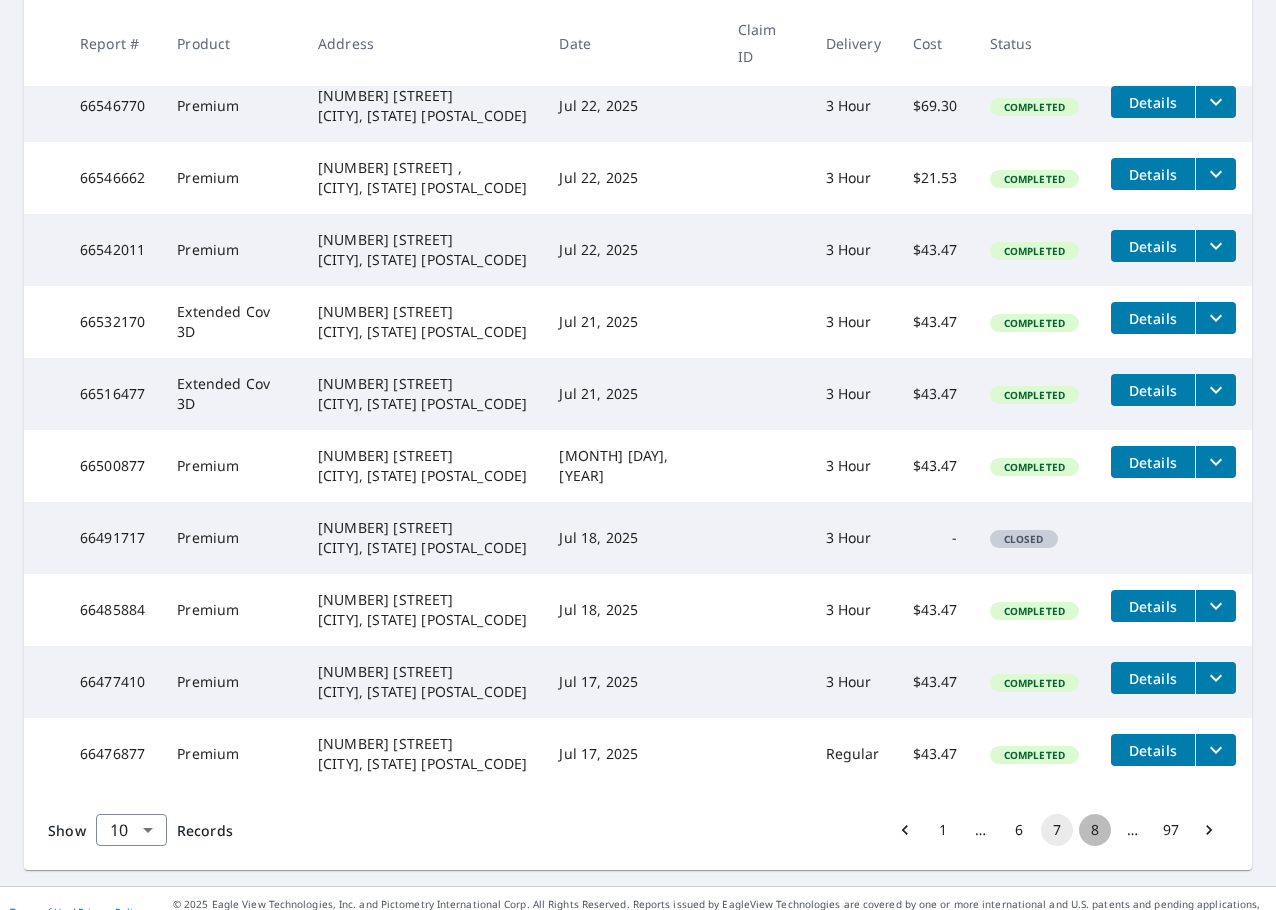 click on "8" at bounding box center (1095, 830) 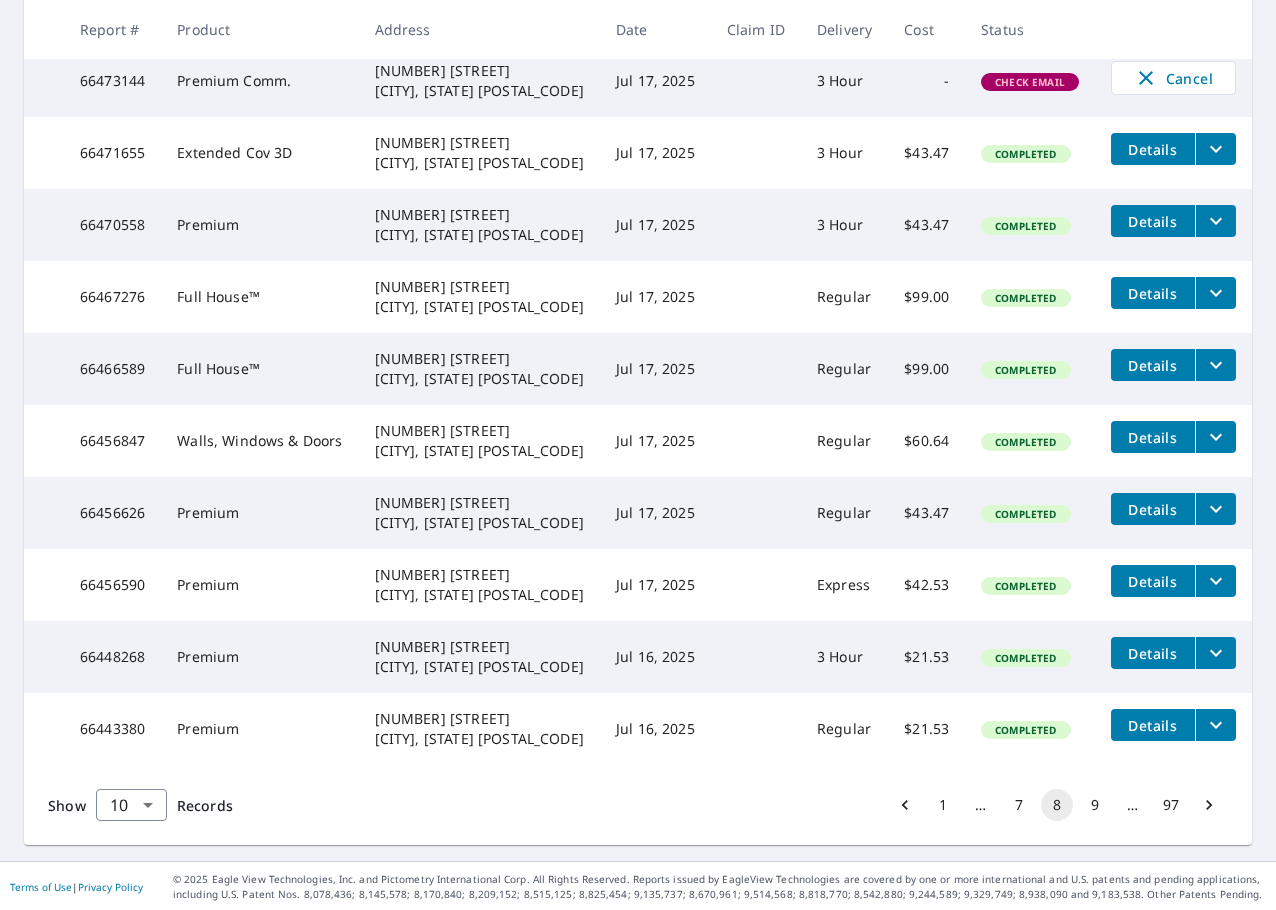scroll, scrollTop: 400, scrollLeft: 0, axis: vertical 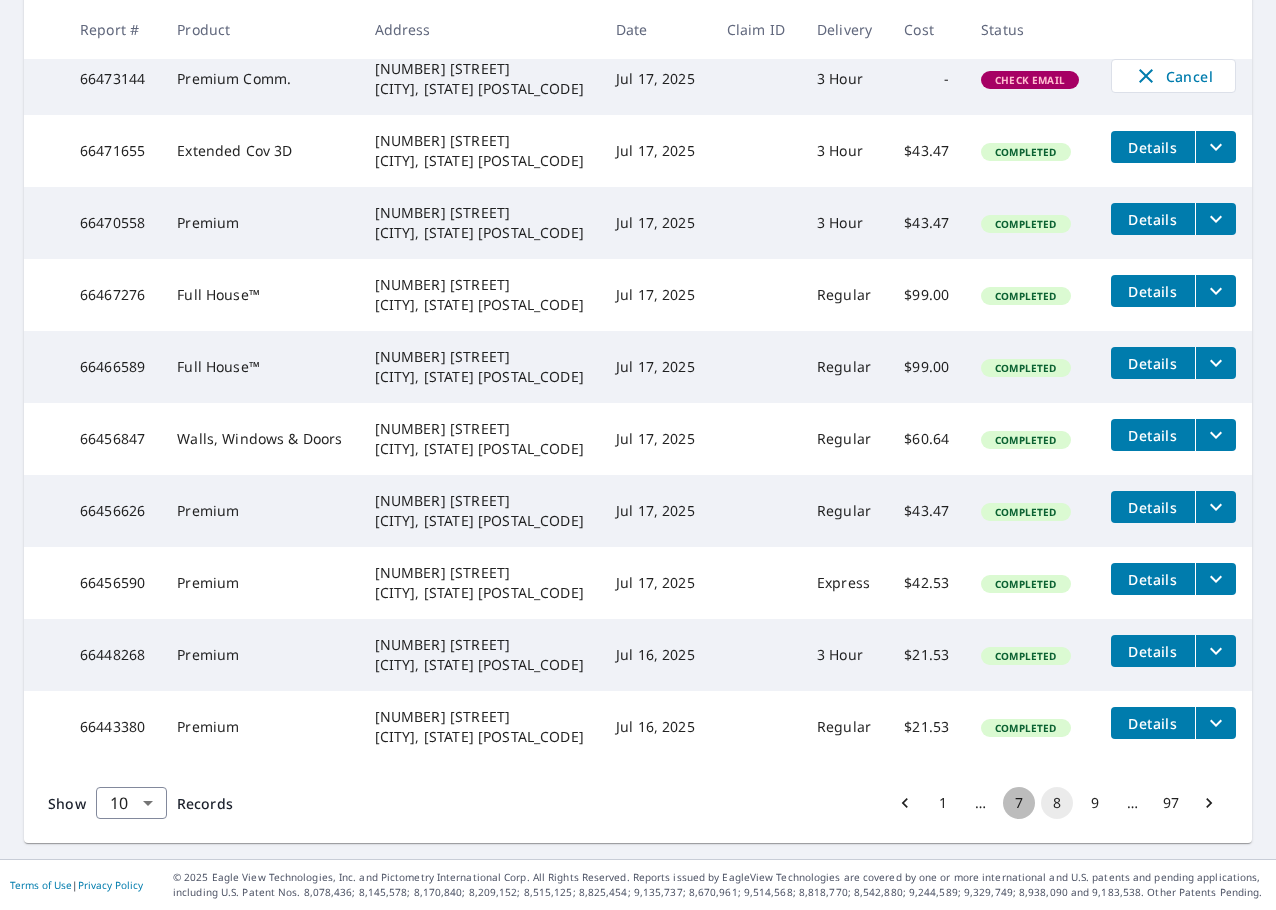 click on "7" at bounding box center [1019, 803] 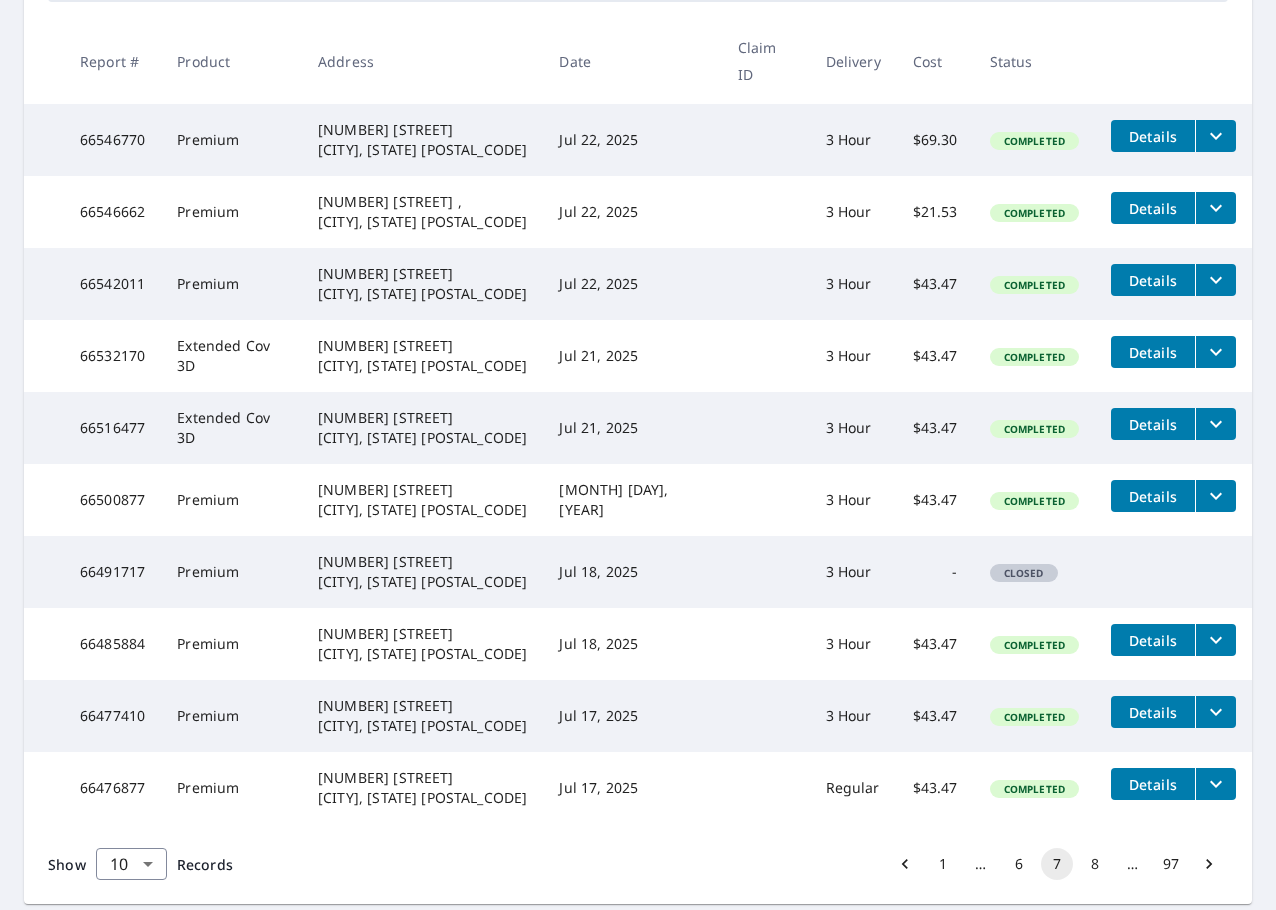 scroll, scrollTop: 400, scrollLeft: 0, axis: vertical 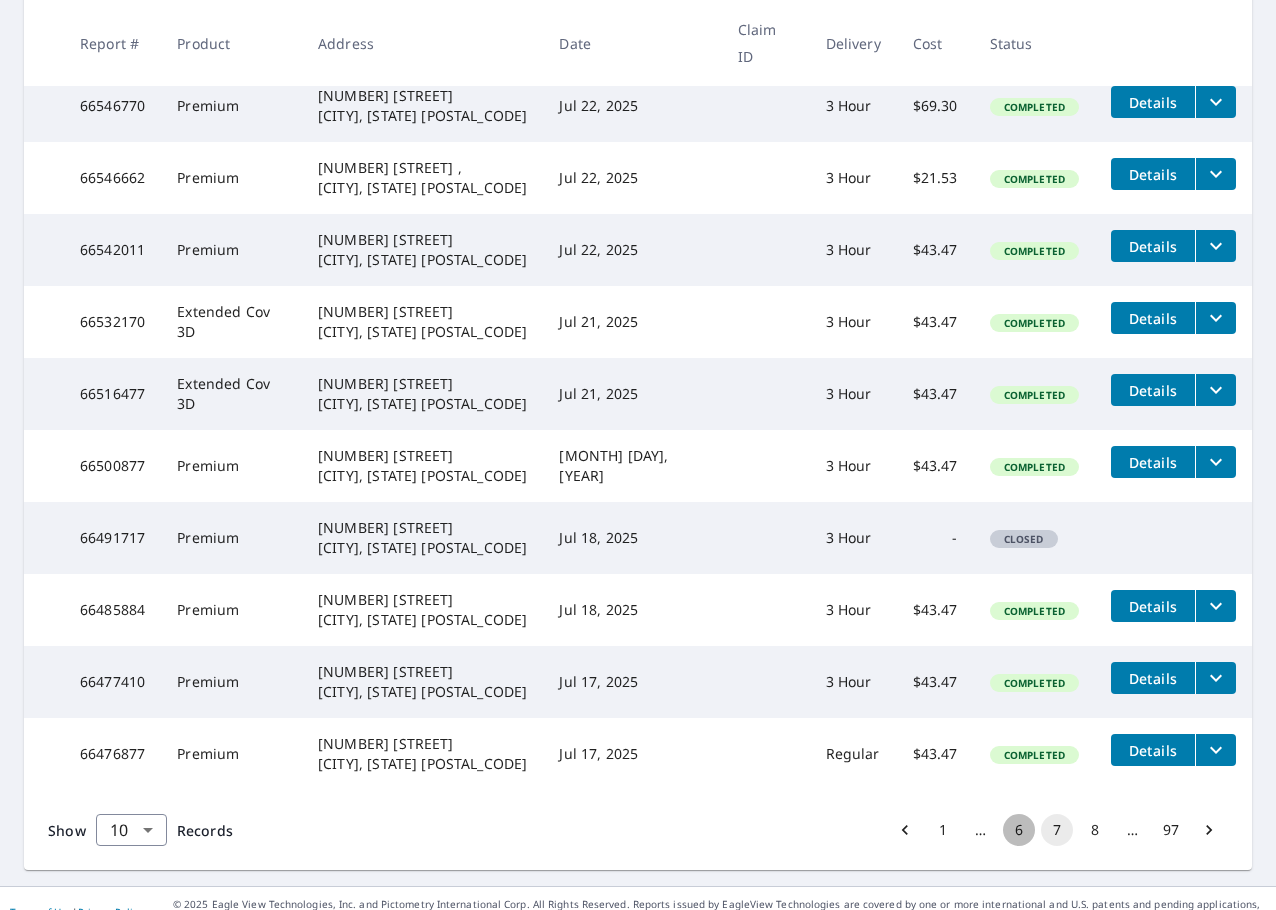 click on "6" at bounding box center [1019, 830] 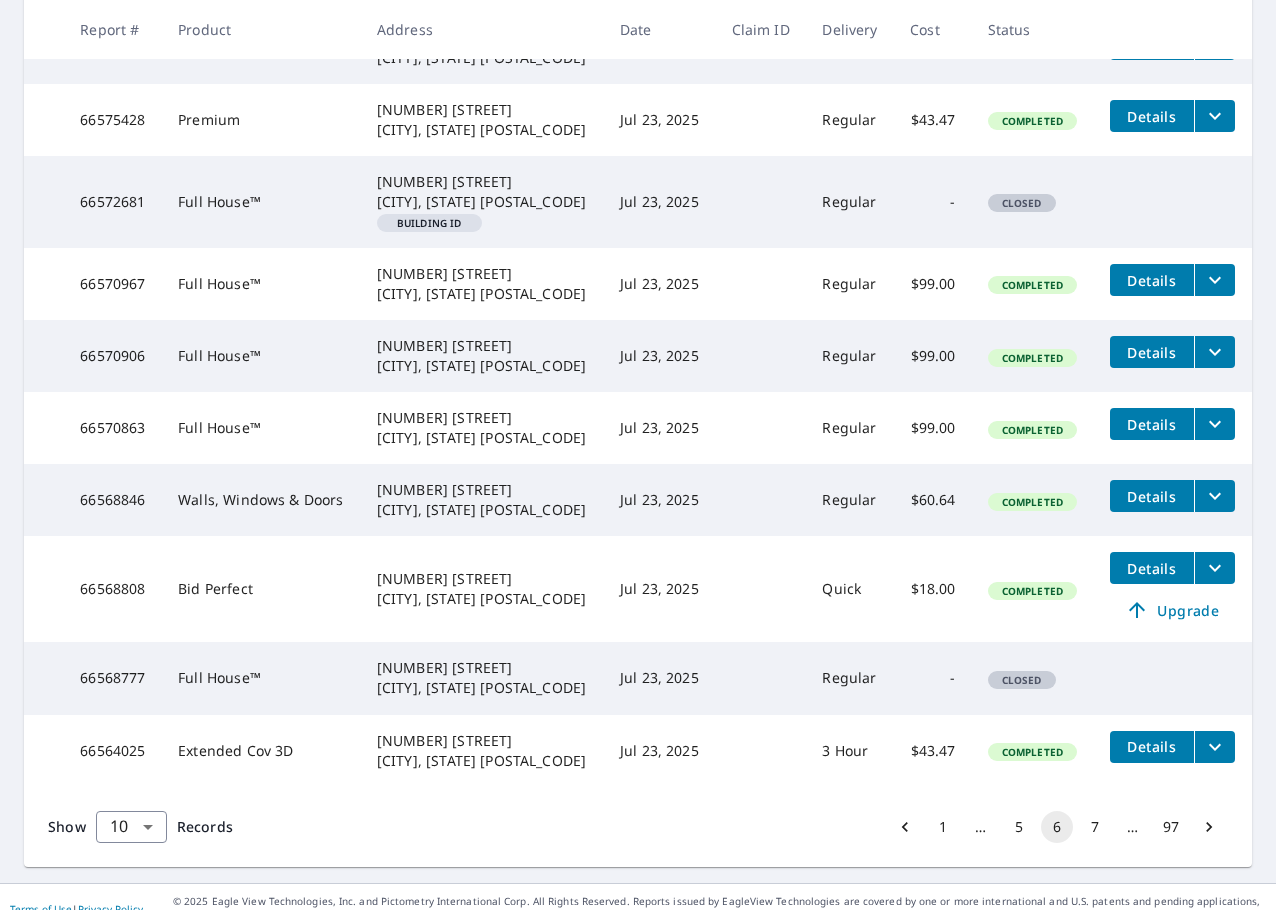 scroll, scrollTop: 455, scrollLeft: 0, axis: vertical 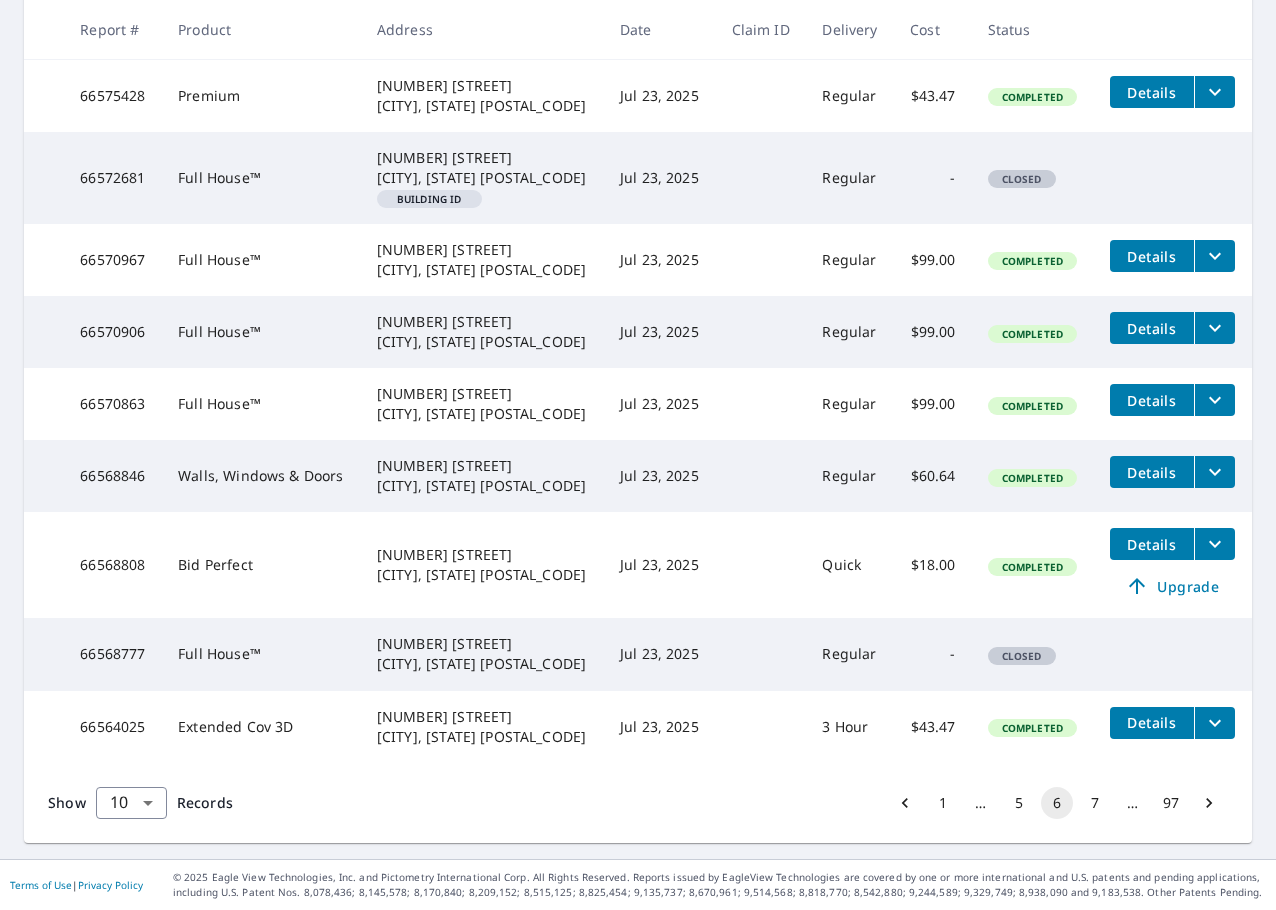 click on "5" at bounding box center (1019, 803) 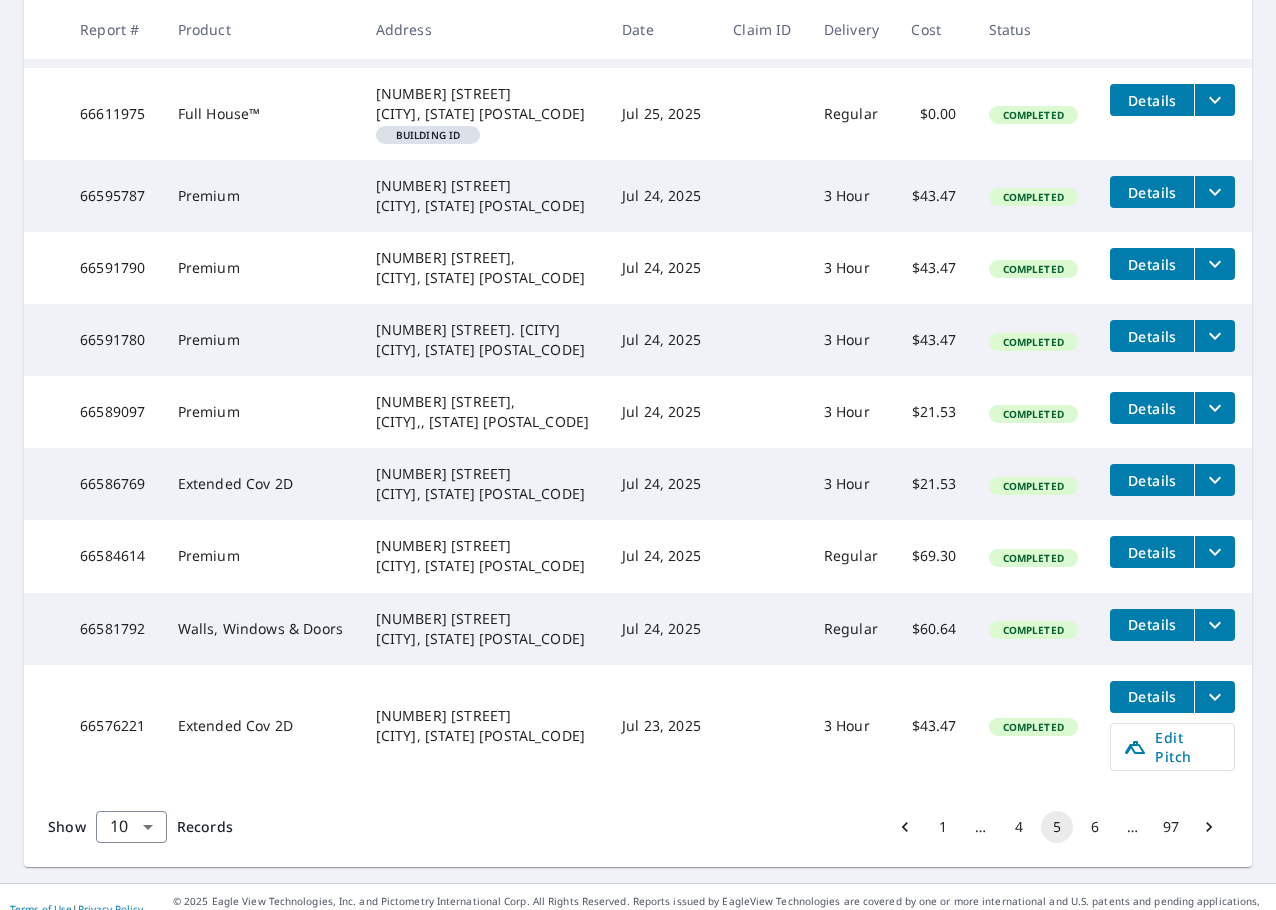 scroll, scrollTop: 457, scrollLeft: 0, axis: vertical 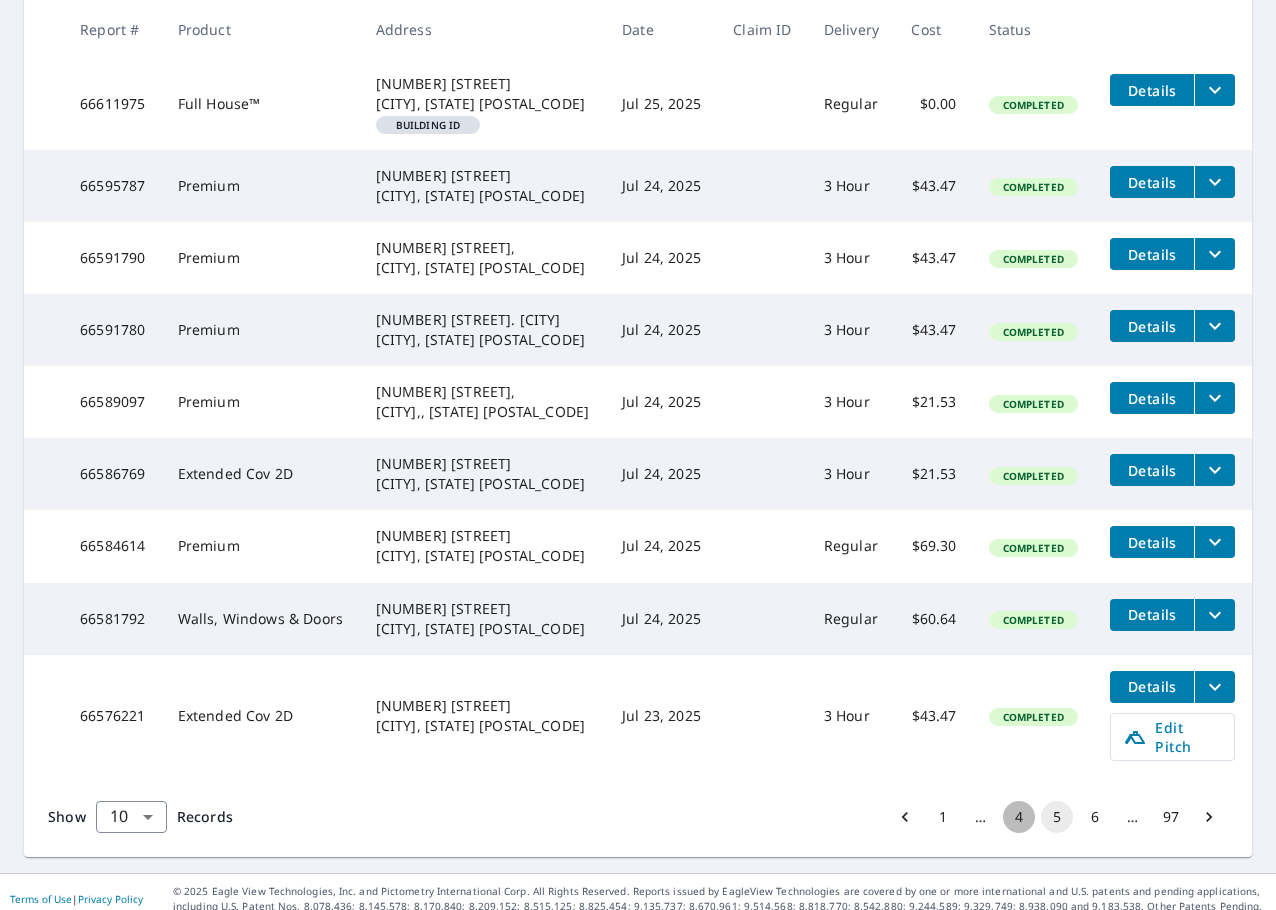 click on "4" at bounding box center [1019, 817] 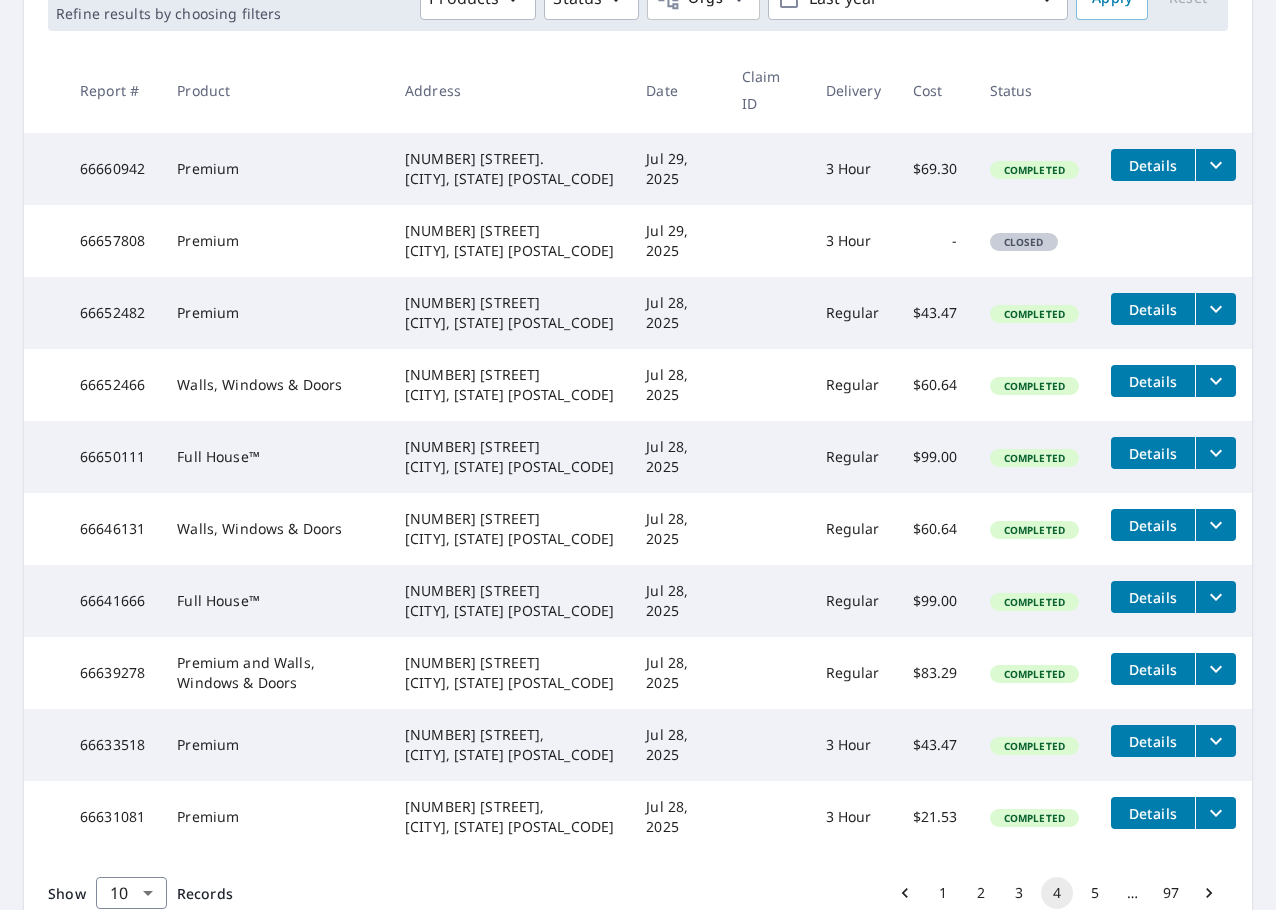 scroll, scrollTop: 400, scrollLeft: 0, axis: vertical 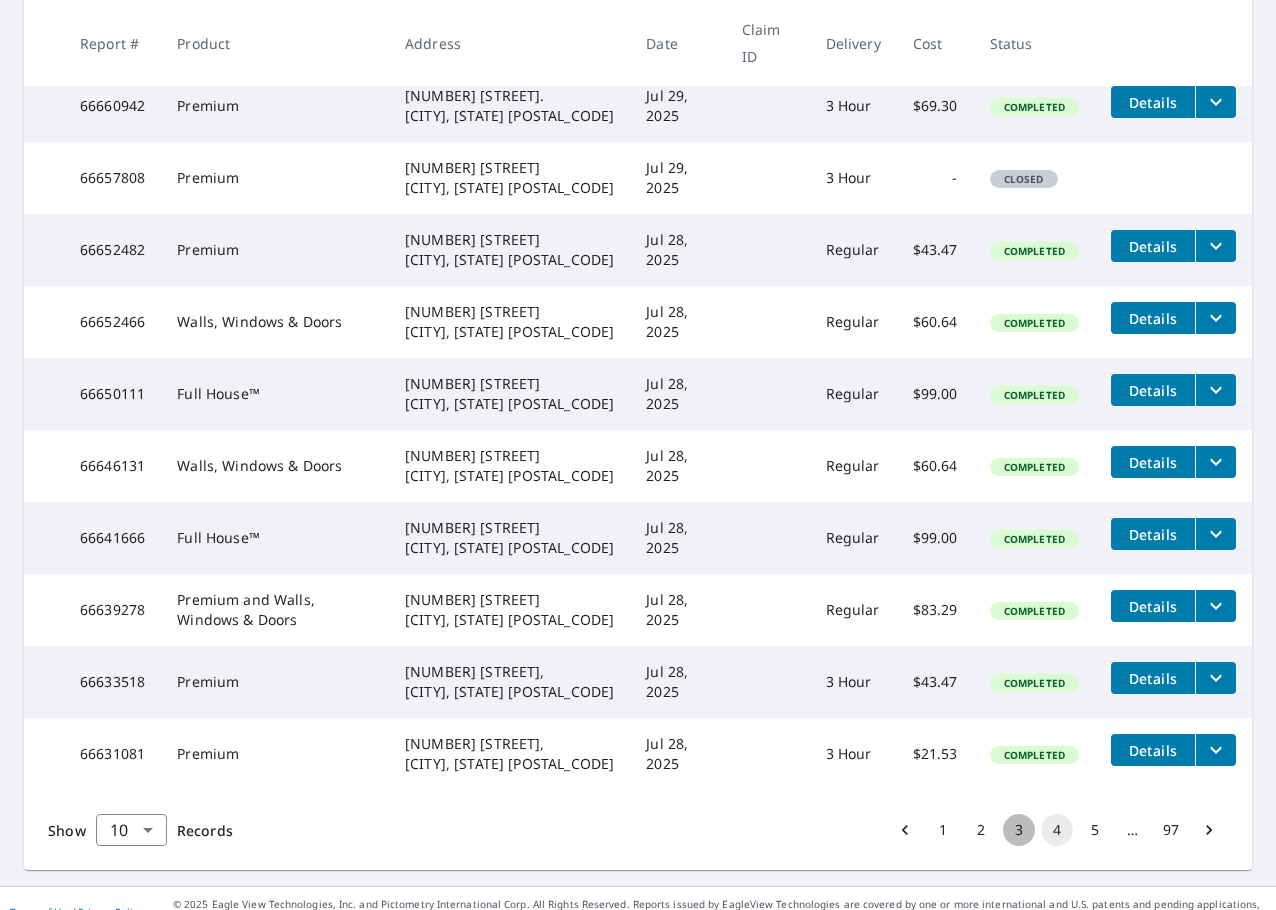 click on "3" at bounding box center (1019, 830) 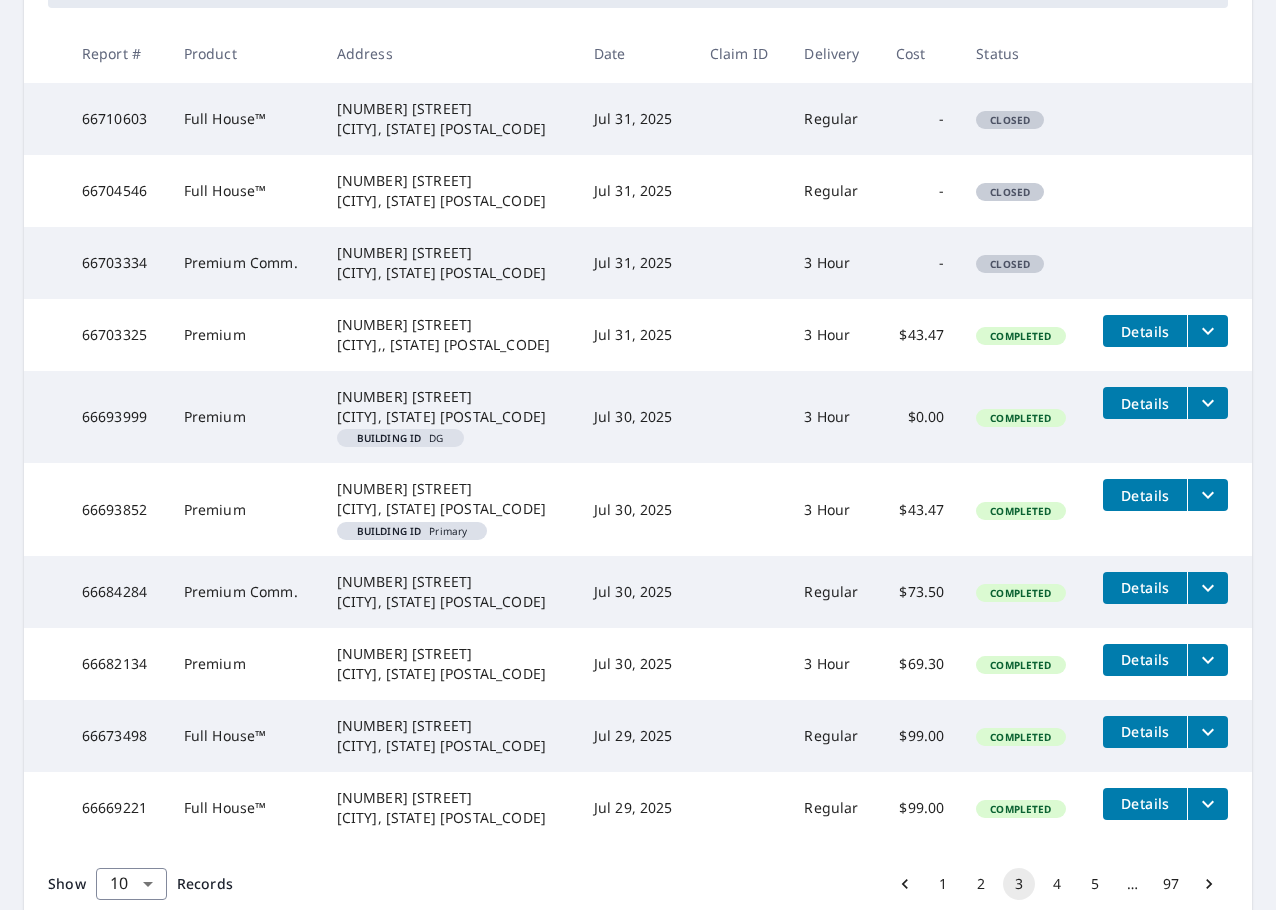 scroll, scrollTop: 441, scrollLeft: 0, axis: vertical 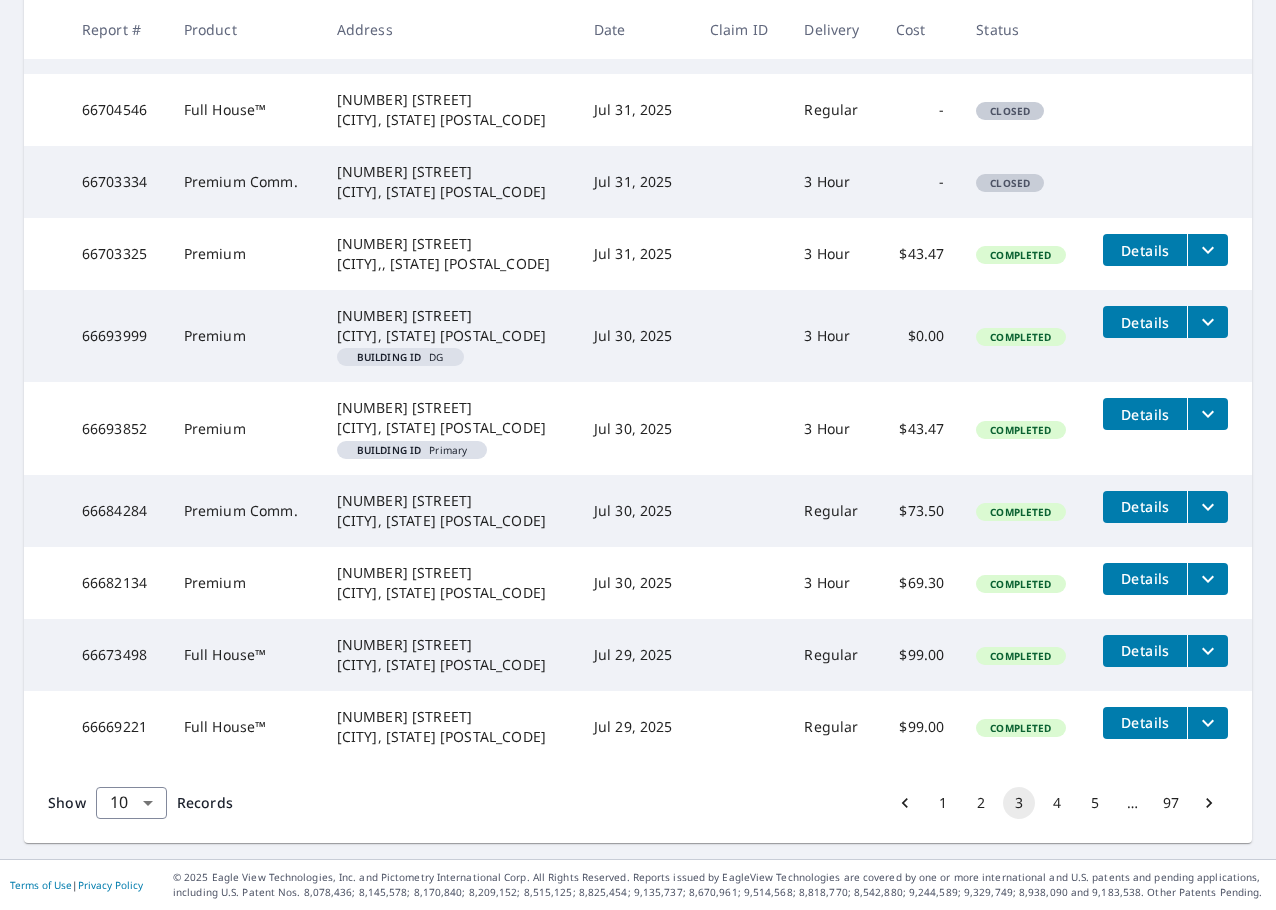 click on "66682134" at bounding box center (117, 583) 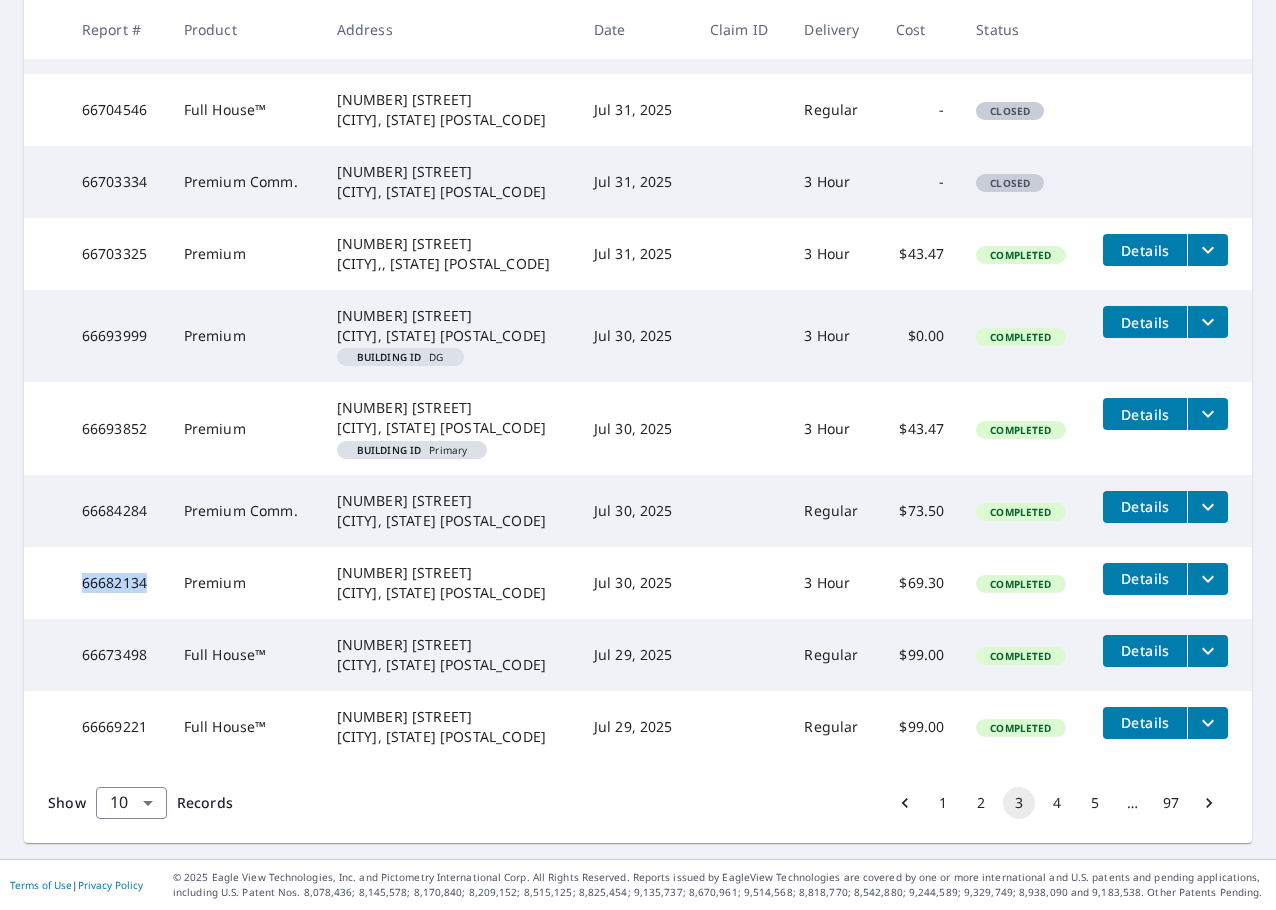 click on "66682134" at bounding box center [117, 583] 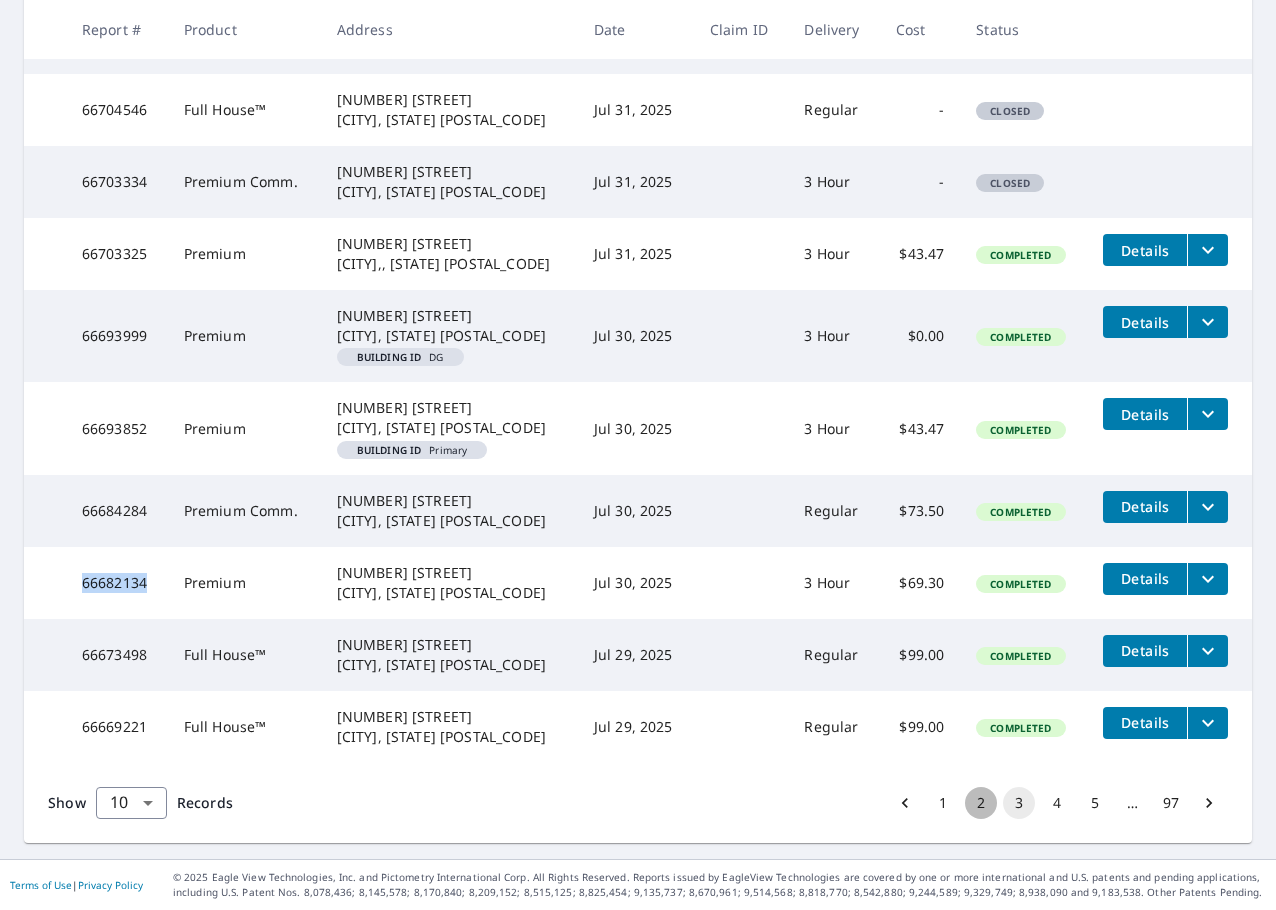 click on "2" at bounding box center (981, 803) 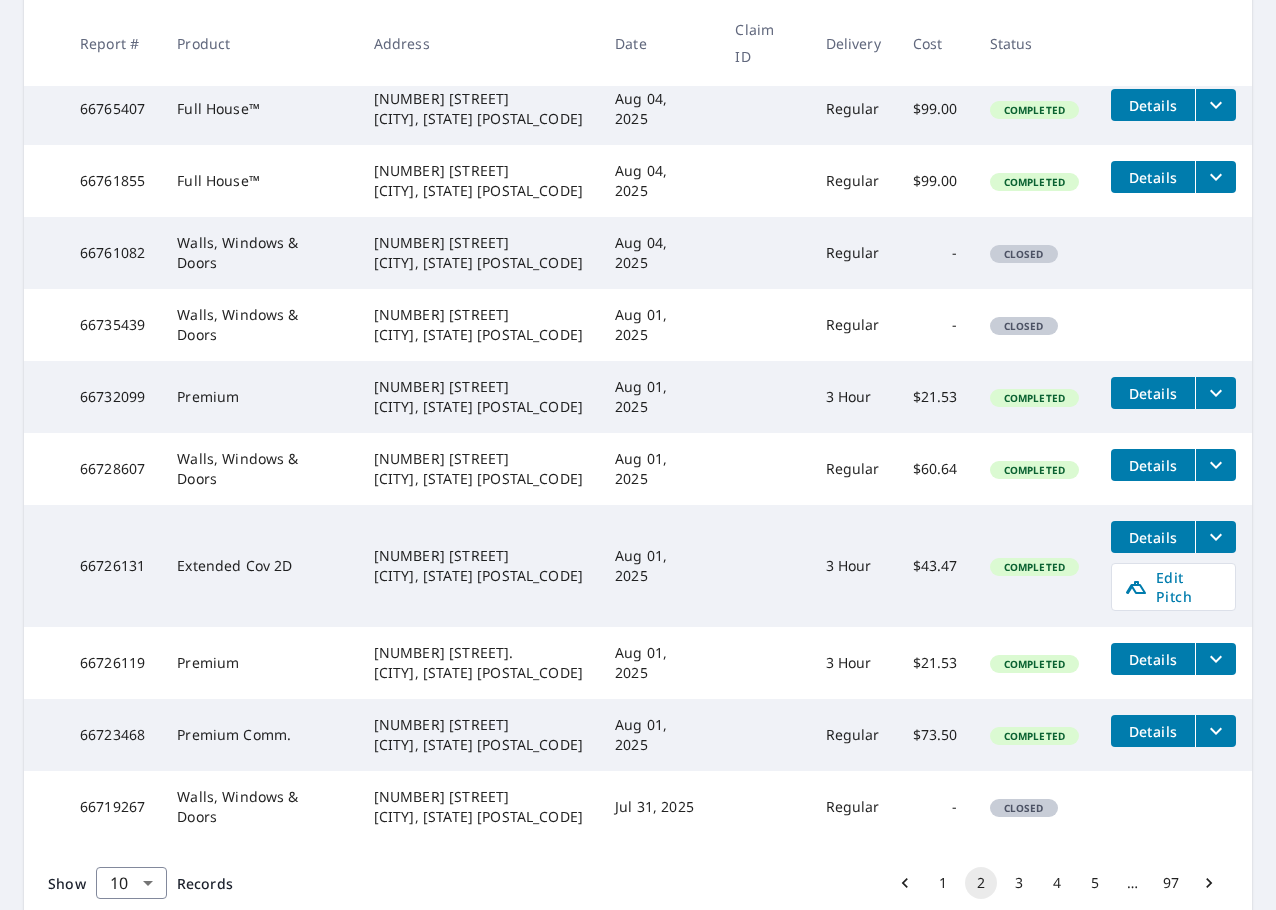 scroll, scrollTop: 400, scrollLeft: 0, axis: vertical 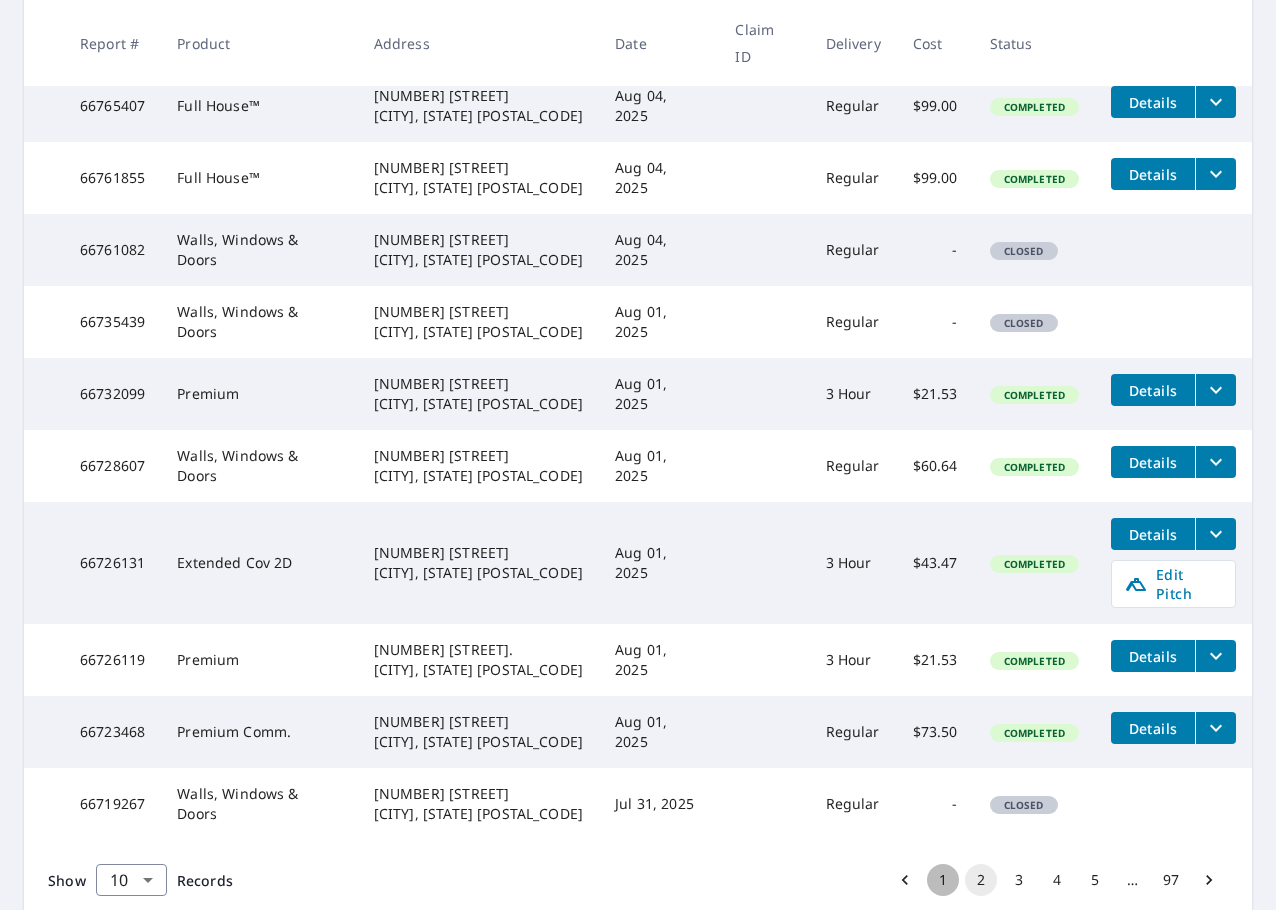 click on "1" at bounding box center (943, 880) 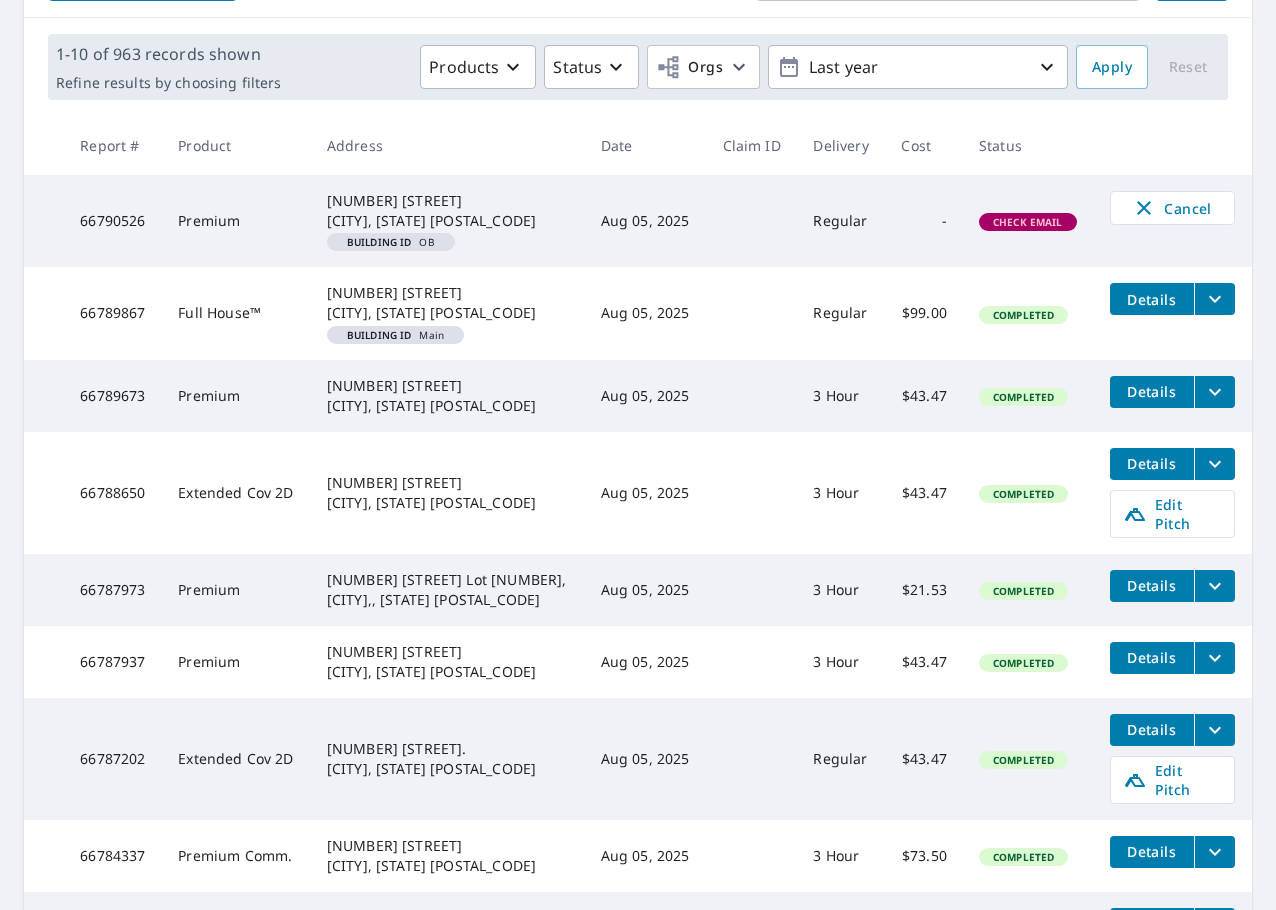 scroll, scrollTop: 549, scrollLeft: 0, axis: vertical 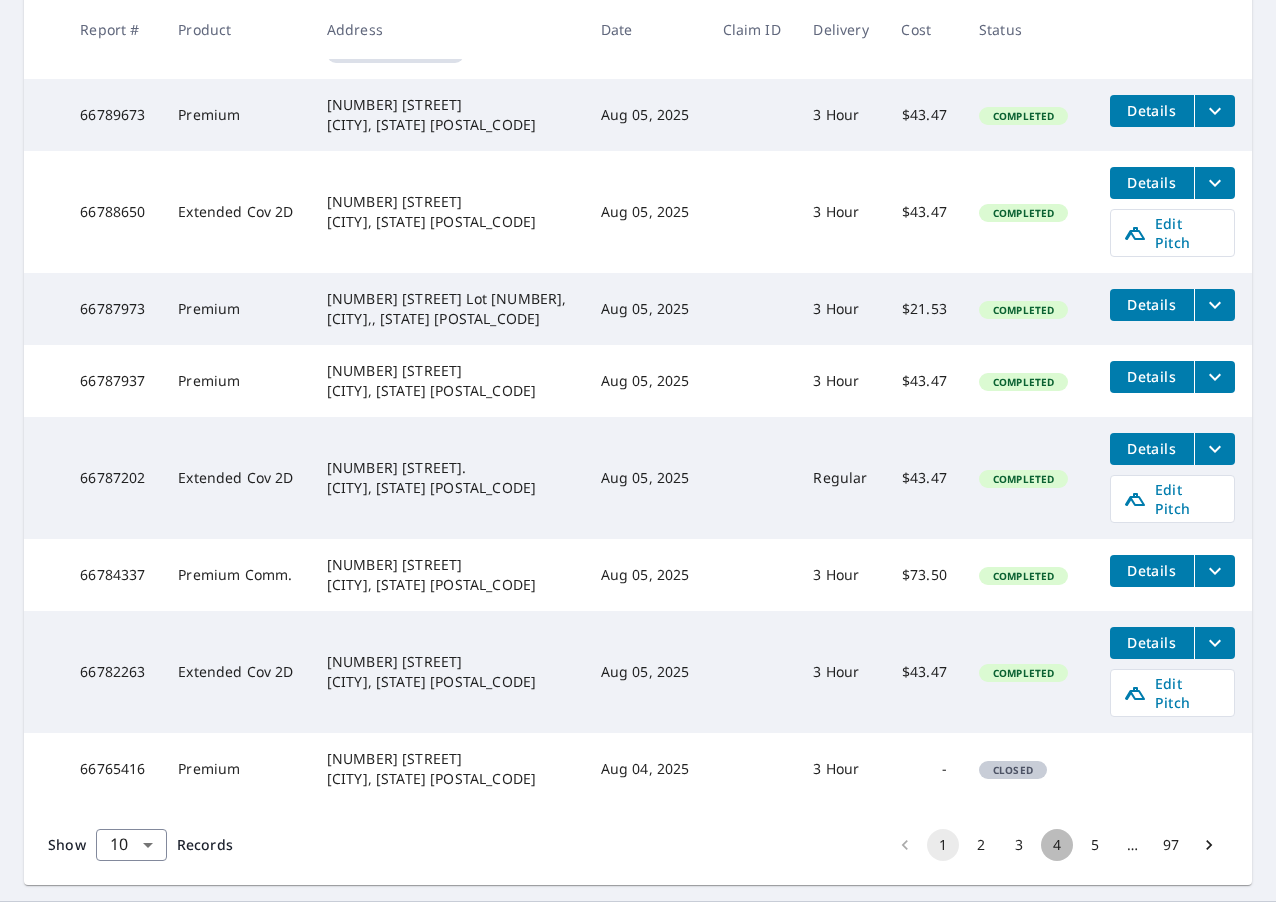 click on "4" at bounding box center [1057, 845] 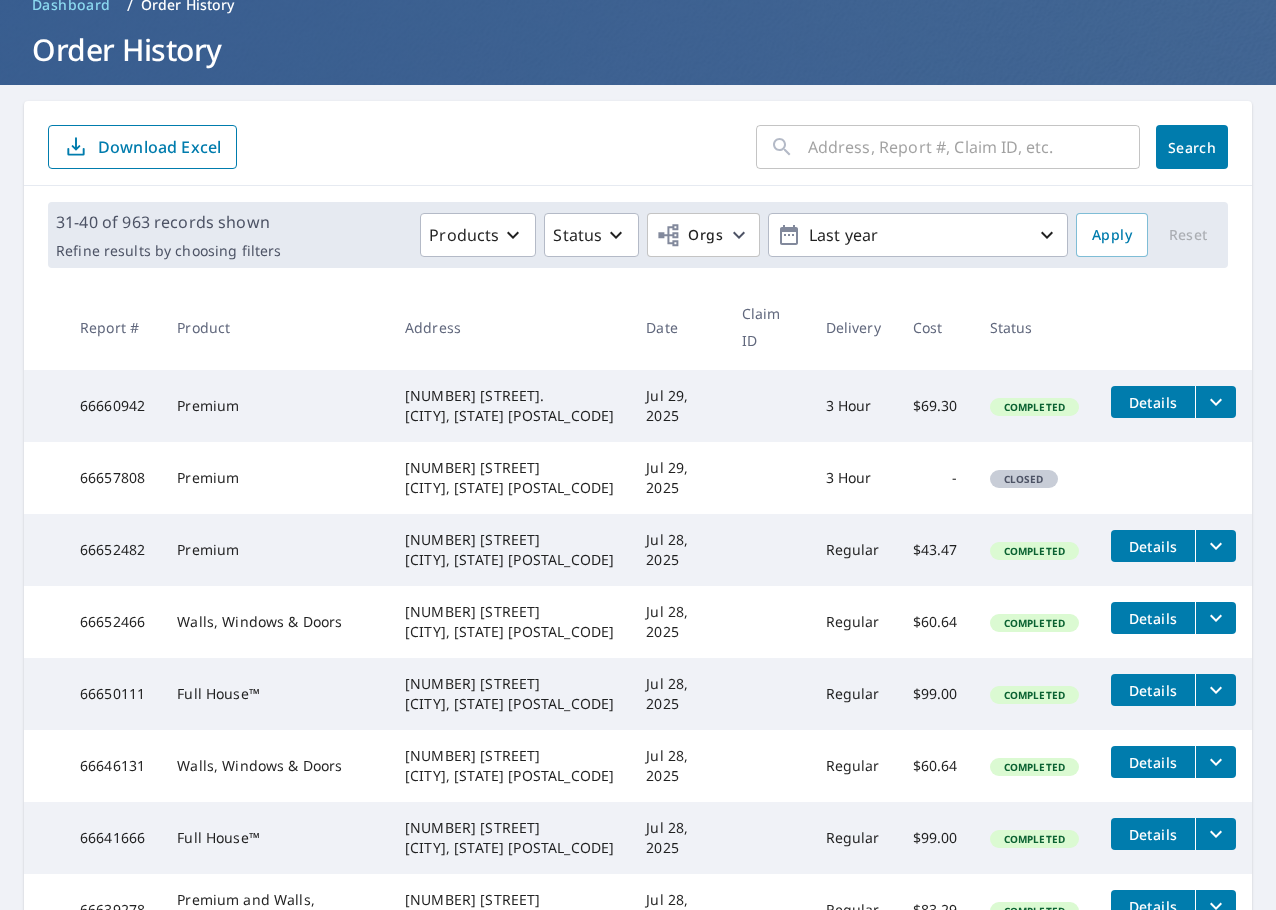 scroll, scrollTop: 427, scrollLeft: 0, axis: vertical 